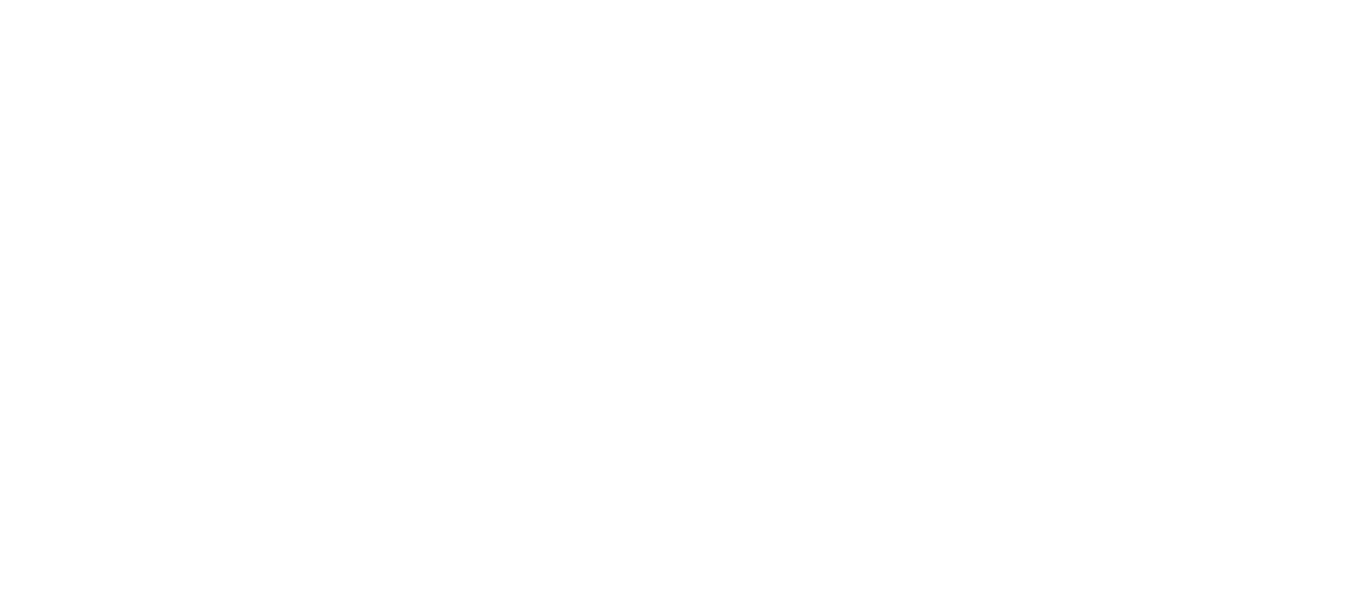 scroll, scrollTop: 0, scrollLeft: 0, axis: both 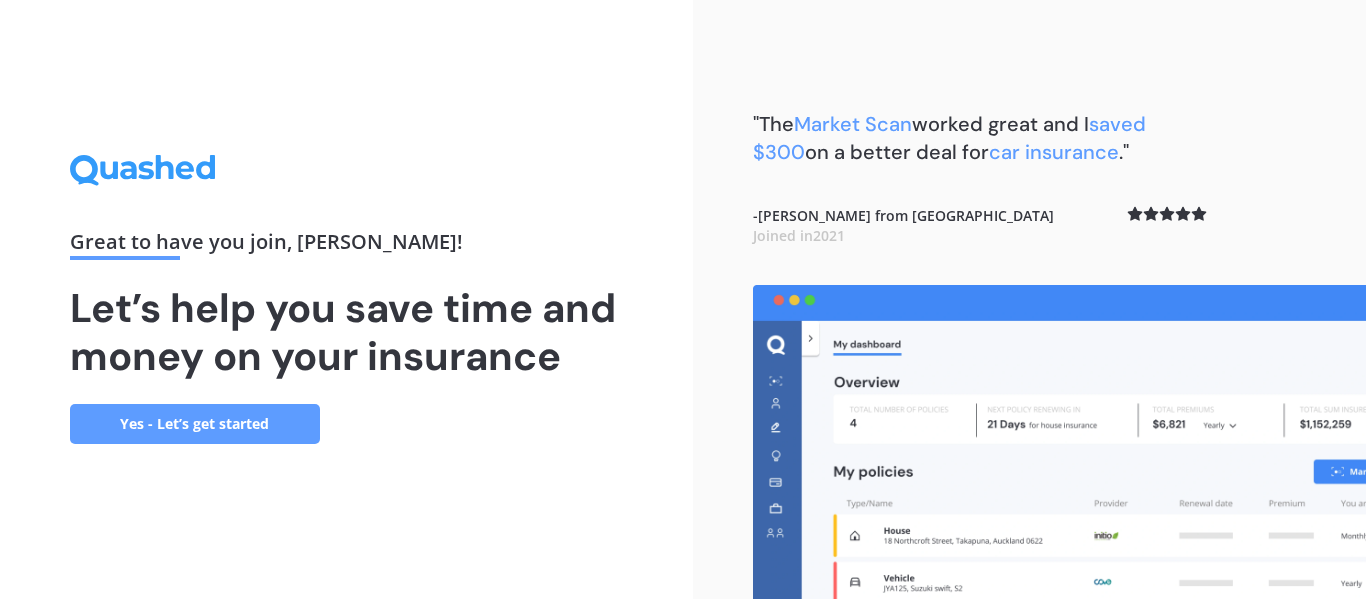 click on "Yes - Let’s get started" at bounding box center [195, 424] 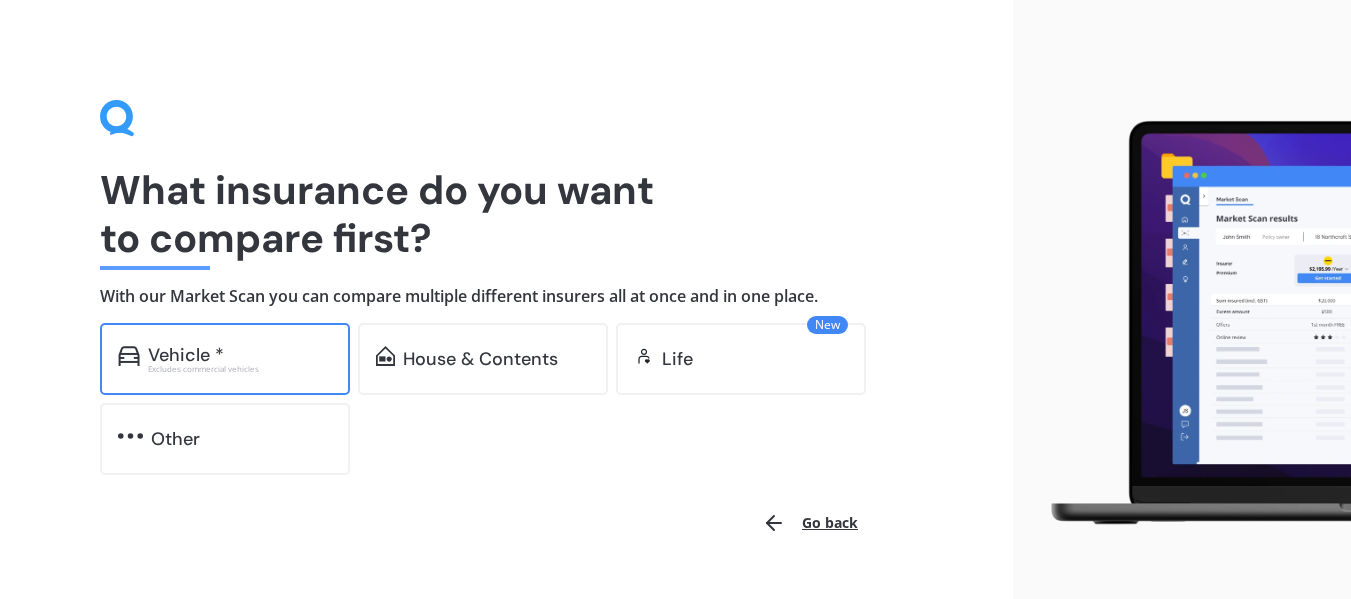 click on "Excludes commercial vehicles" at bounding box center [240, 369] 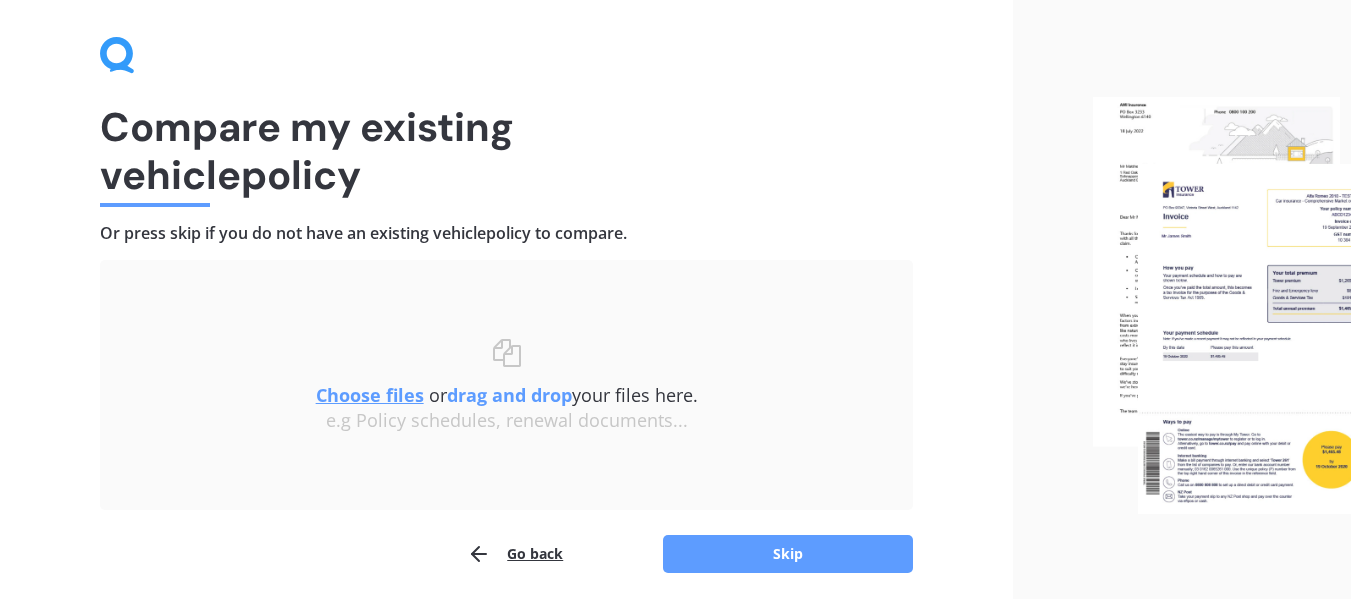 scroll, scrollTop: 138, scrollLeft: 0, axis: vertical 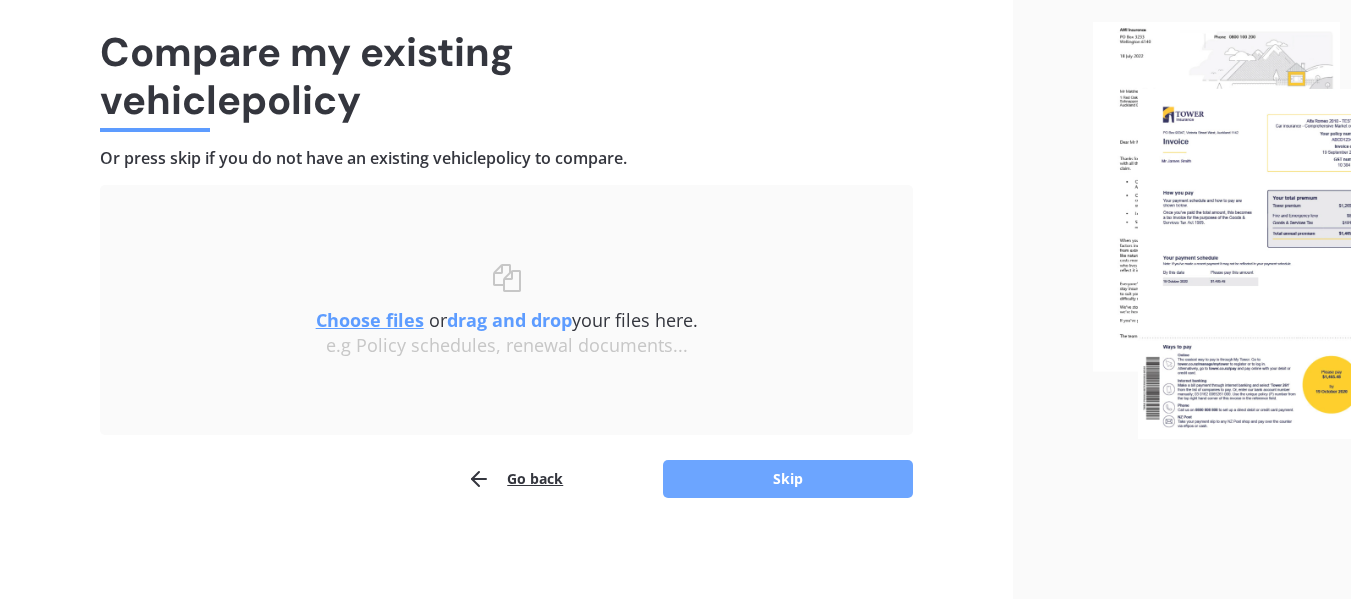 click on "Skip" at bounding box center [788, 479] 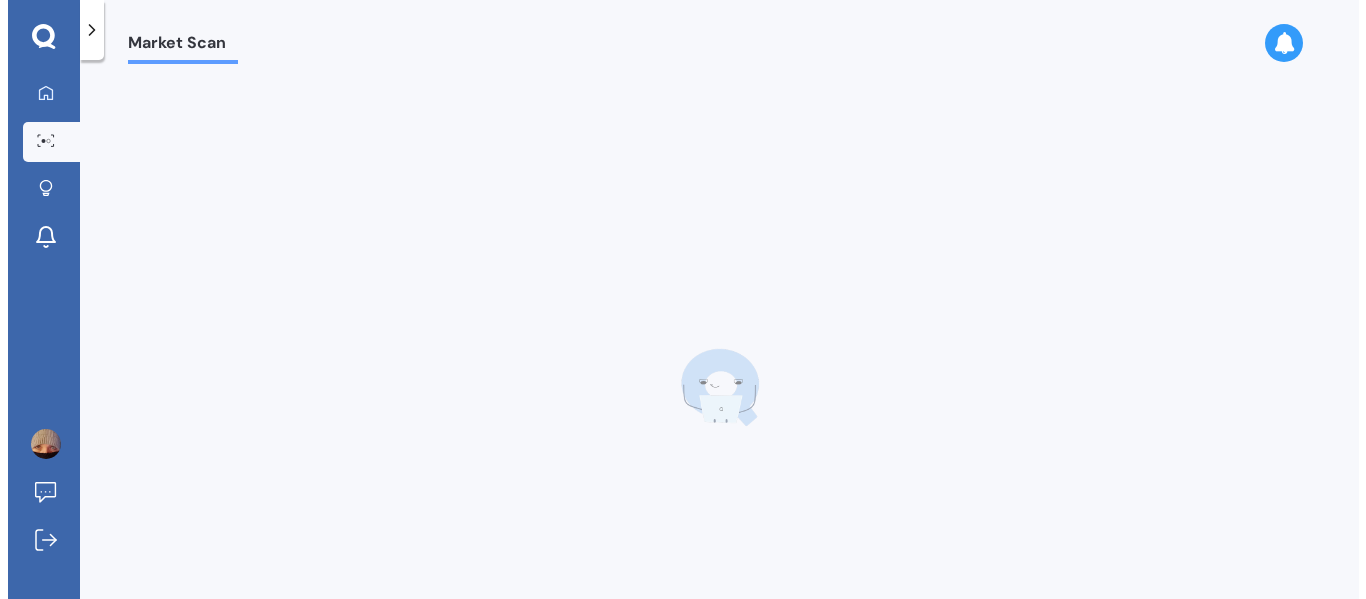 scroll, scrollTop: 0, scrollLeft: 0, axis: both 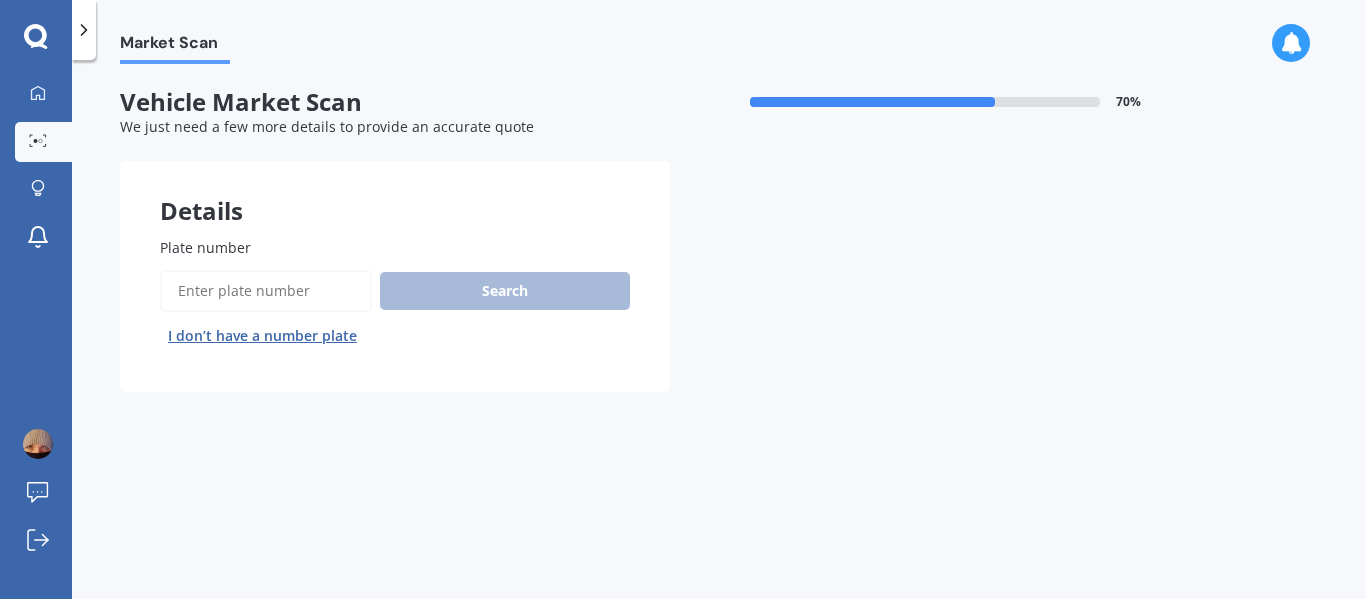 click on "Plate number" at bounding box center [266, 291] 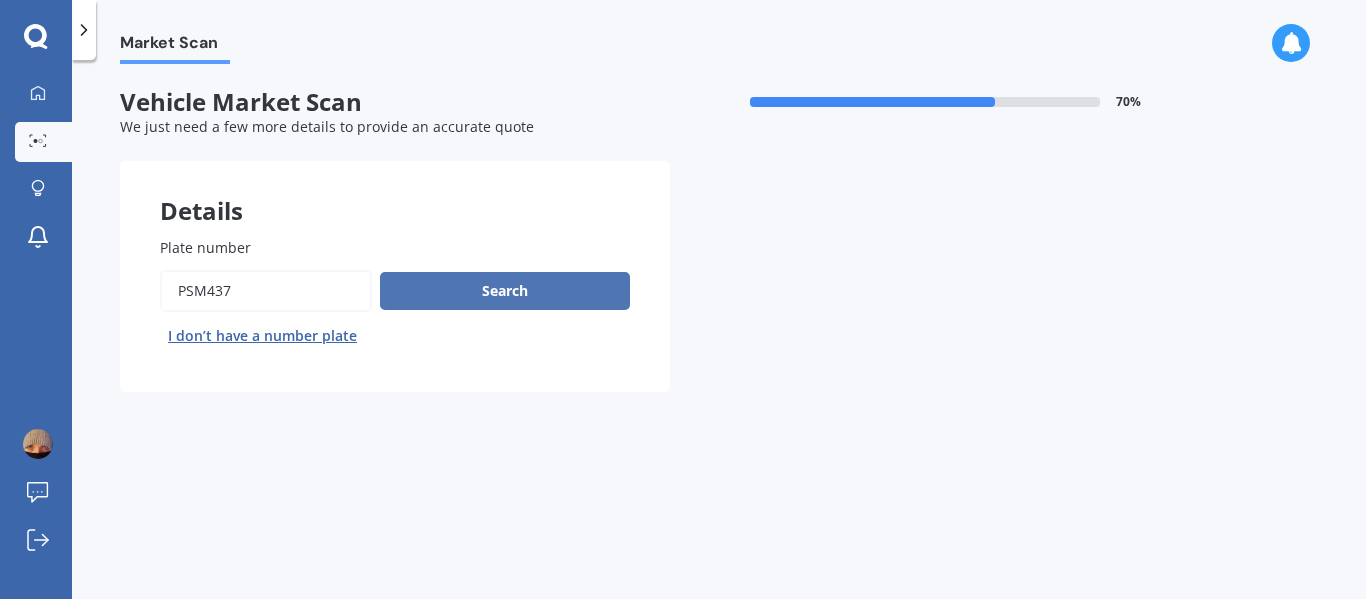type on "psm437" 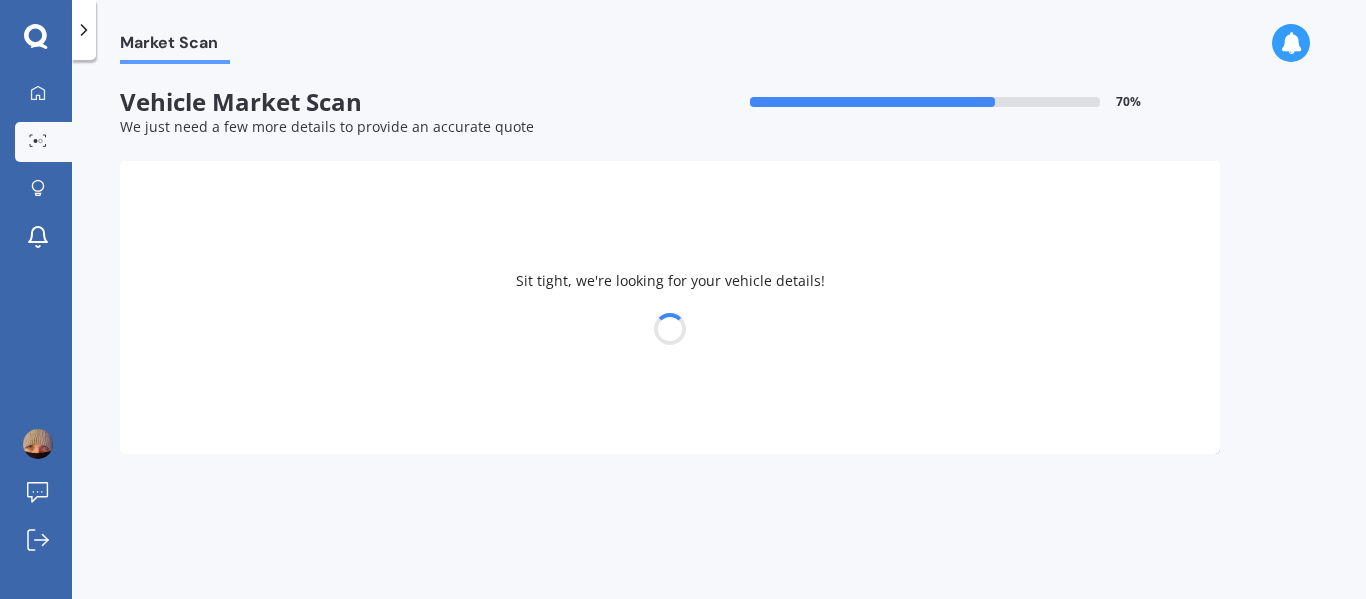 select on "KIA" 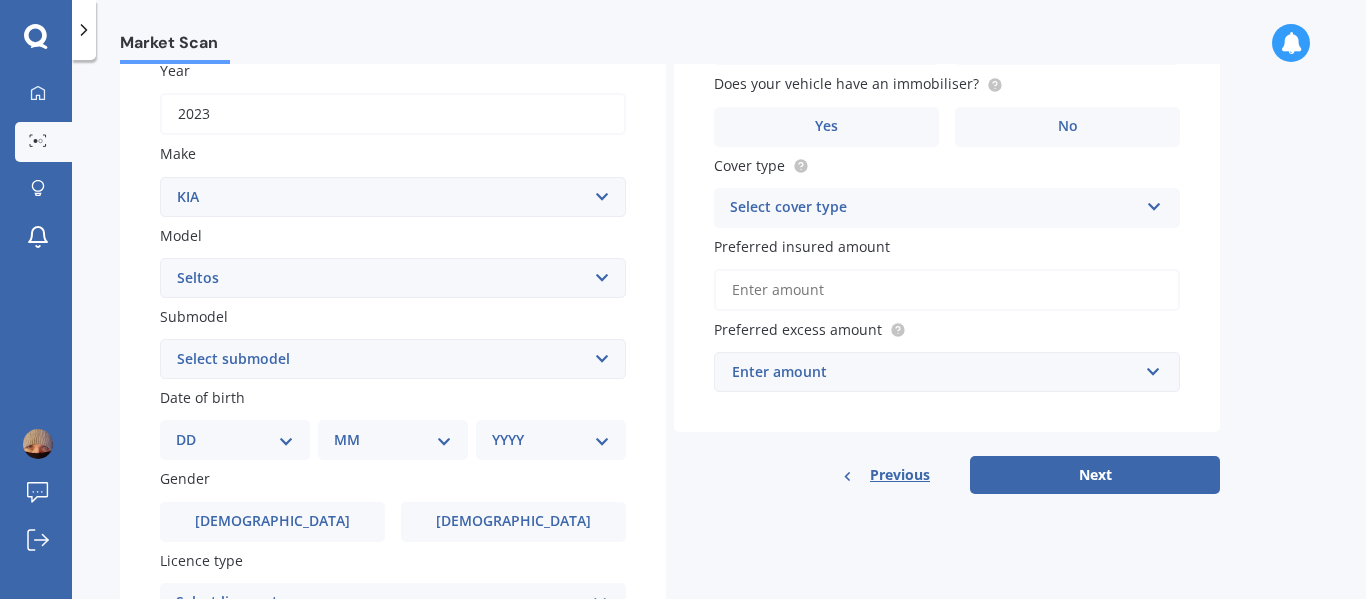 scroll, scrollTop: 400, scrollLeft: 0, axis: vertical 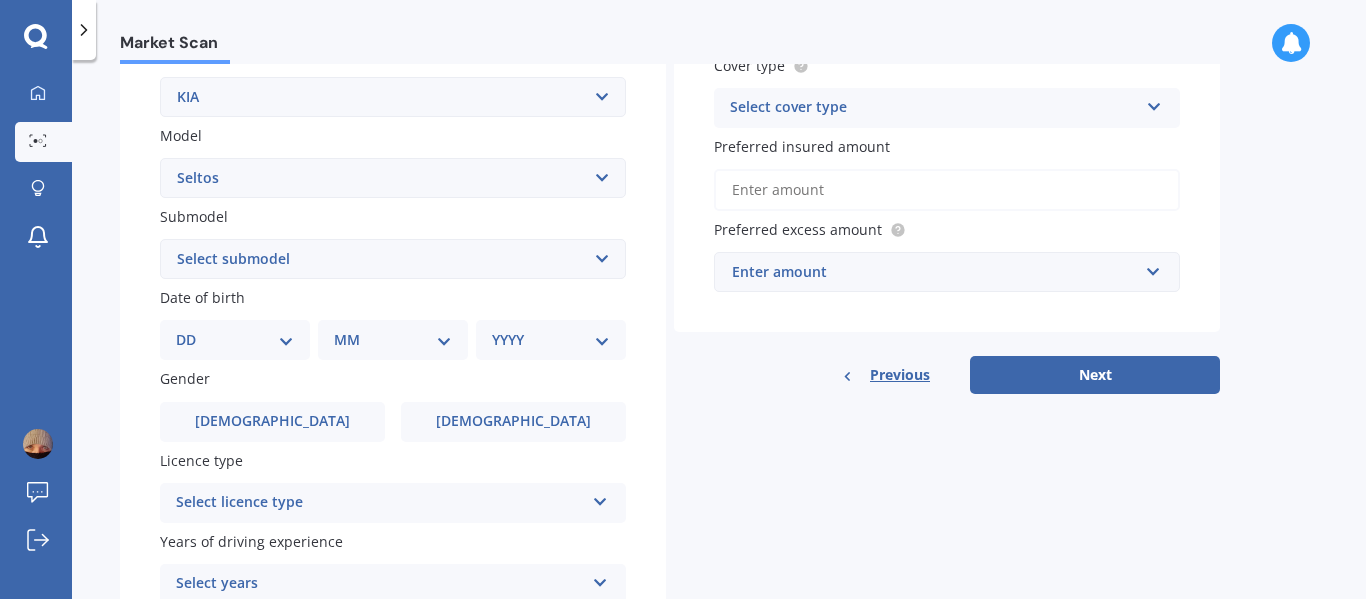 click on "Select submodel EX petrol 4WD Ltd petrol 4WD Ltd petrol turbo LTD2.0P/IV LX petrol 4WD LX Plus 2.0P Station Wagon LX Plus petrol 4WD" at bounding box center [393, 259] 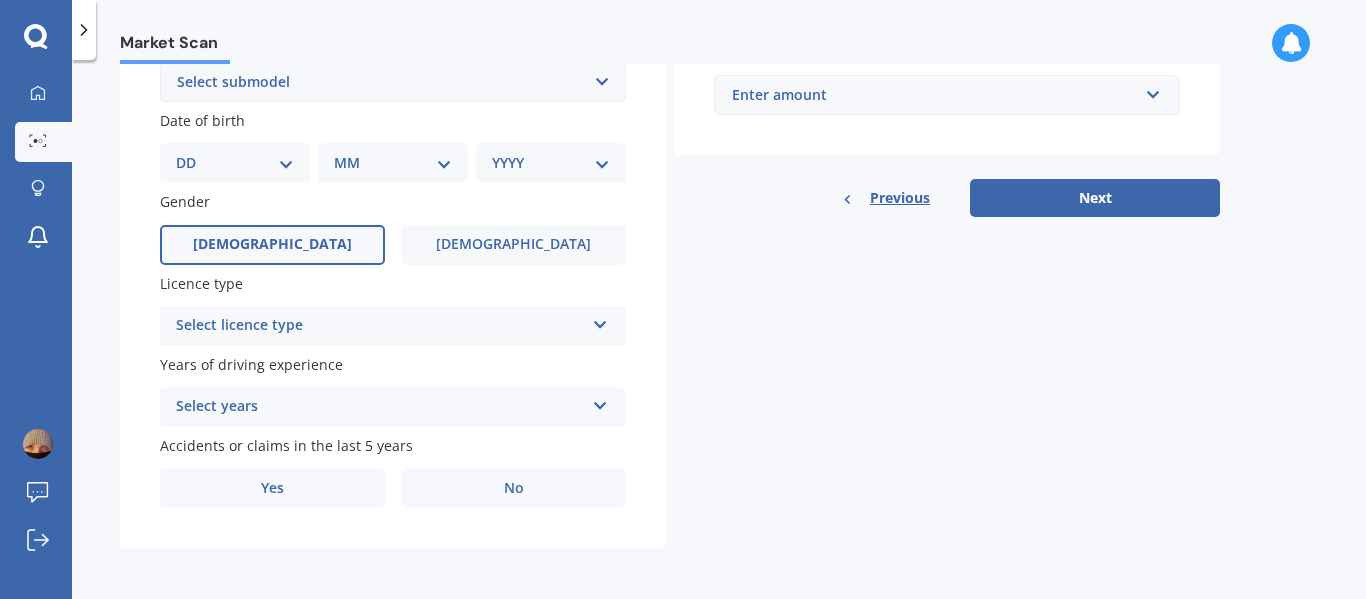 scroll, scrollTop: 578, scrollLeft: 0, axis: vertical 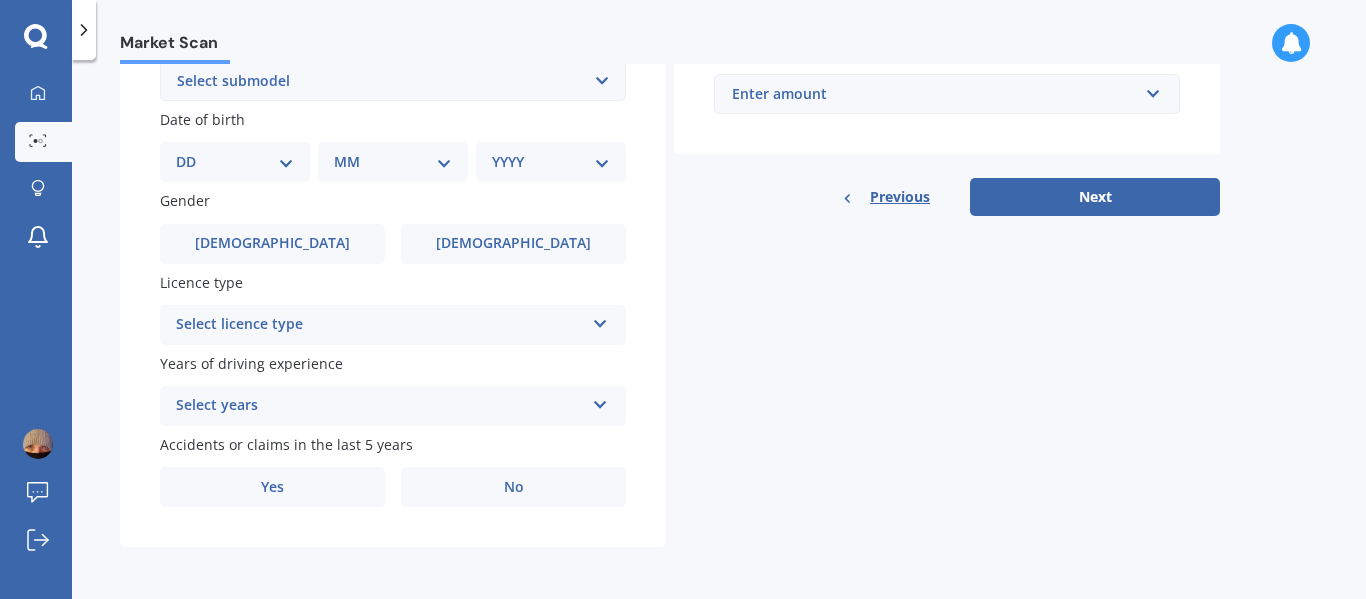 click on "DD 01 02 03 04 05 06 07 08 09 10 11 12 13 14 15 16 17 18 19 20 21 22 23 24 25 26 27 28 29 30 31" at bounding box center (235, 162) 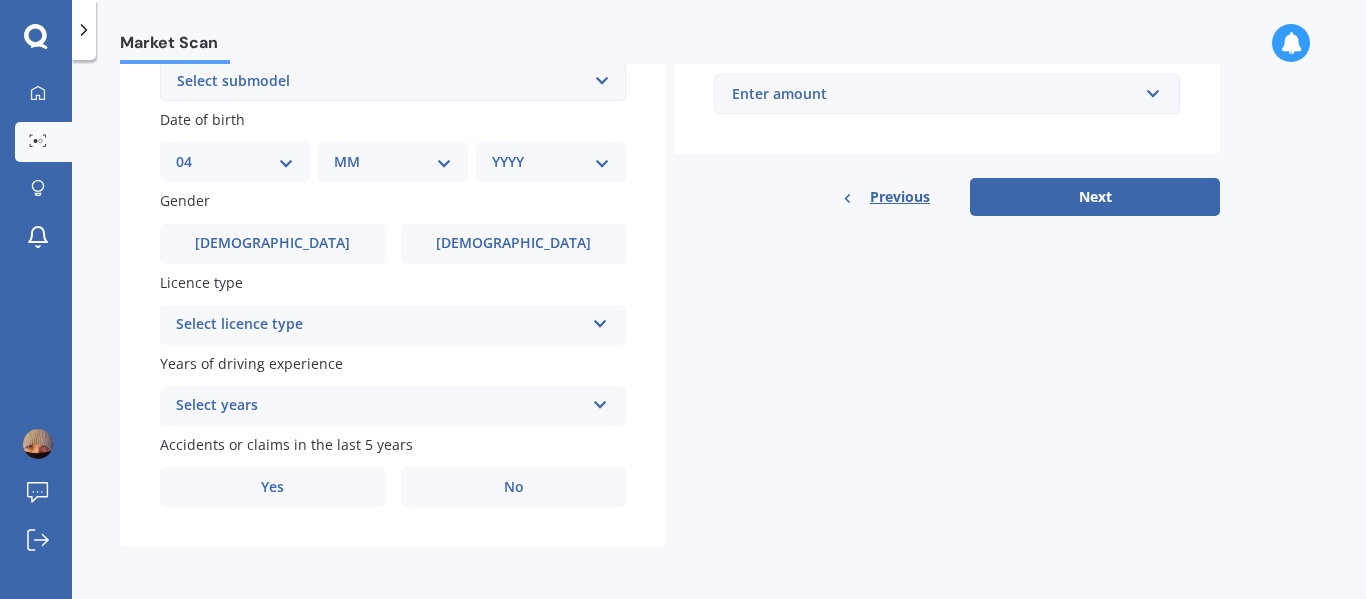 click on "DD 01 02 03 04 05 06 07 08 09 10 11 12 13 14 15 16 17 18 19 20 21 22 23 24 25 26 27 28 29 30 31" at bounding box center [235, 162] 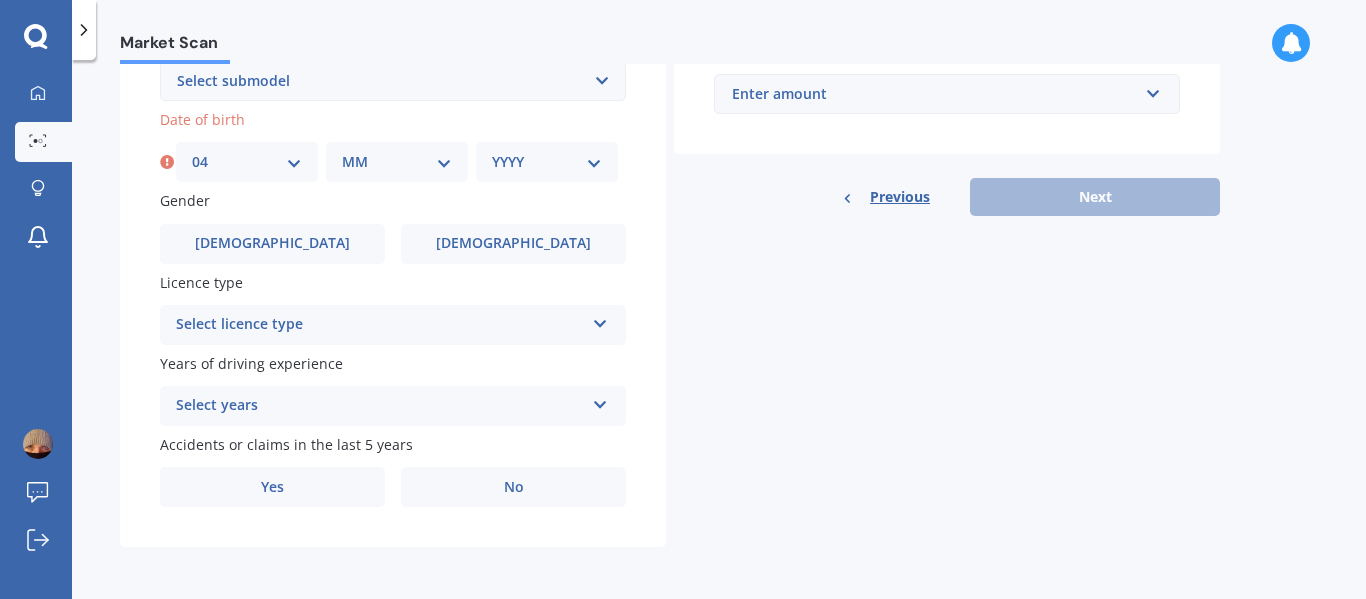 click on "MM 01 02 03 04 05 06 07 08 09 10 11 12" at bounding box center [397, 162] 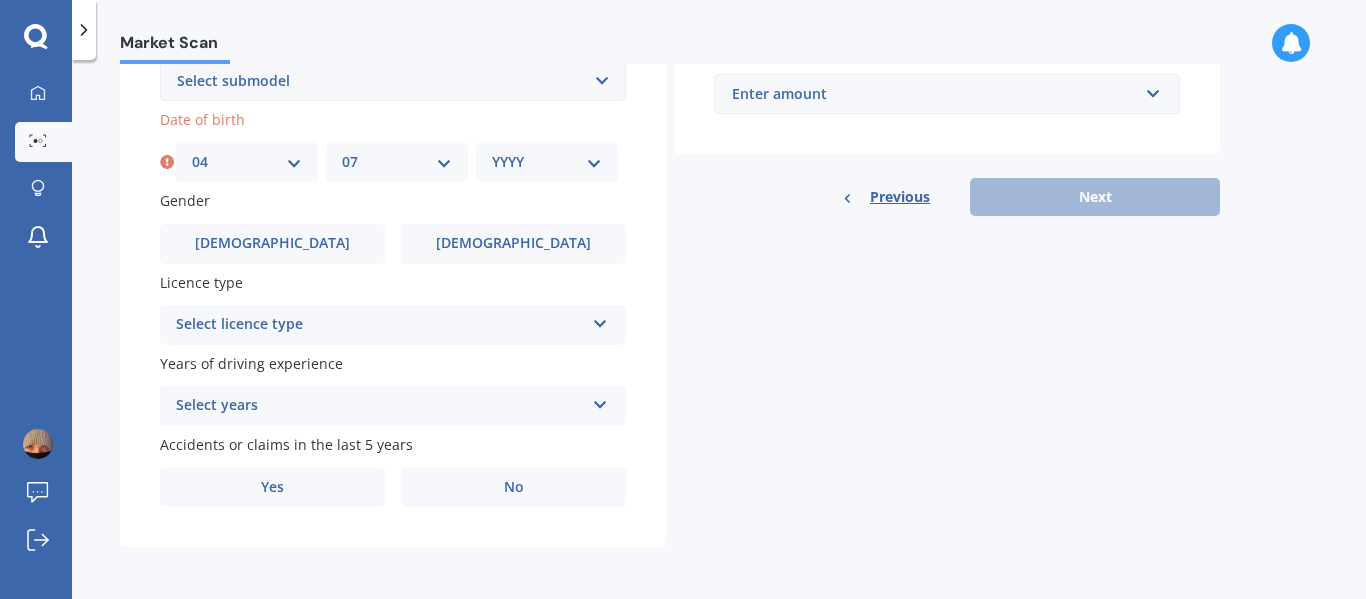 click on "MM 01 02 03 04 05 06 07 08 09 10 11 12" at bounding box center (397, 162) 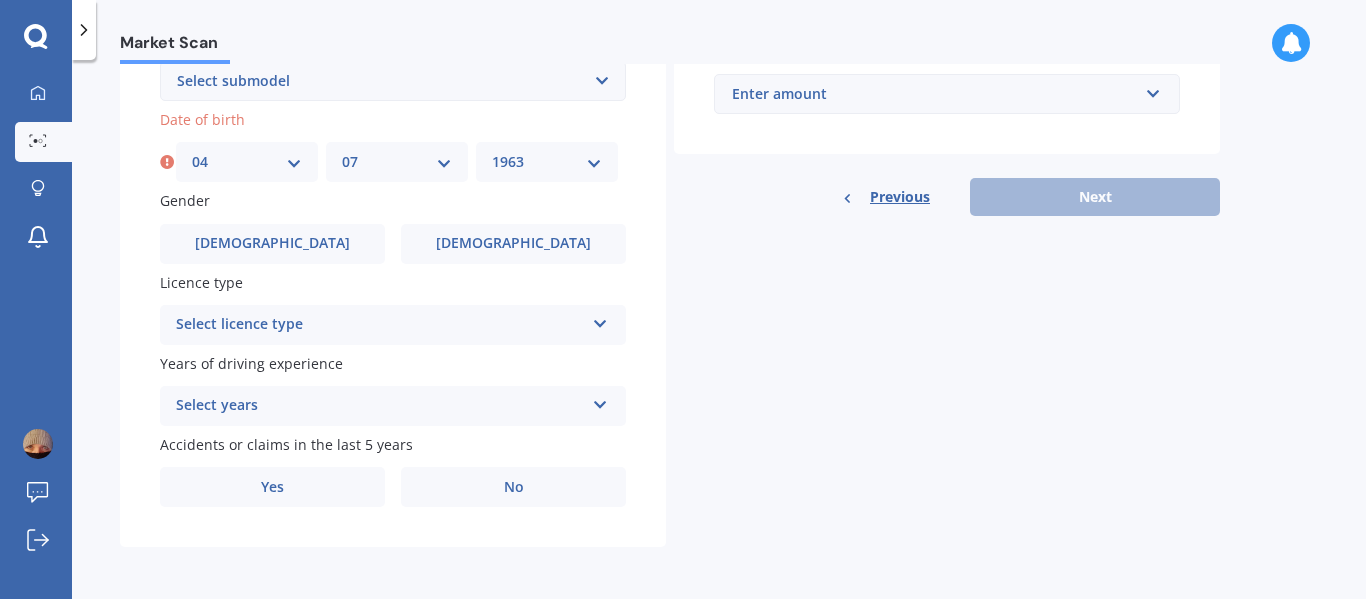 click on "YYYY 2025 2024 2023 2022 2021 2020 2019 2018 2017 2016 2015 2014 2013 2012 2011 2010 2009 2008 2007 2006 2005 2004 2003 2002 2001 2000 1999 1998 1997 1996 1995 1994 1993 1992 1991 1990 1989 1988 1987 1986 1985 1984 1983 1982 1981 1980 1979 1978 1977 1976 1975 1974 1973 1972 1971 1970 1969 1968 1967 1966 1965 1964 1963 1962 1961 1960 1959 1958 1957 1956 1955 1954 1953 1952 1951 1950 1949 1948 1947 1946 1945 1944 1943 1942 1941 1940 1939 1938 1937 1936 1935 1934 1933 1932 1931 1930 1929 1928 1927 1926" at bounding box center (547, 162) 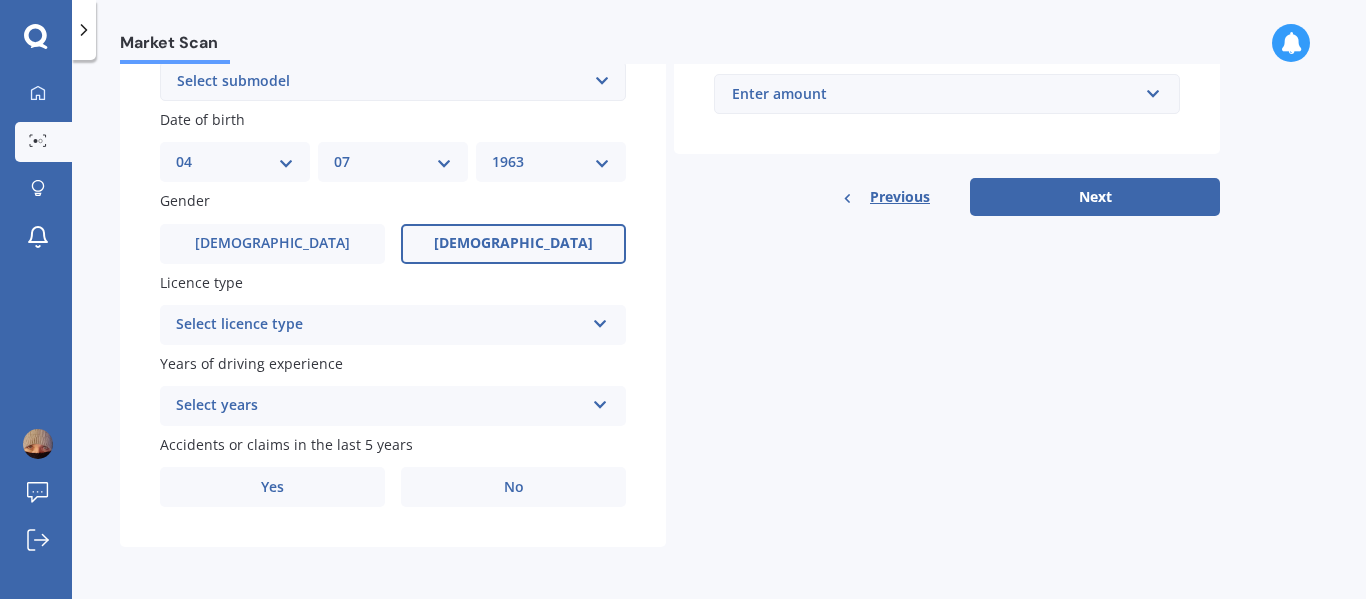 click on "[DEMOGRAPHIC_DATA]" at bounding box center [513, 244] 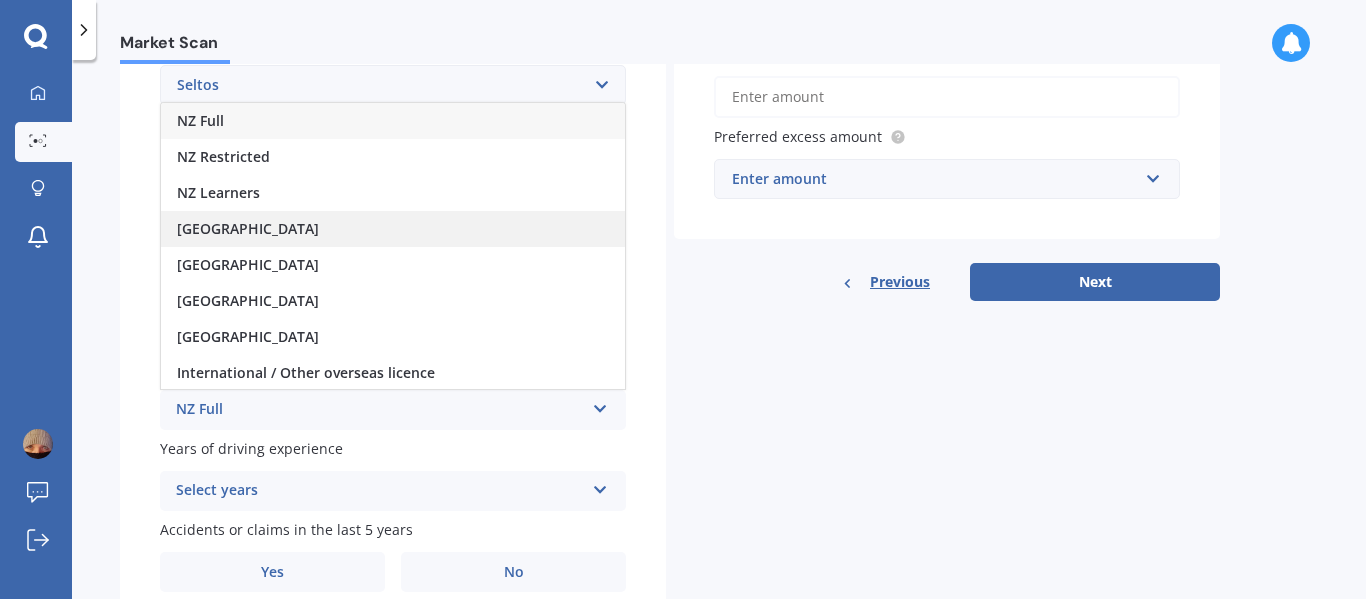 scroll, scrollTop: 378, scrollLeft: 0, axis: vertical 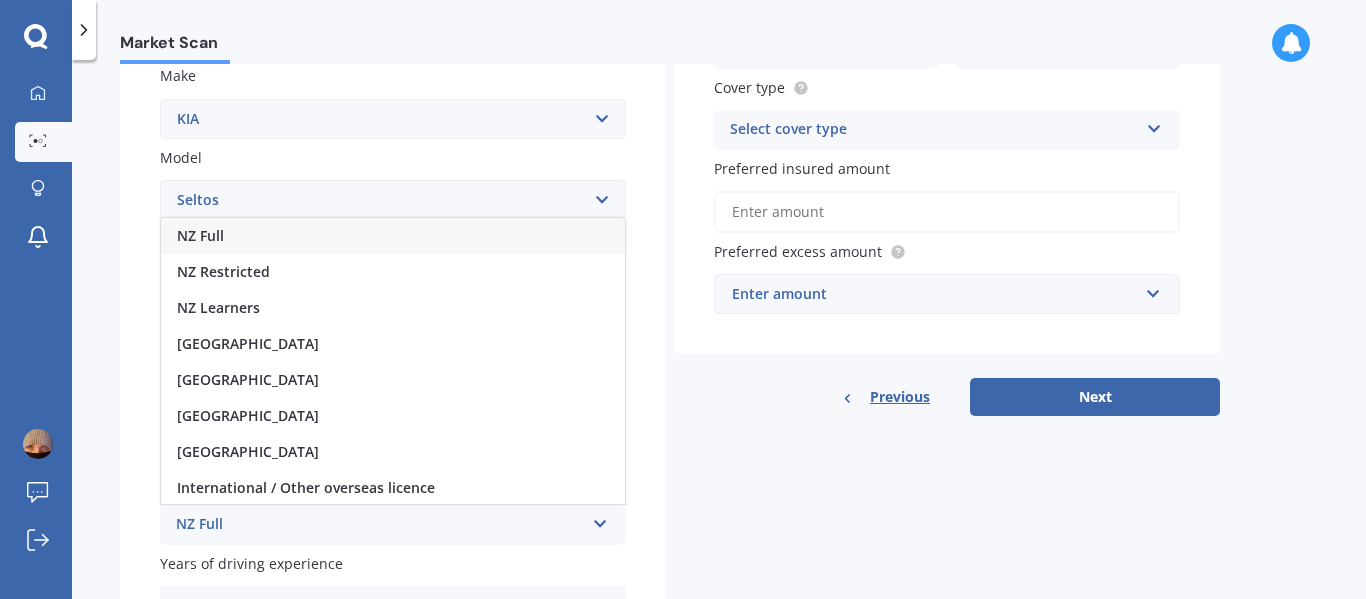 click on "NZ Full" at bounding box center (200, 235) 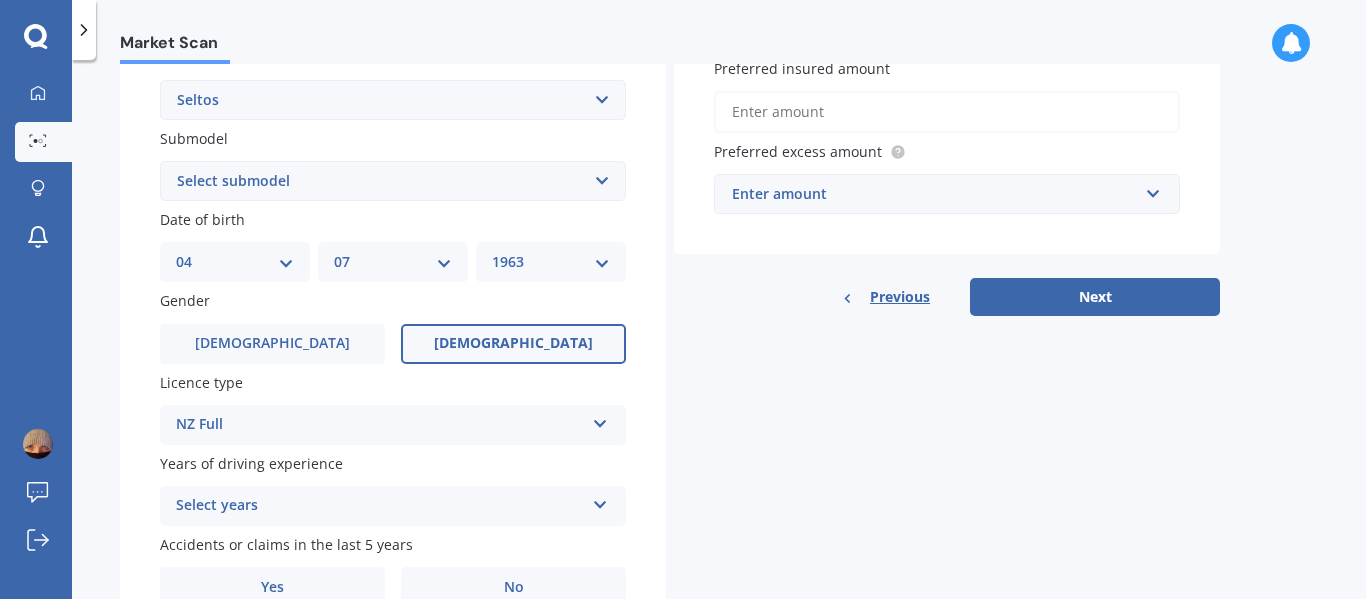 scroll, scrollTop: 578, scrollLeft: 0, axis: vertical 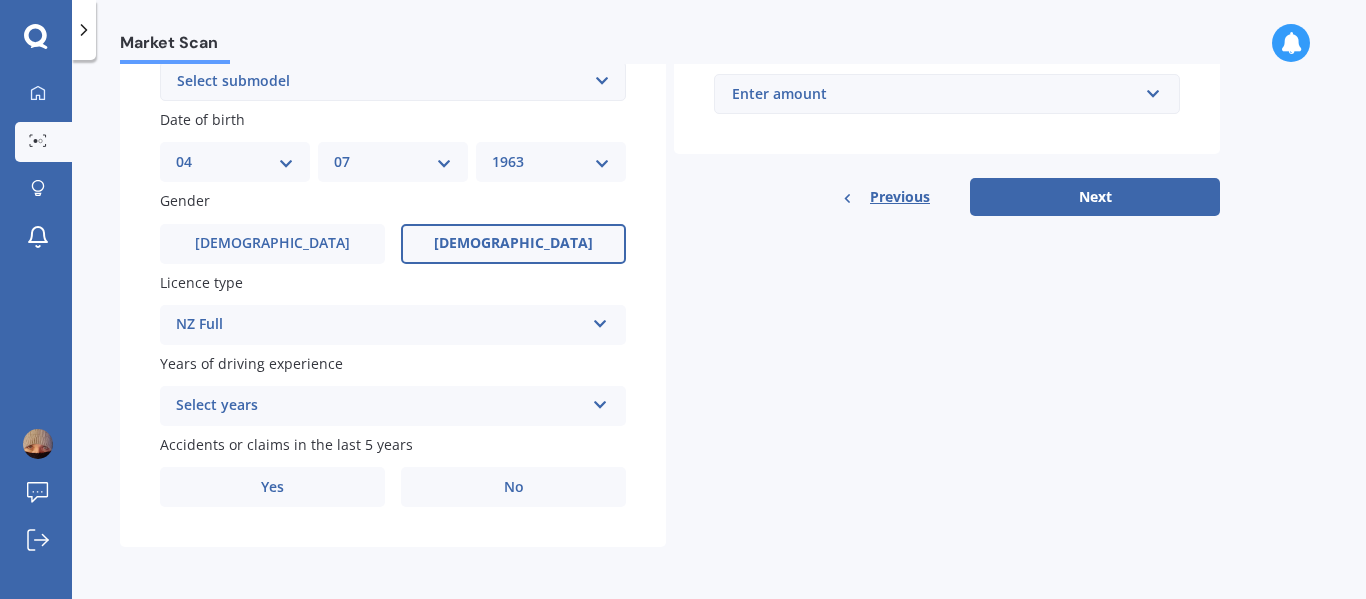 click at bounding box center (600, 401) 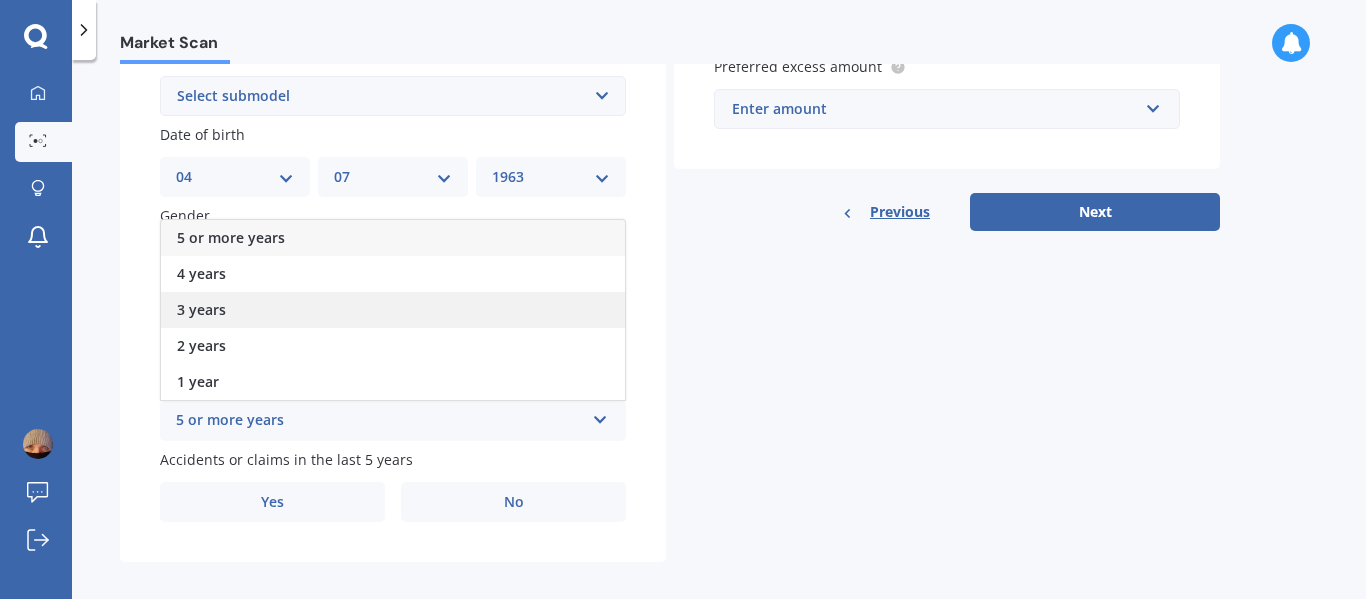 scroll, scrollTop: 578, scrollLeft: 0, axis: vertical 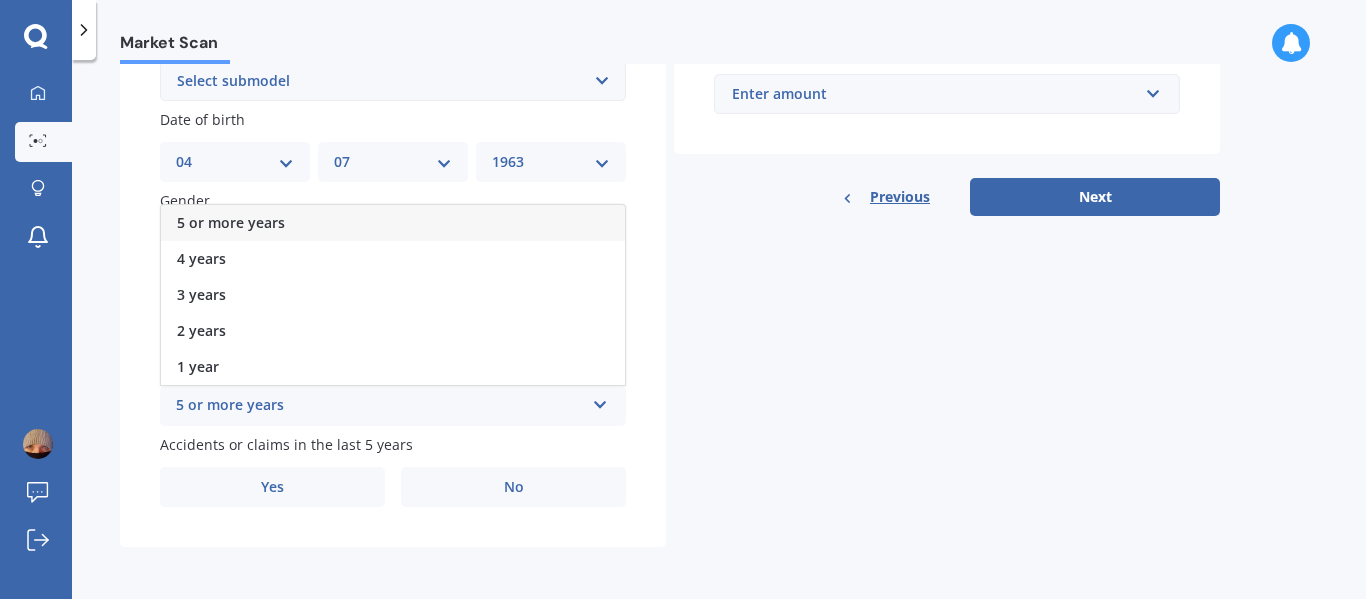 click on "5 or more years" at bounding box center (231, 222) 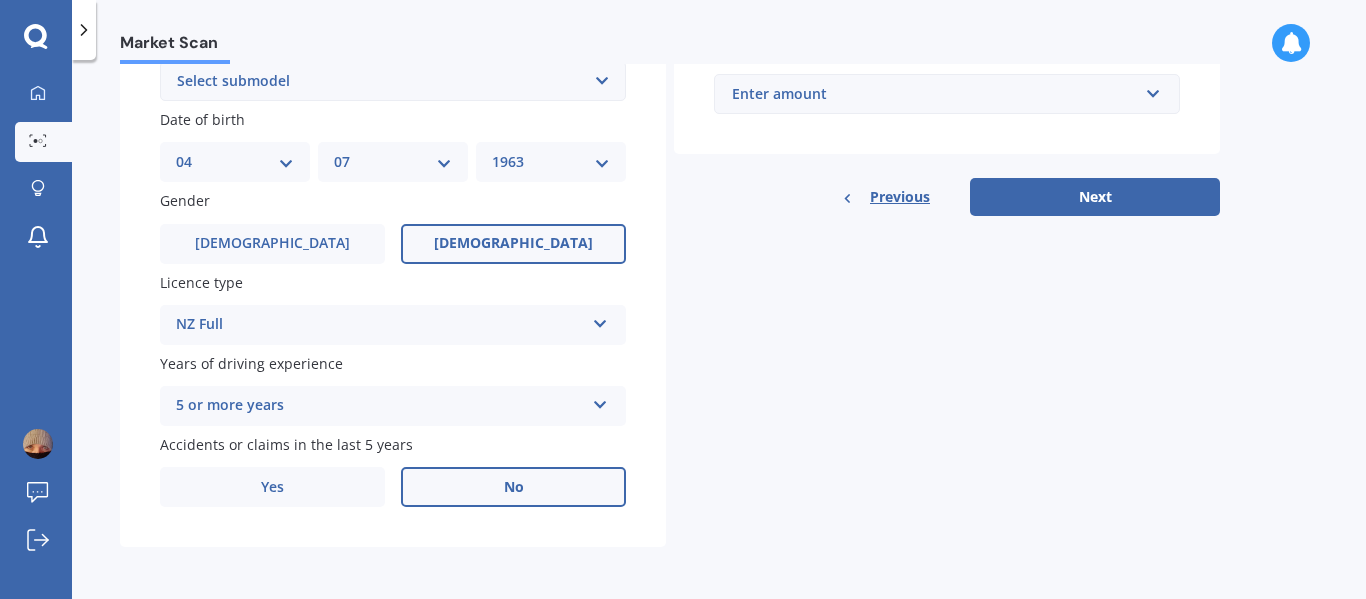 click on "No" at bounding box center [514, 487] 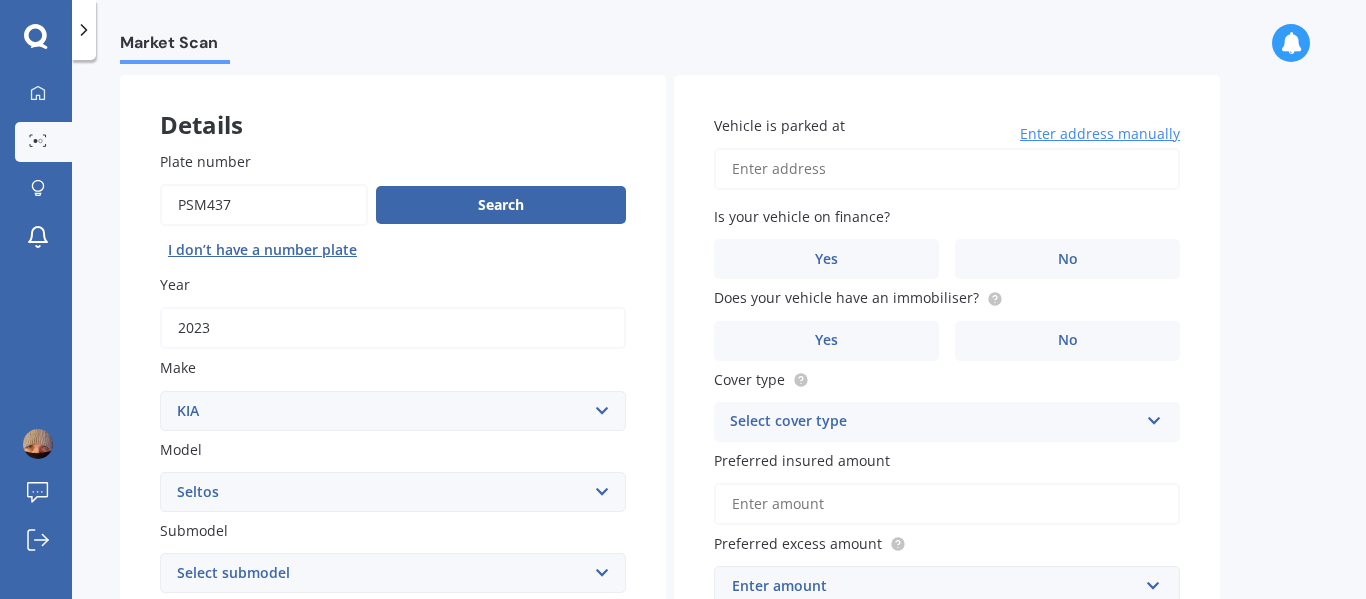 scroll, scrollTop: 78, scrollLeft: 0, axis: vertical 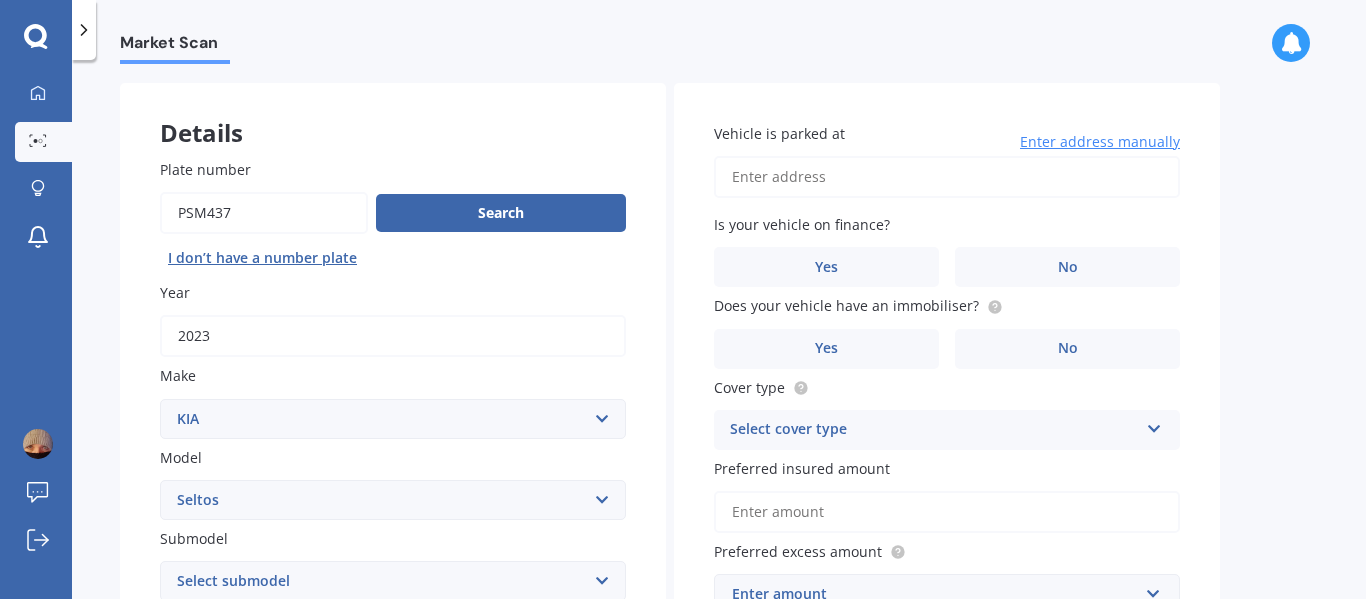 click on "Vehicle is parked at" at bounding box center [947, 177] 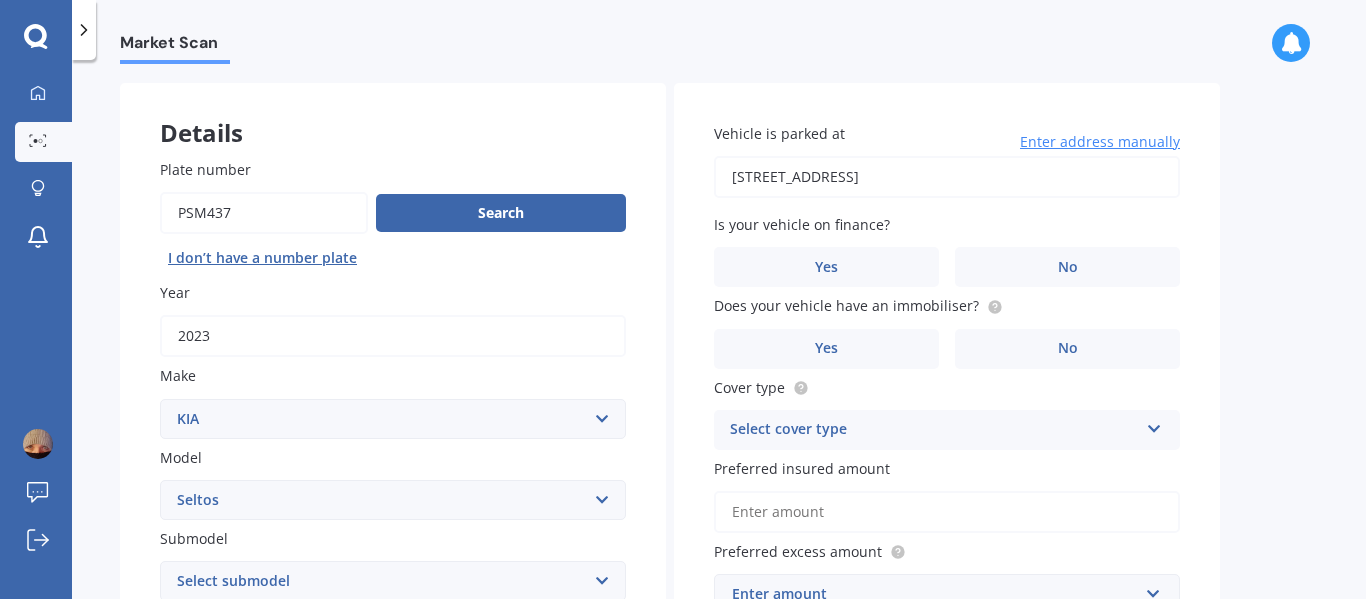 type on "[STREET_ADDRESS]" 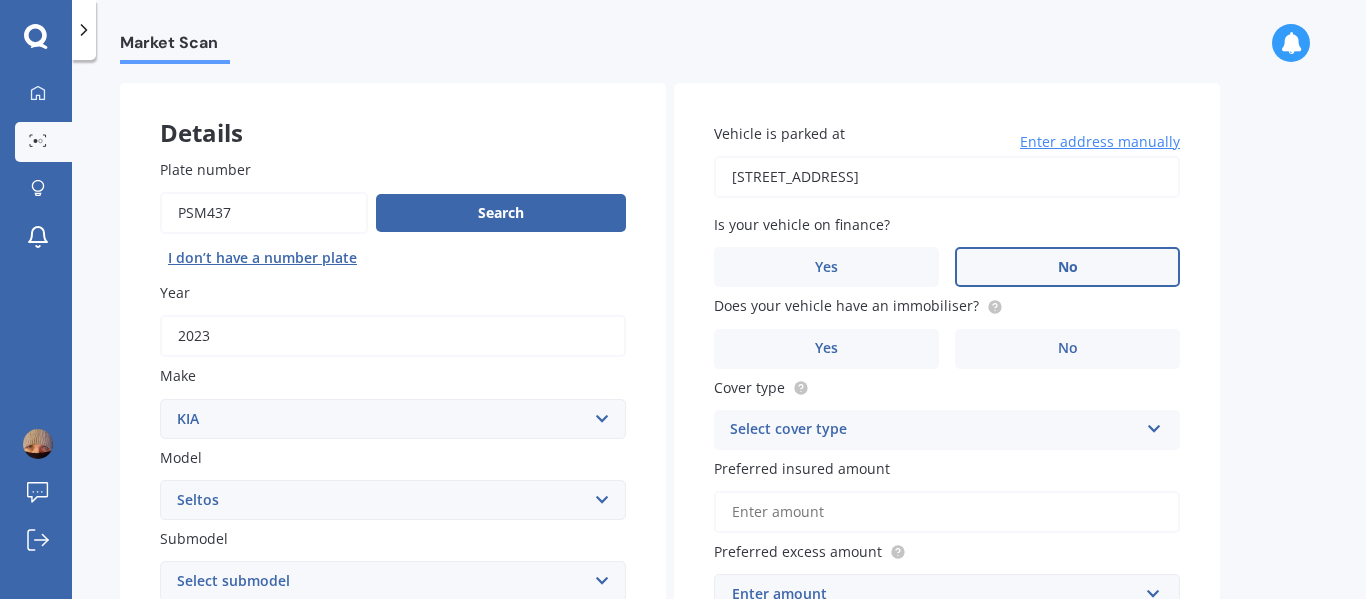 click on "No" at bounding box center [1067, 267] 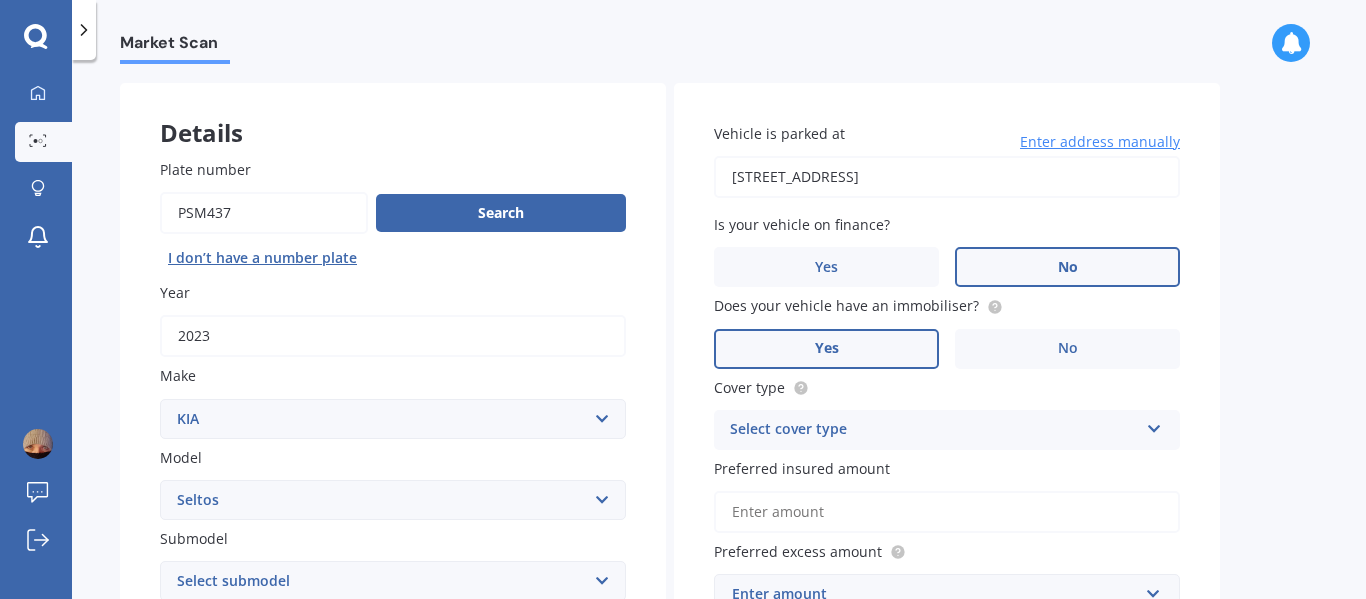 click on "Yes" at bounding box center (826, 349) 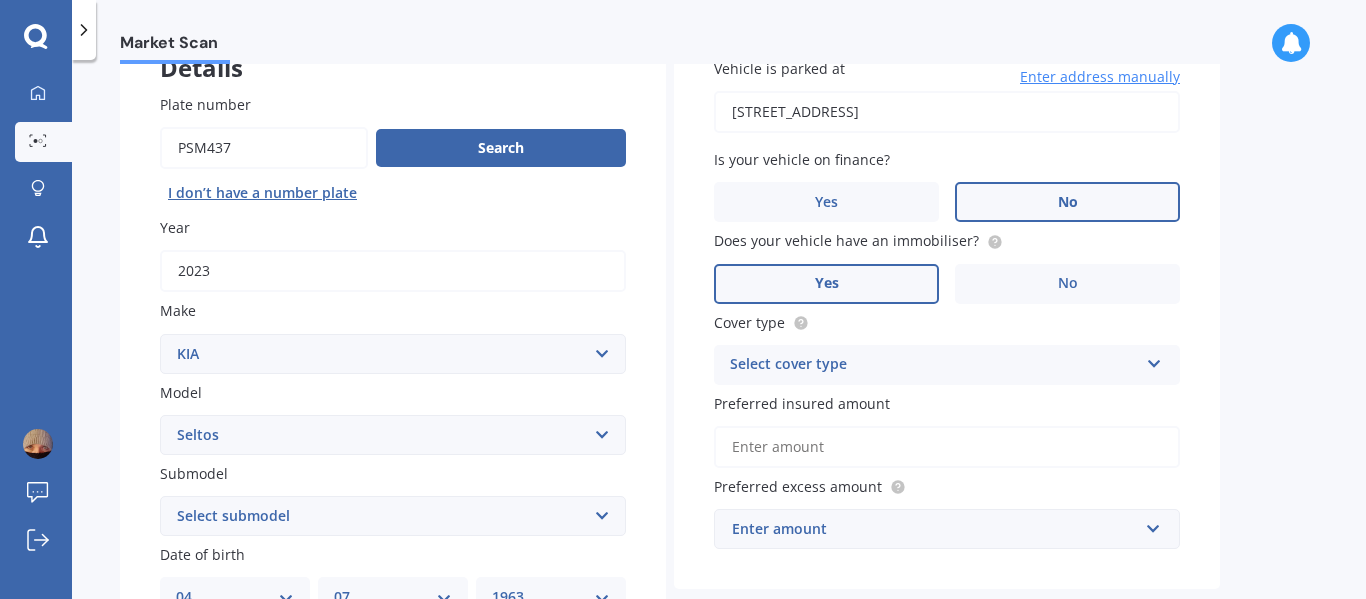 scroll, scrollTop: 178, scrollLeft: 0, axis: vertical 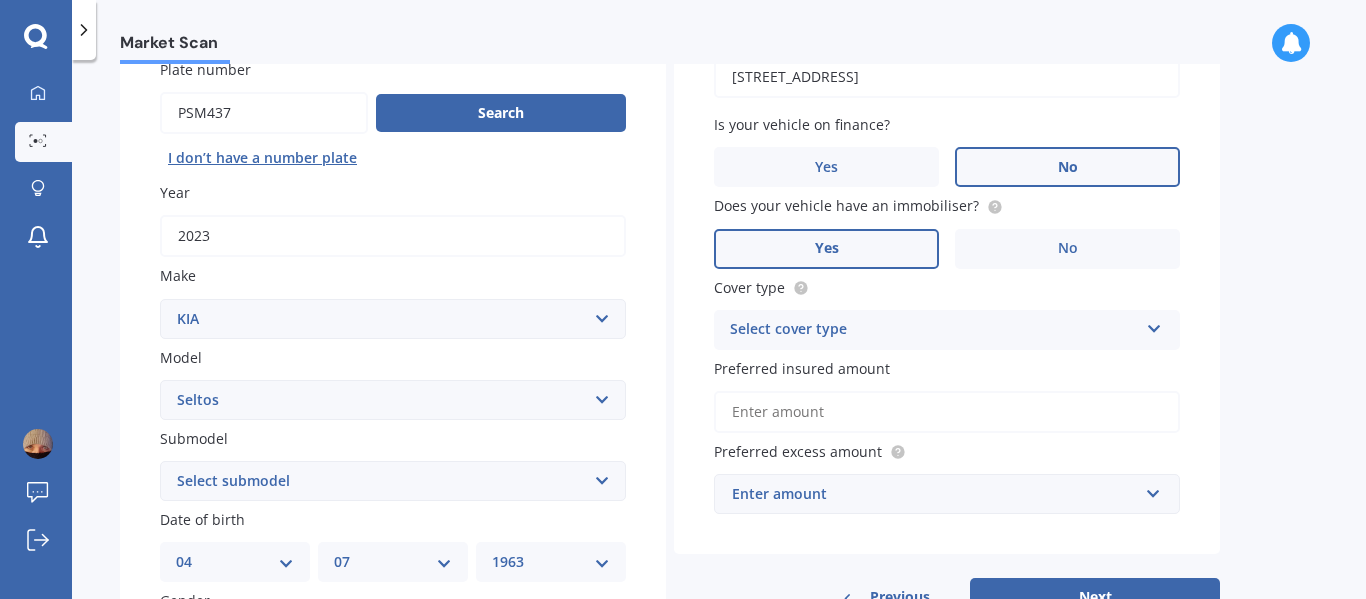 click on "Select cover type" at bounding box center (934, 330) 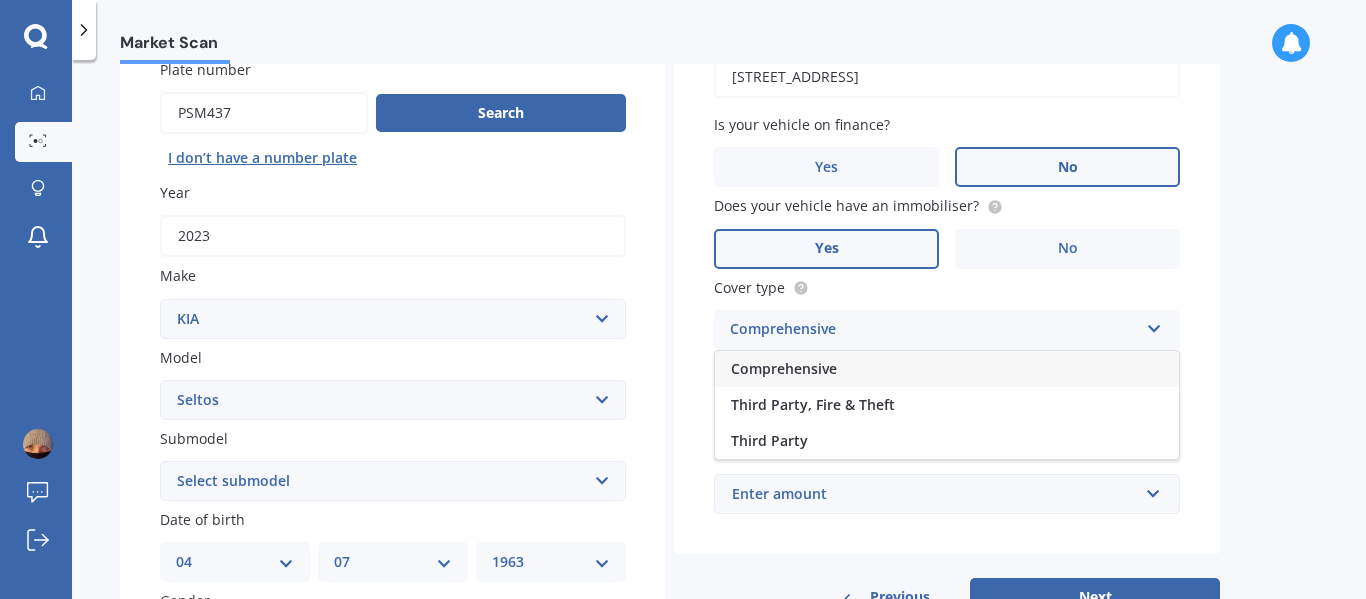click on "Comprehensive" at bounding box center (784, 368) 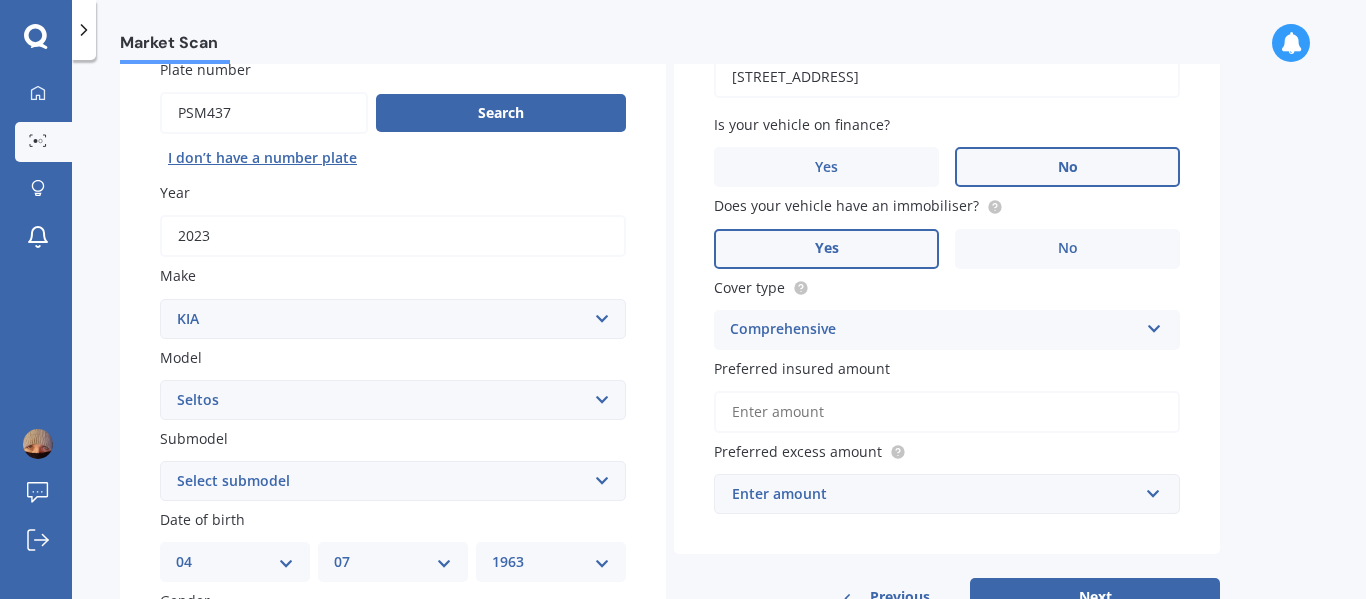 click on "Preferred insured amount" at bounding box center (947, 412) 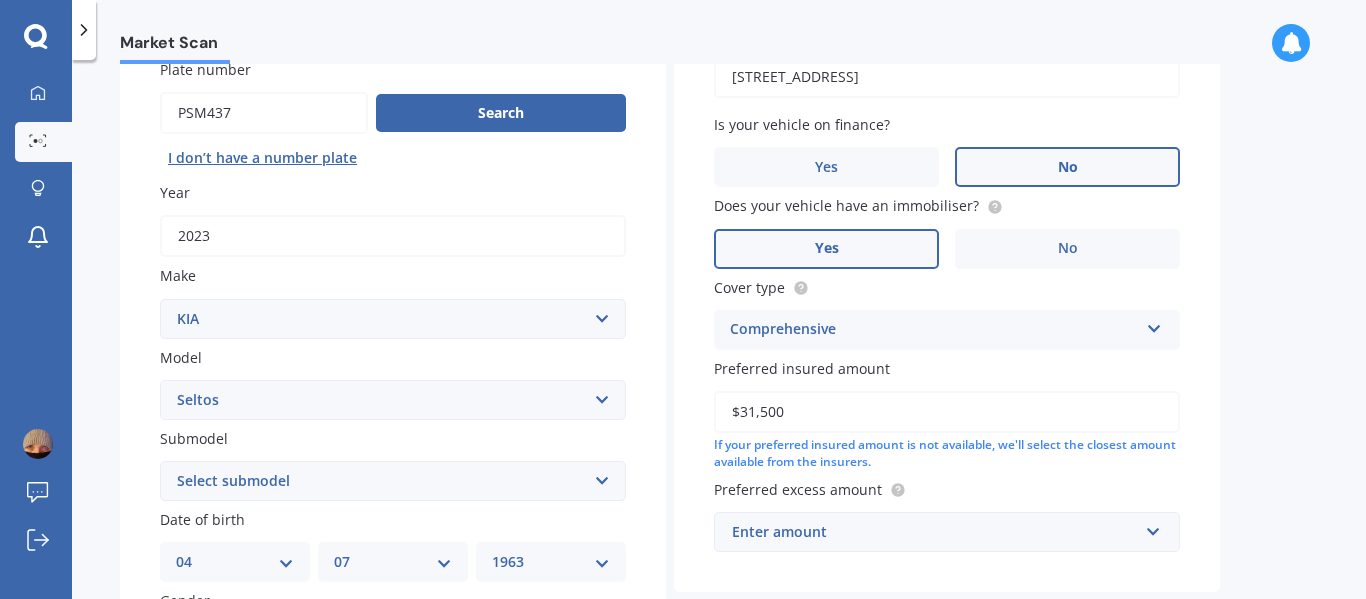 type on "$31,500" 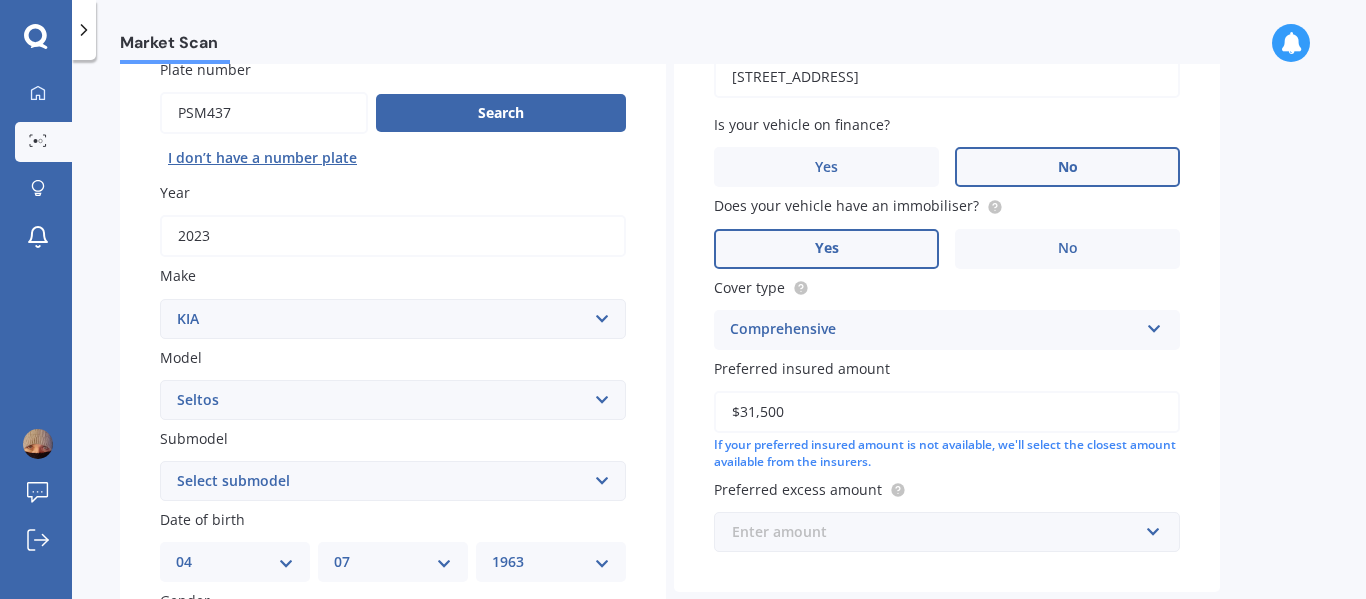 click at bounding box center [940, 532] 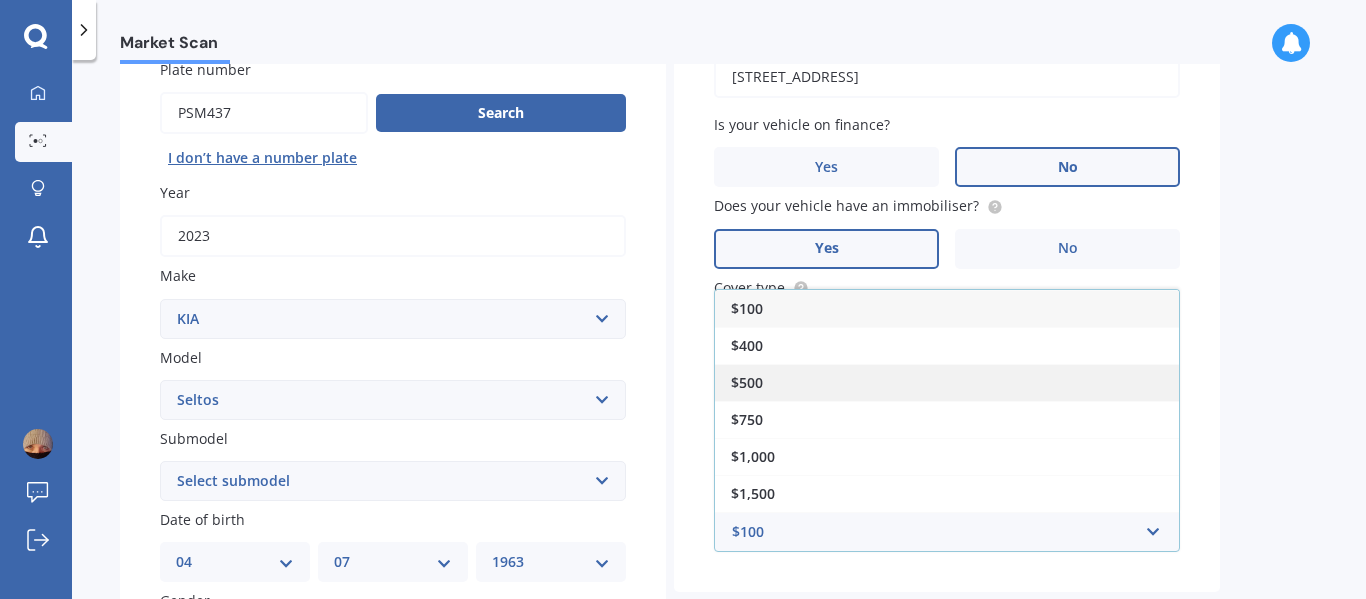 click on "$500" at bounding box center (747, 382) 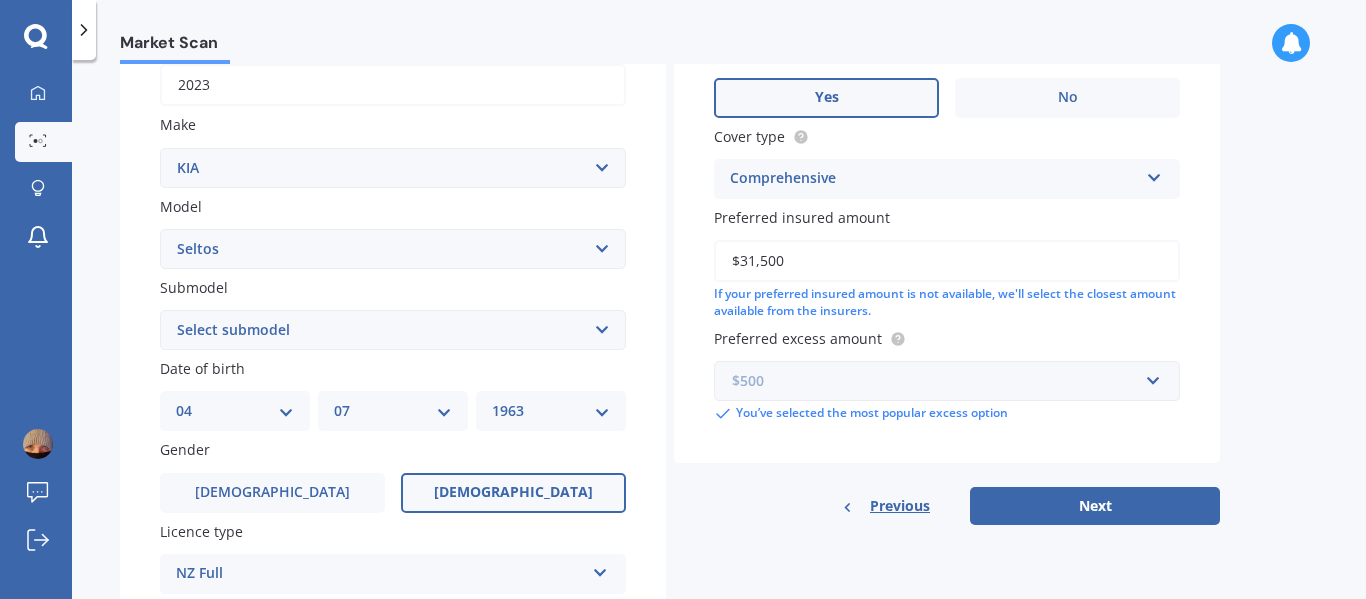 scroll, scrollTop: 378, scrollLeft: 0, axis: vertical 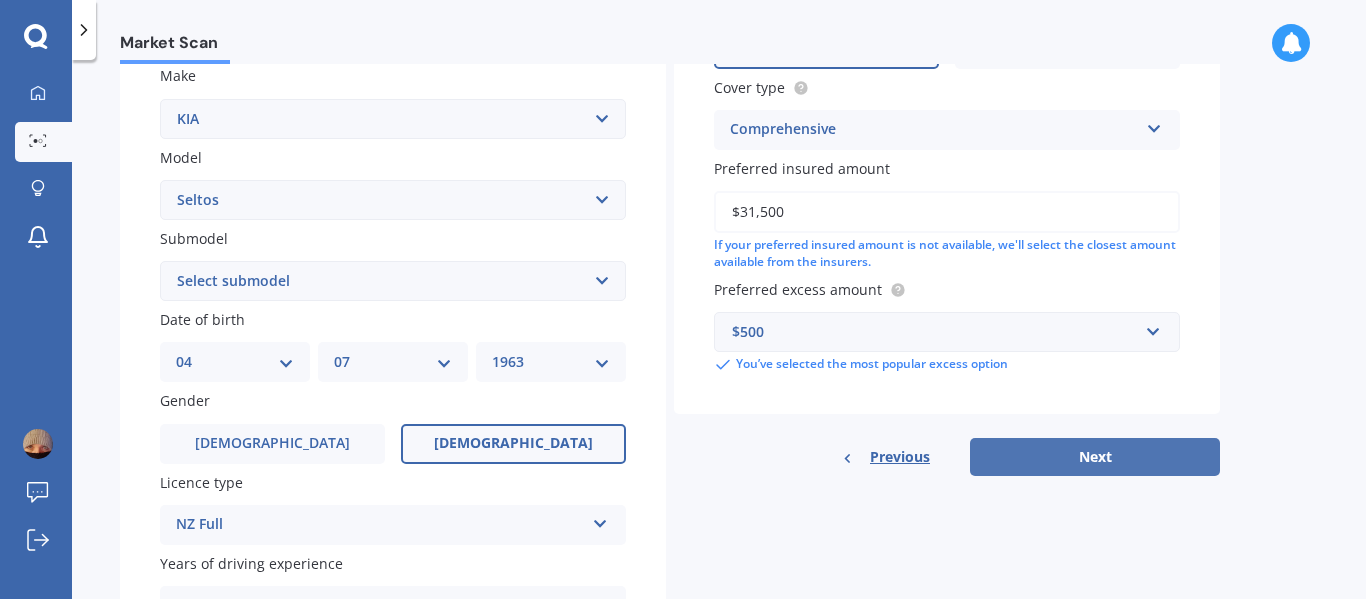 click on "Next" at bounding box center (1095, 457) 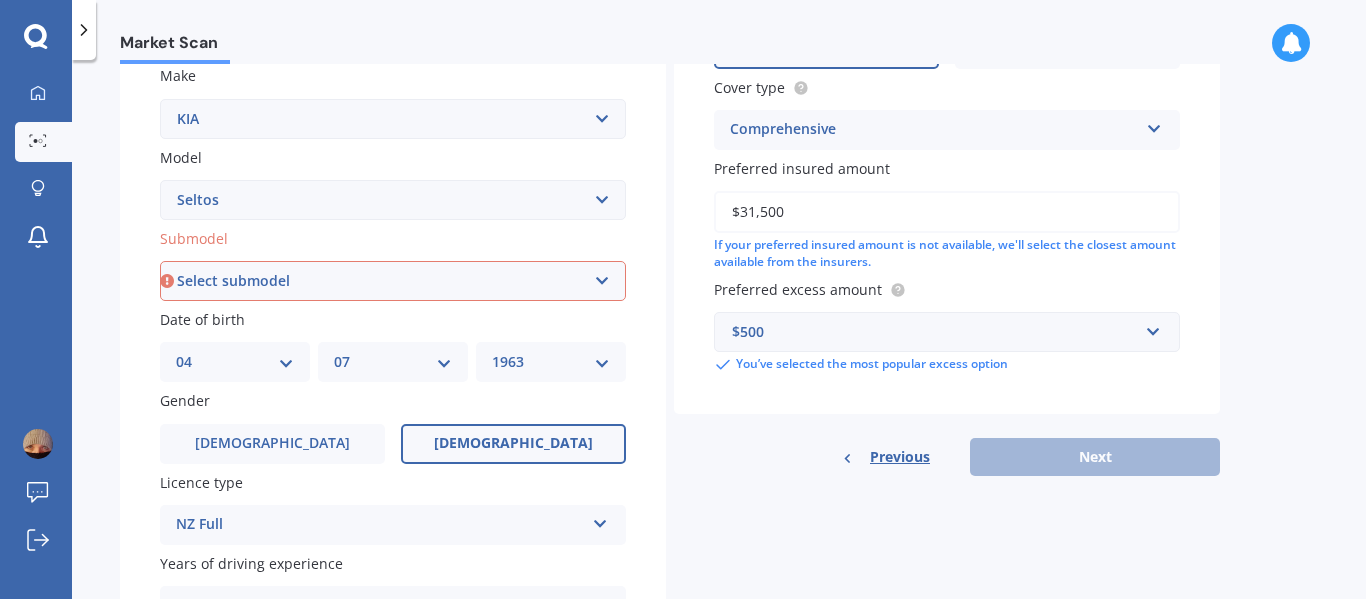 click on "Select submodel EX petrol 4WD Ltd petrol 4WD Ltd petrol turbo LTD2.0P/IV LX petrol 4WD LX Plus 2.0P Station Wagon LX Plus petrol 4WD" at bounding box center [393, 281] 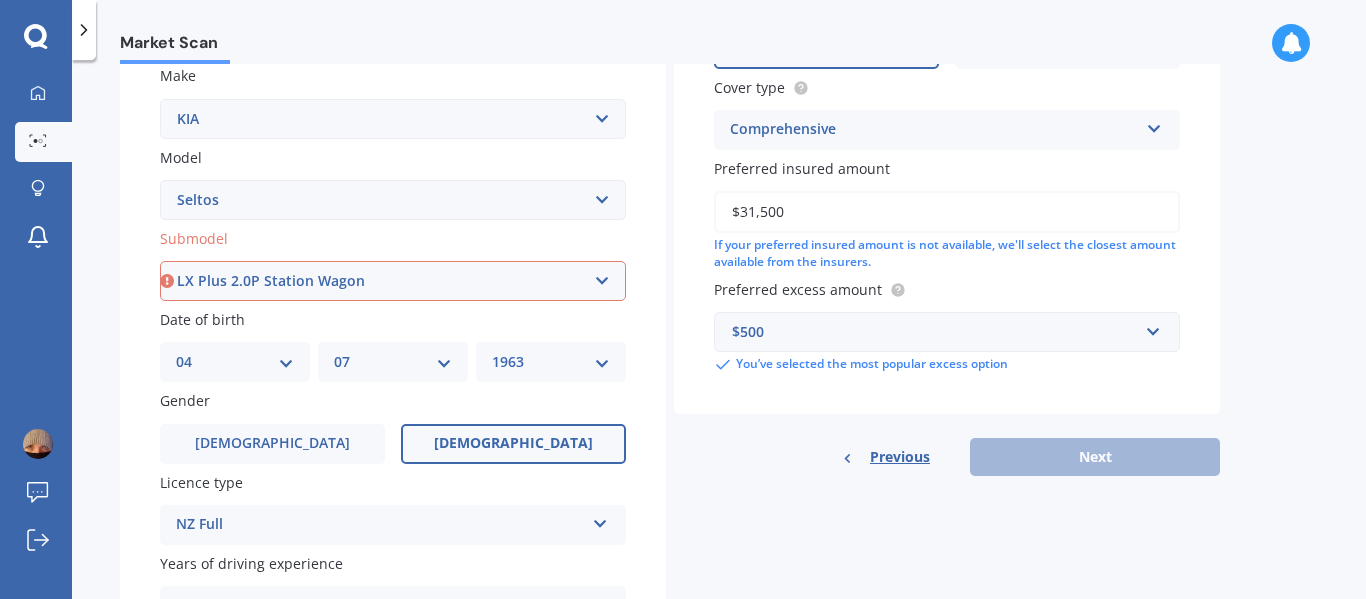click on "Select submodel EX petrol 4WD Ltd petrol 4WD Ltd petrol turbo LTD2.0P/IV LX petrol 4WD LX Plus 2.0P Station Wagon LX Plus petrol 4WD" at bounding box center (393, 281) 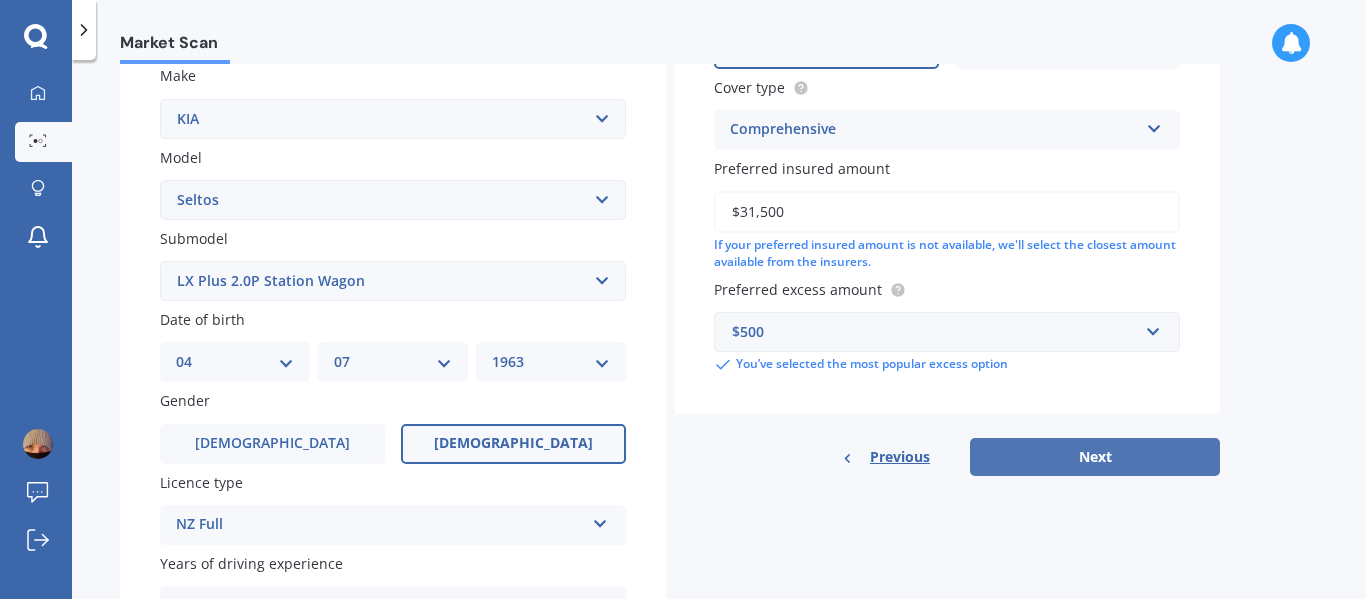 click on "Next" at bounding box center [1095, 457] 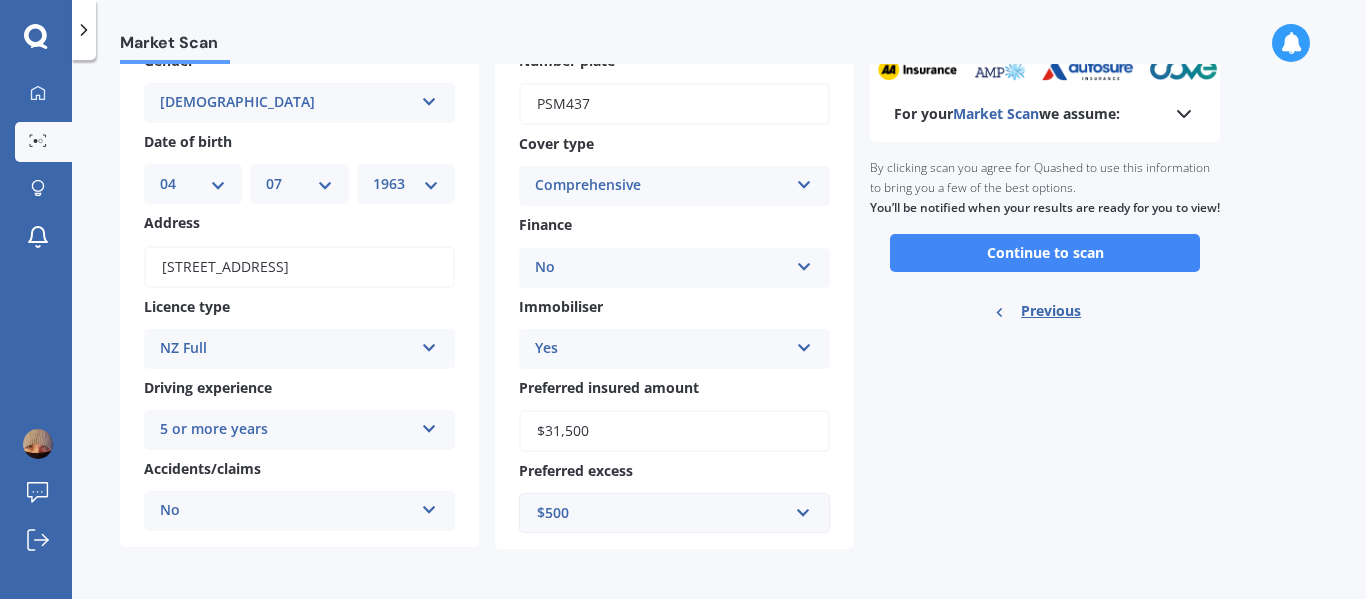 scroll, scrollTop: 129, scrollLeft: 0, axis: vertical 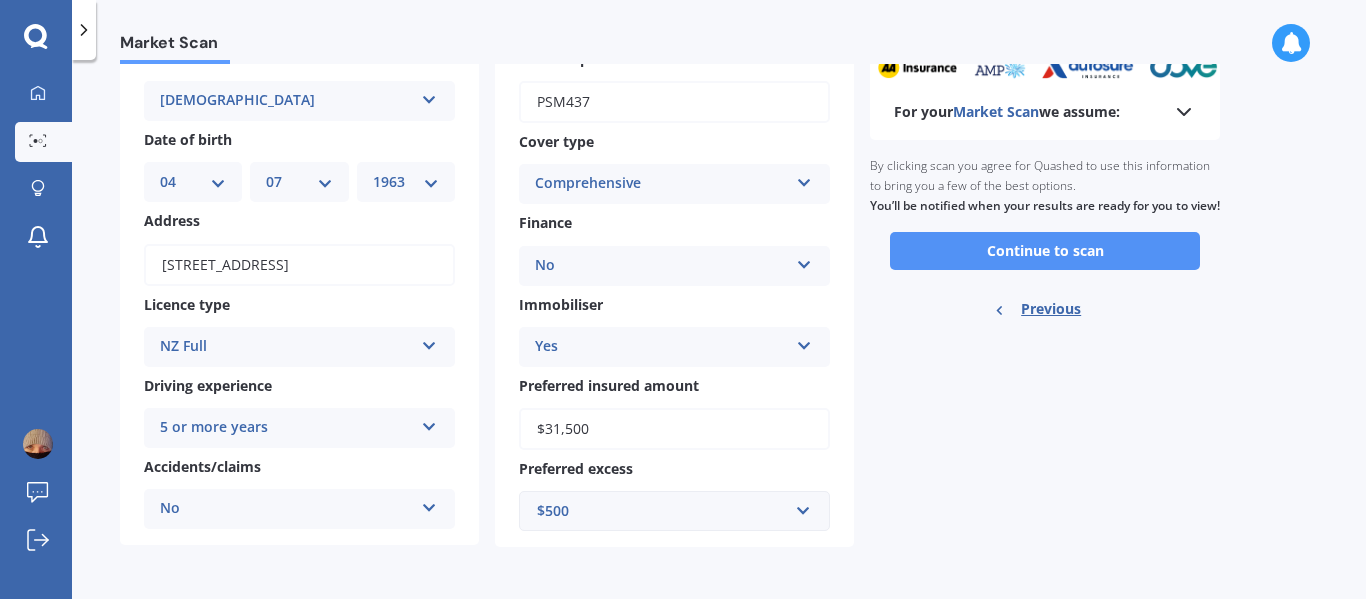 click on "Continue to scan" at bounding box center [1045, 251] 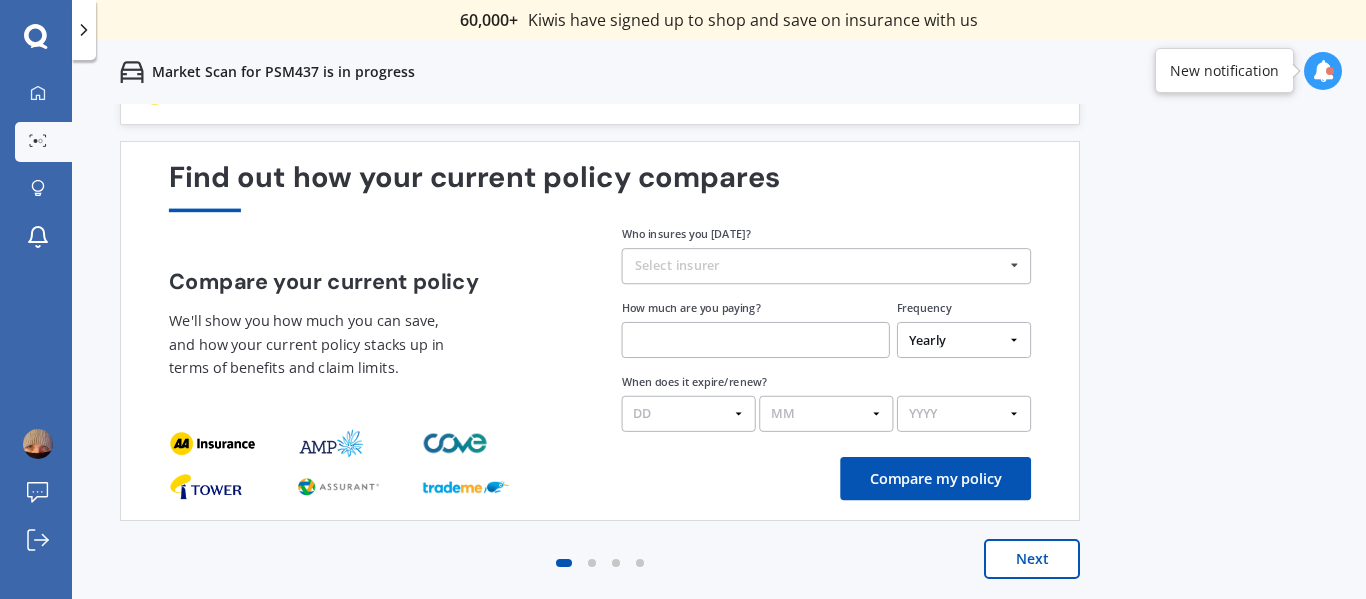 scroll, scrollTop: 0, scrollLeft: 0, axis: both 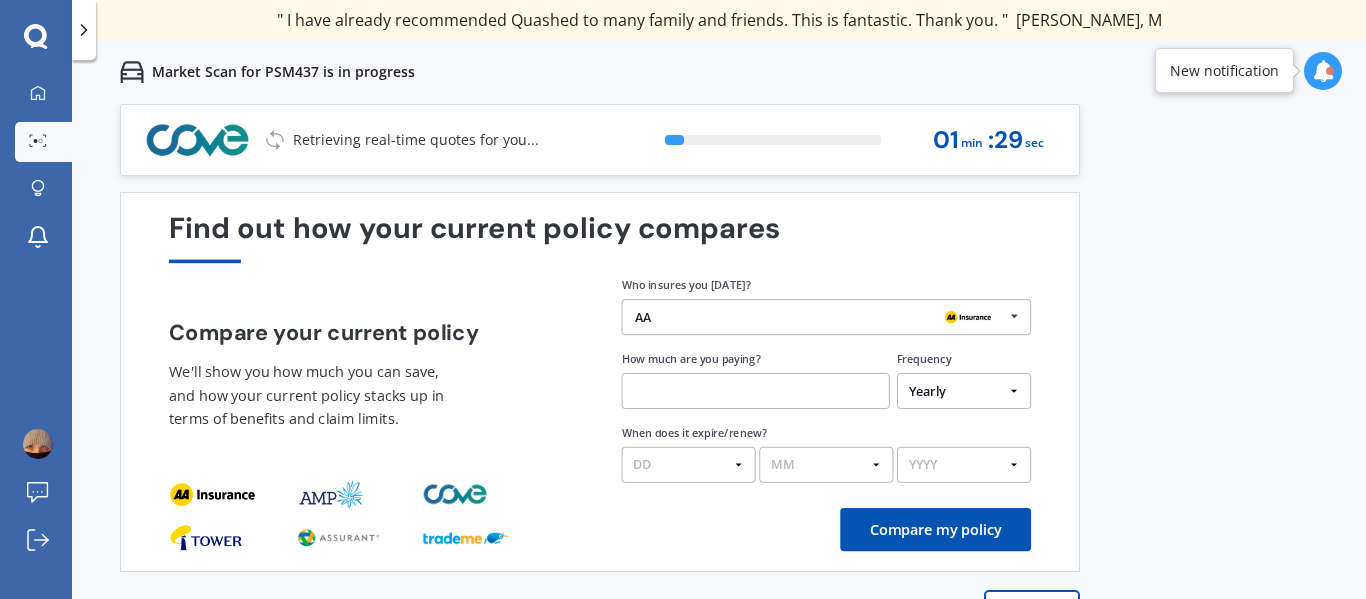 click at bounding box center [1014, 316] 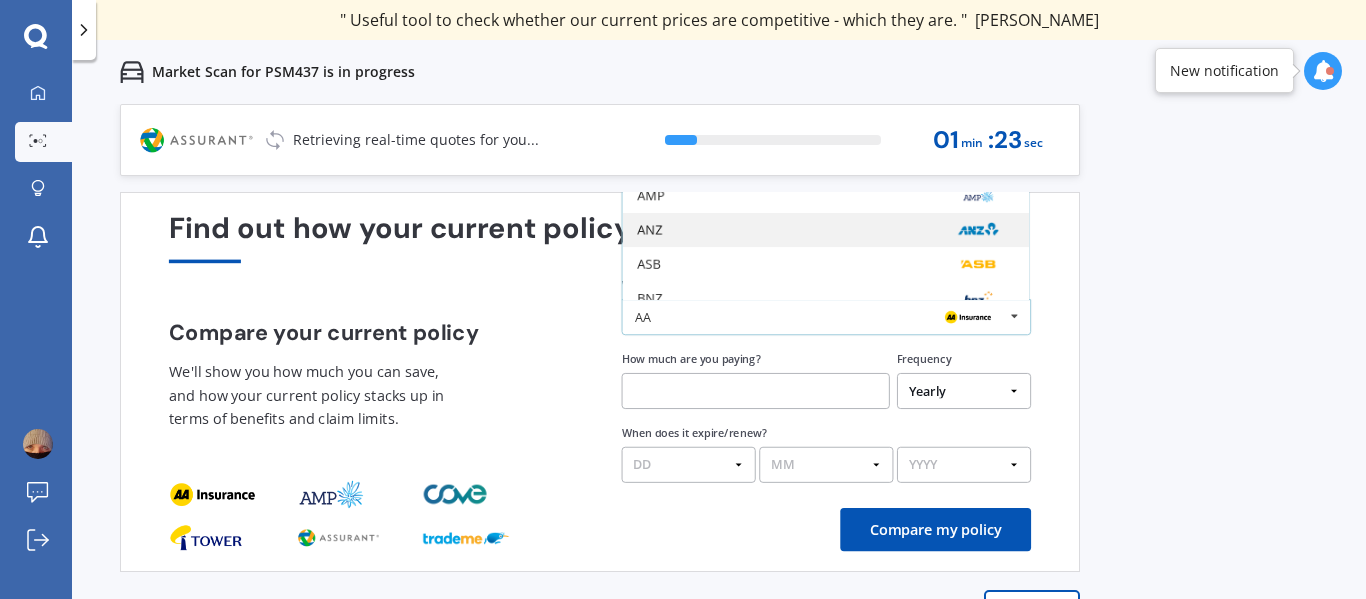 scroll, scrollTop: 100, scrollLeft: 0, axis: vertical 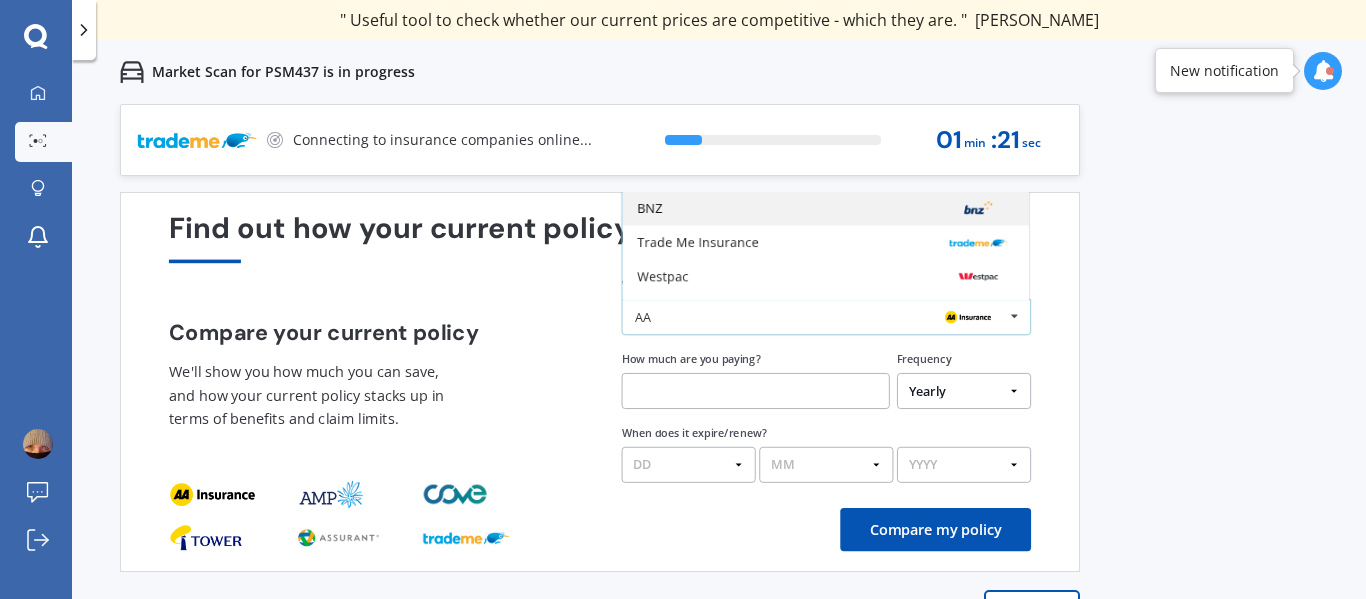 click on "BNZ" at bounding box center [649, 208] 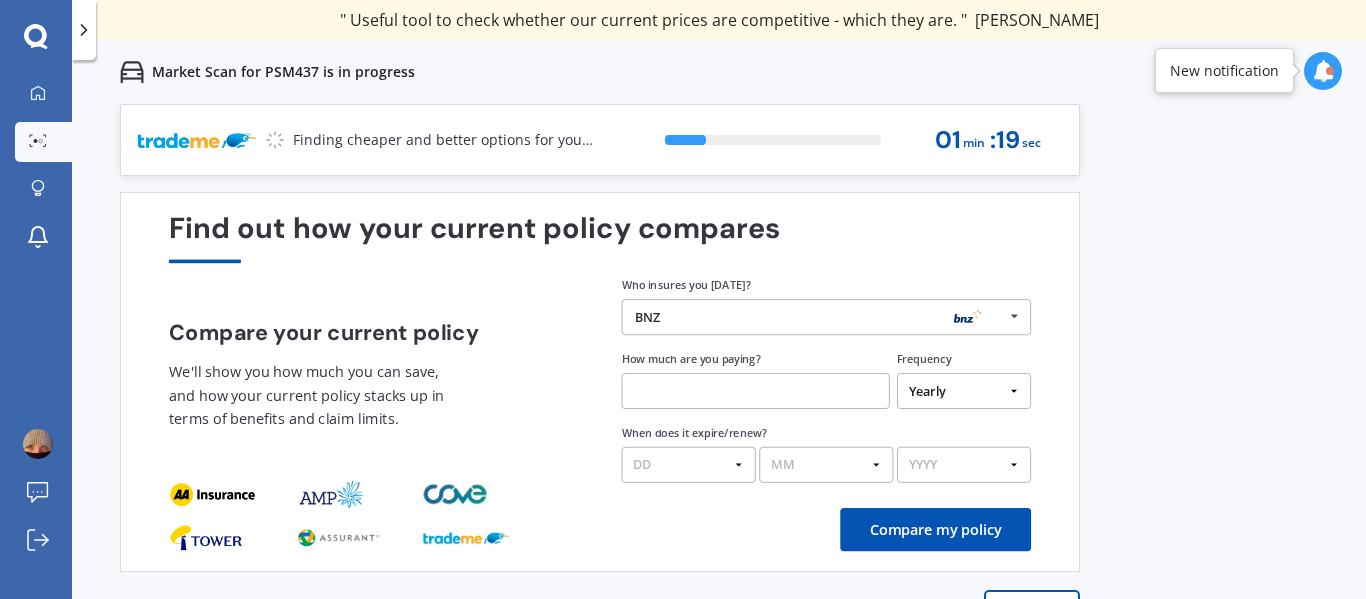 click at bounding box center (756, 391) 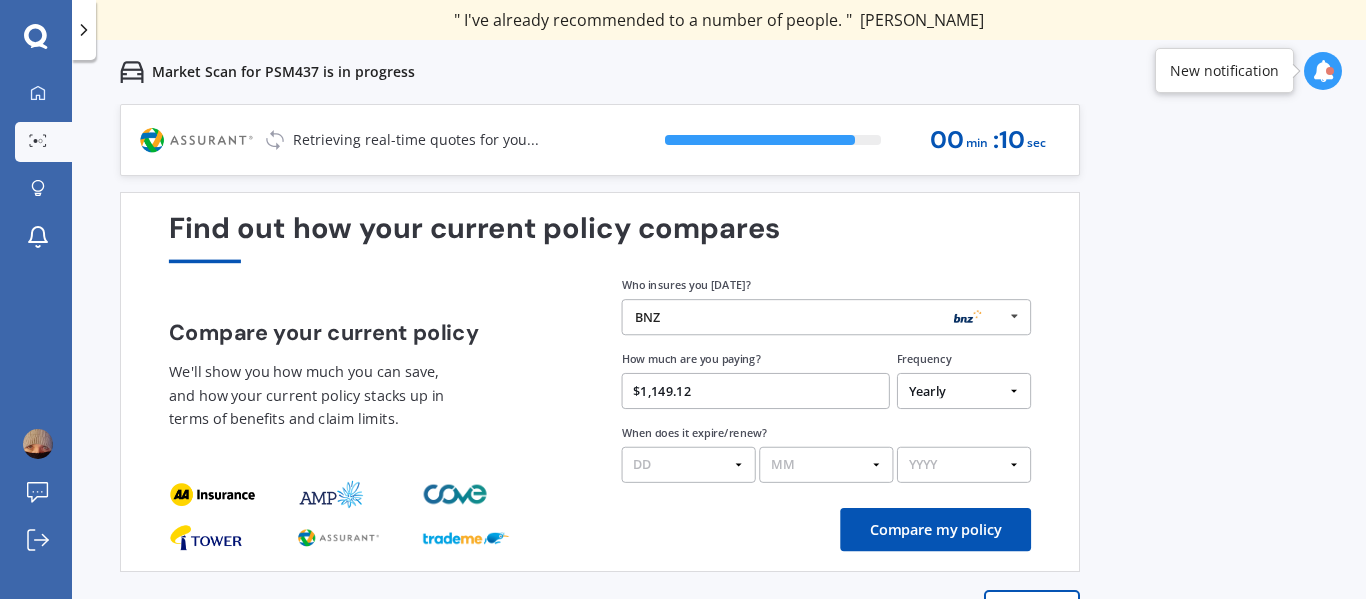 type on "$1,149.12" 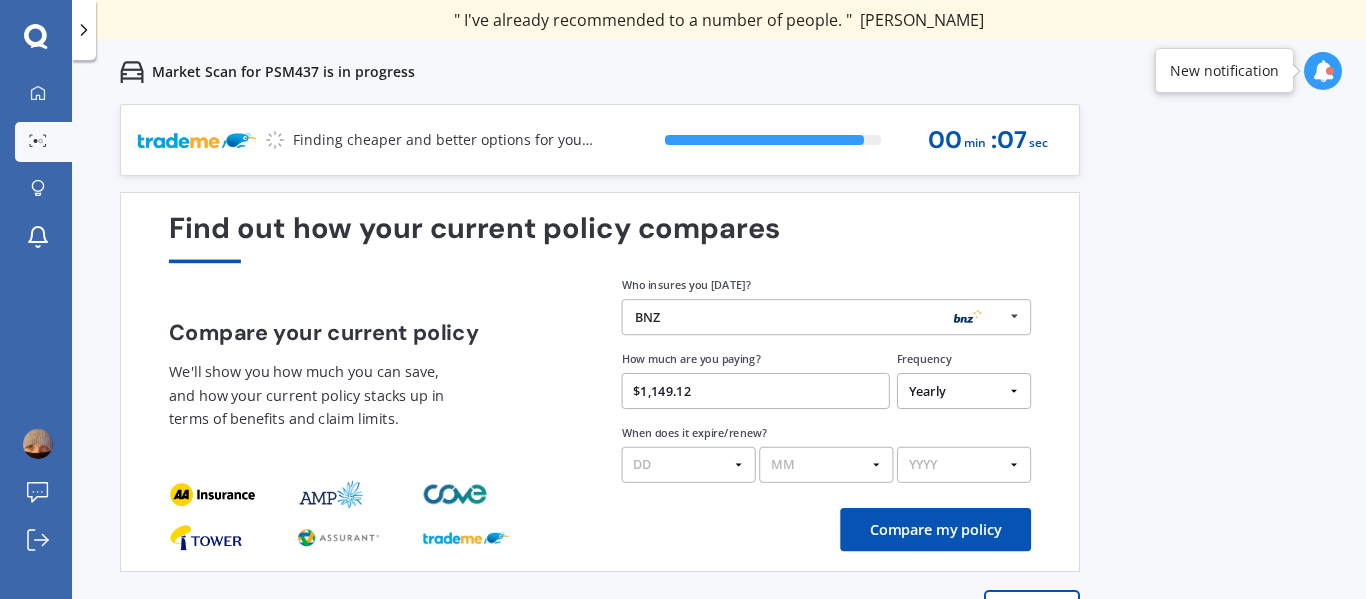 select on "30" 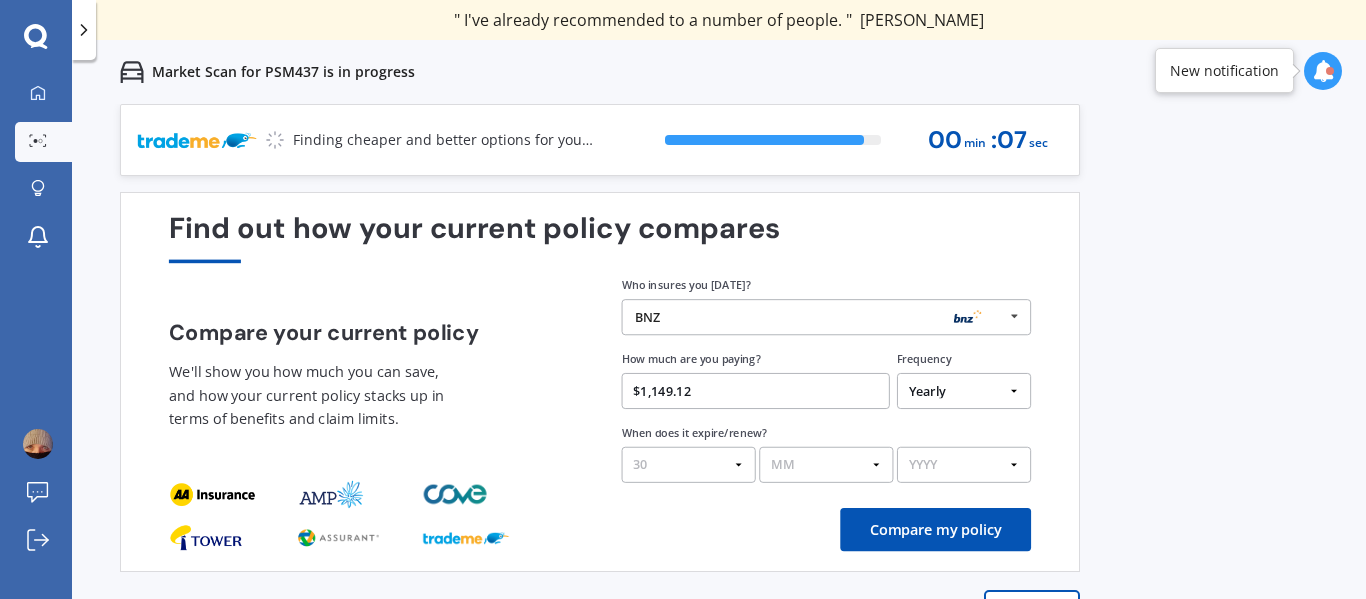click on "DD 01 02 03 04 05 06 07 08 09 10 11 12 13 14 15 16 17 18 19 20 21 22 23 24 25 26 27 28 29 30 31" at bounding box center (689, 465) 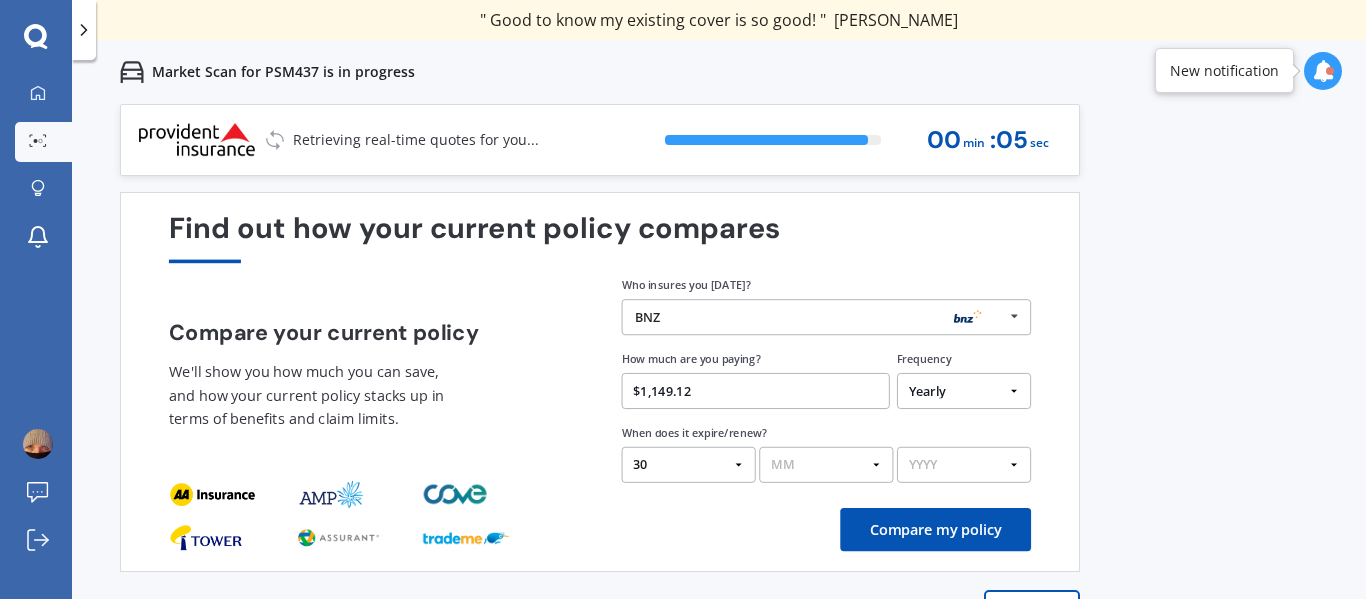 click on "MM 01 02 03 04 05 06 07 08 09 10 11 12" at bounding box center (826, 465) 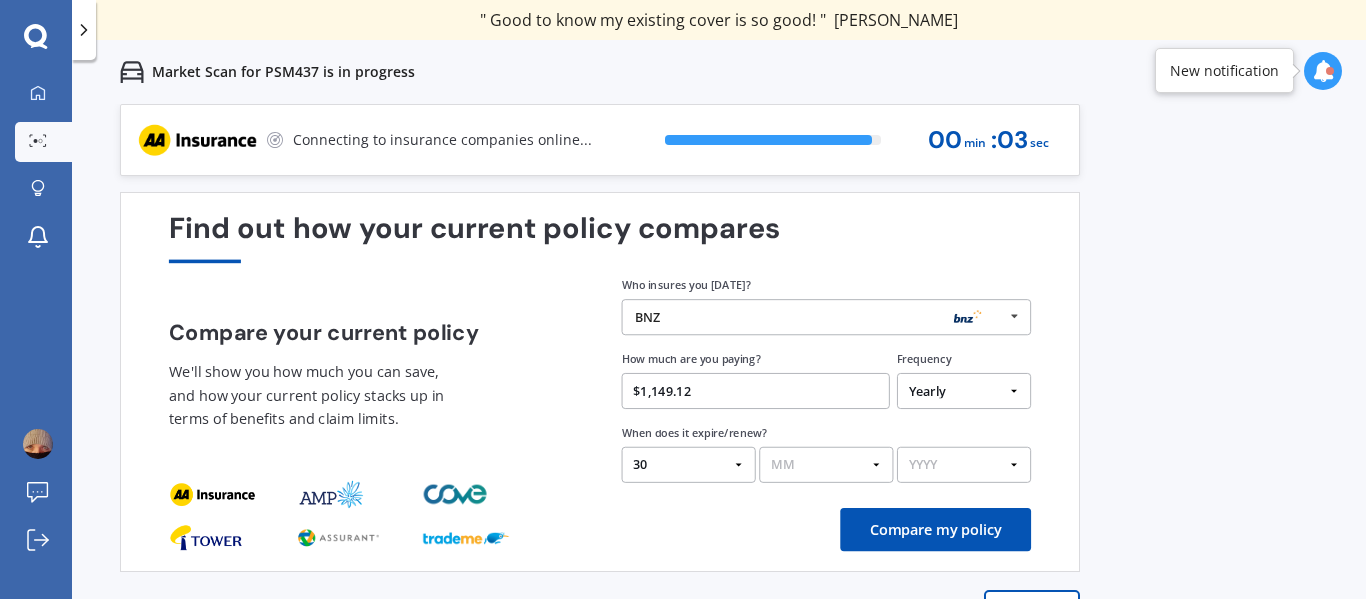 select on "05" 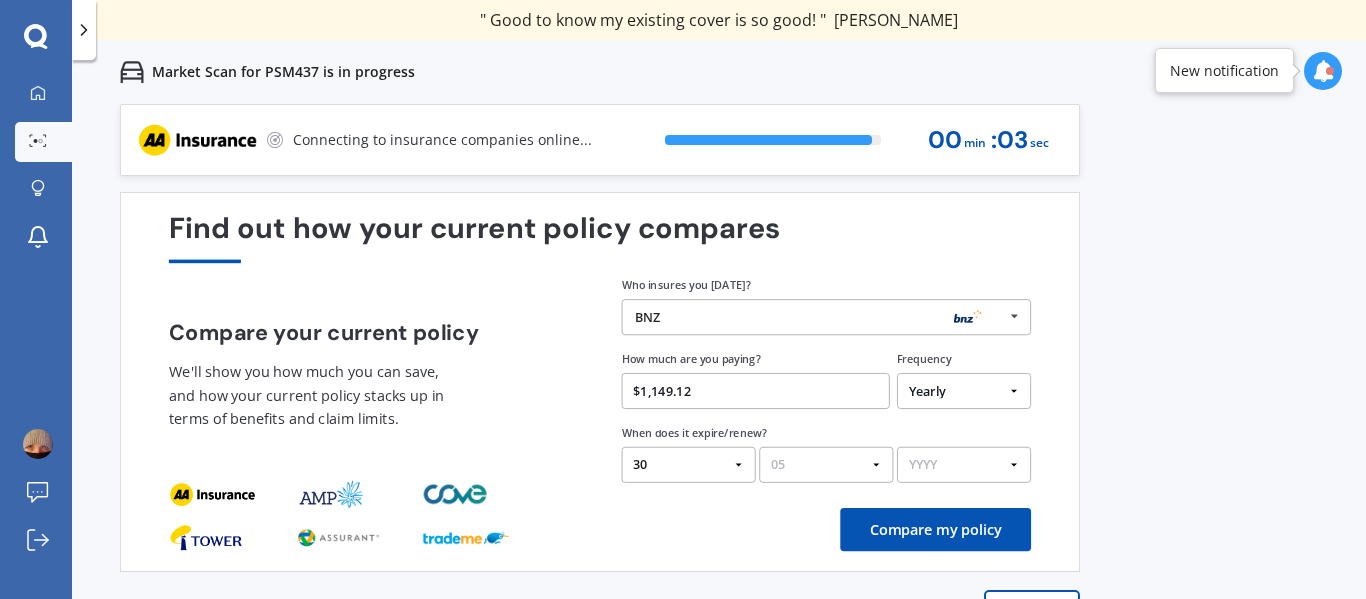 click on "MM 01 02 03 04 05 06 07 08 09 10 11 12" at bounding box center (826, 465) 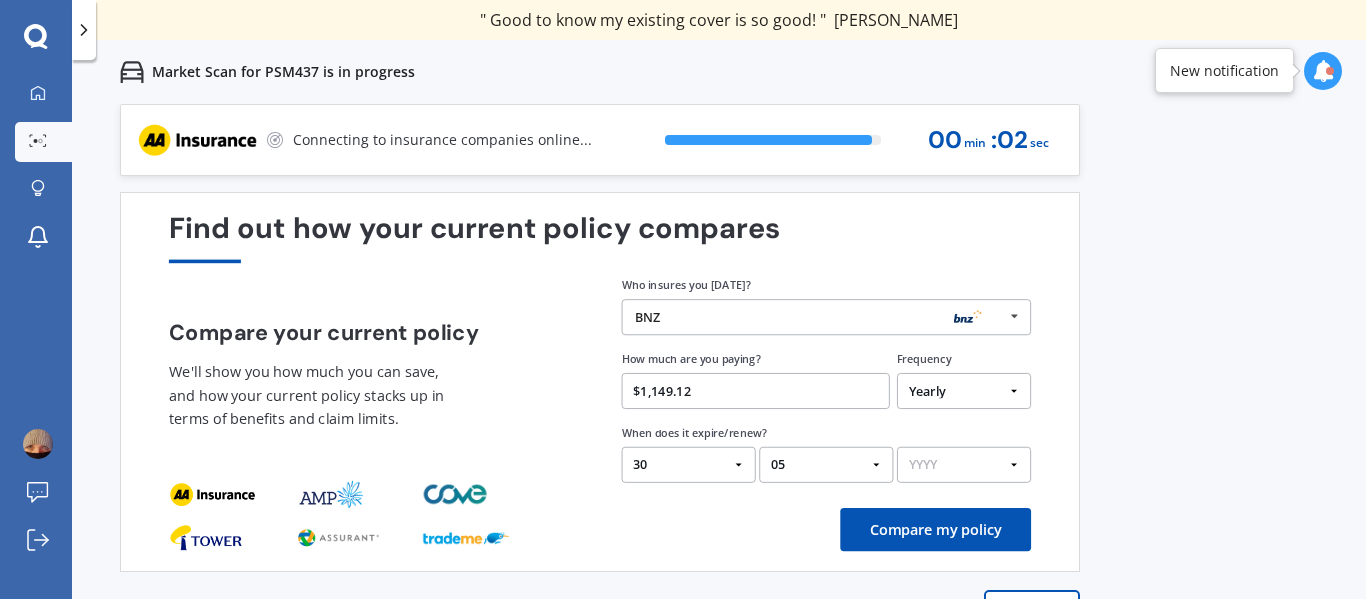 click on "YYYY 2026 2025 2024" at bounding box center [964, 465] 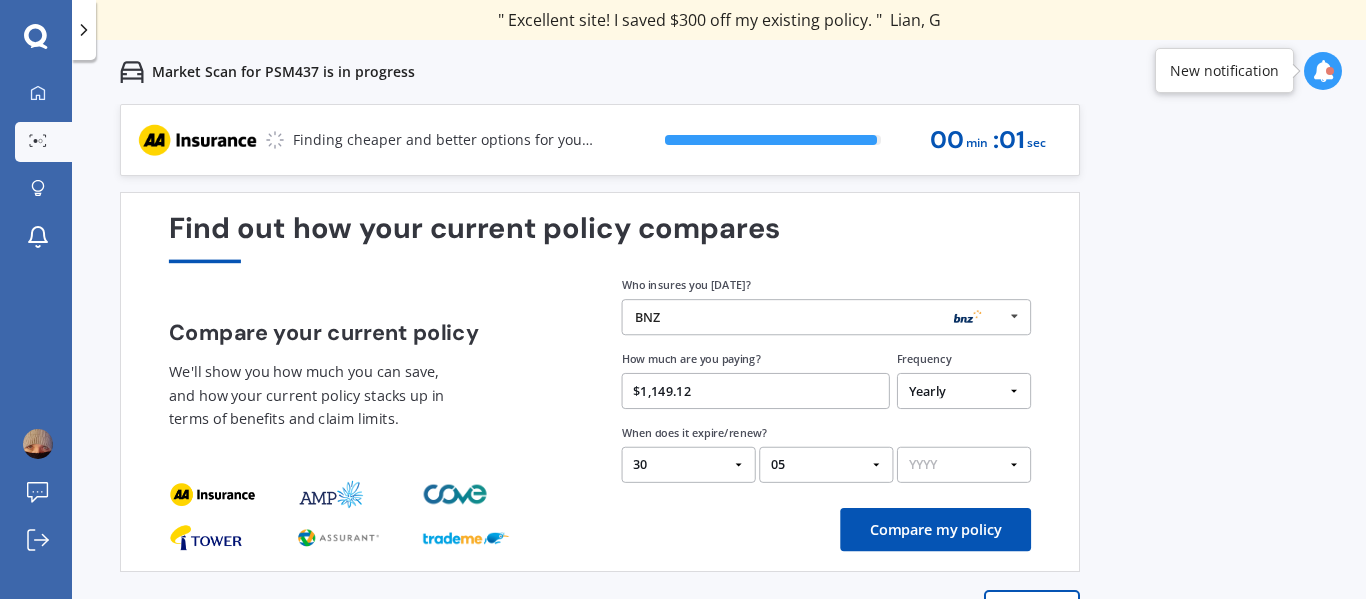 select on "2026" 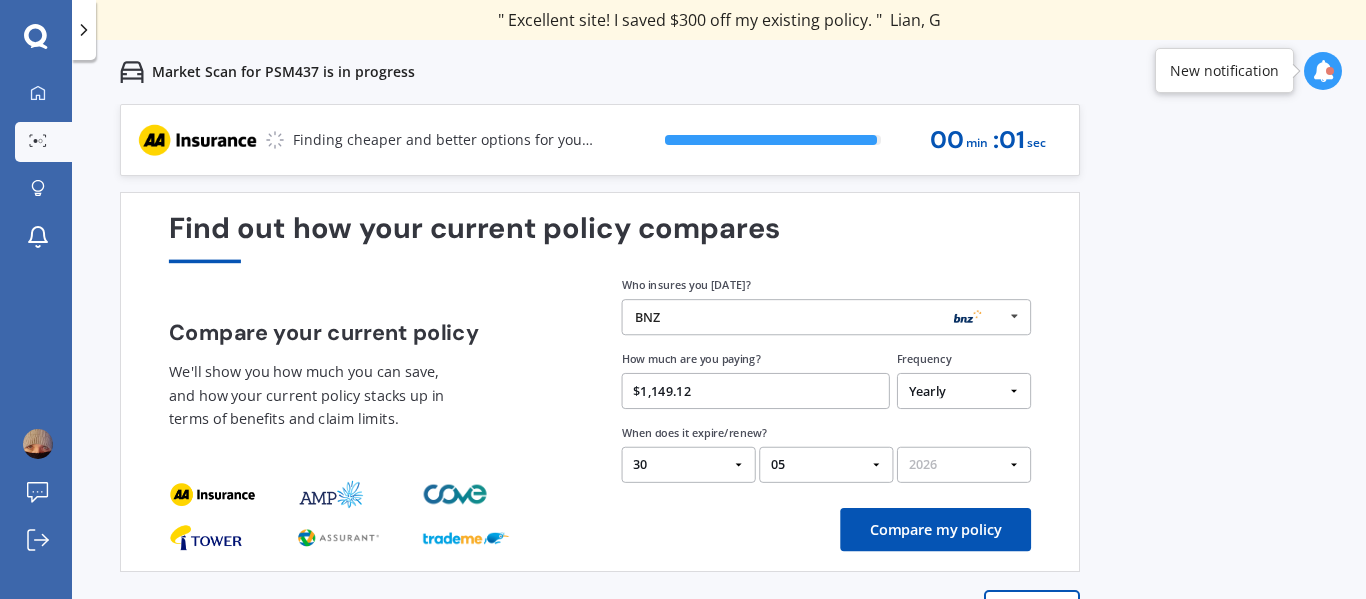 click on "YYYY 2026 2025 2024" at bounding box center [964, 465] 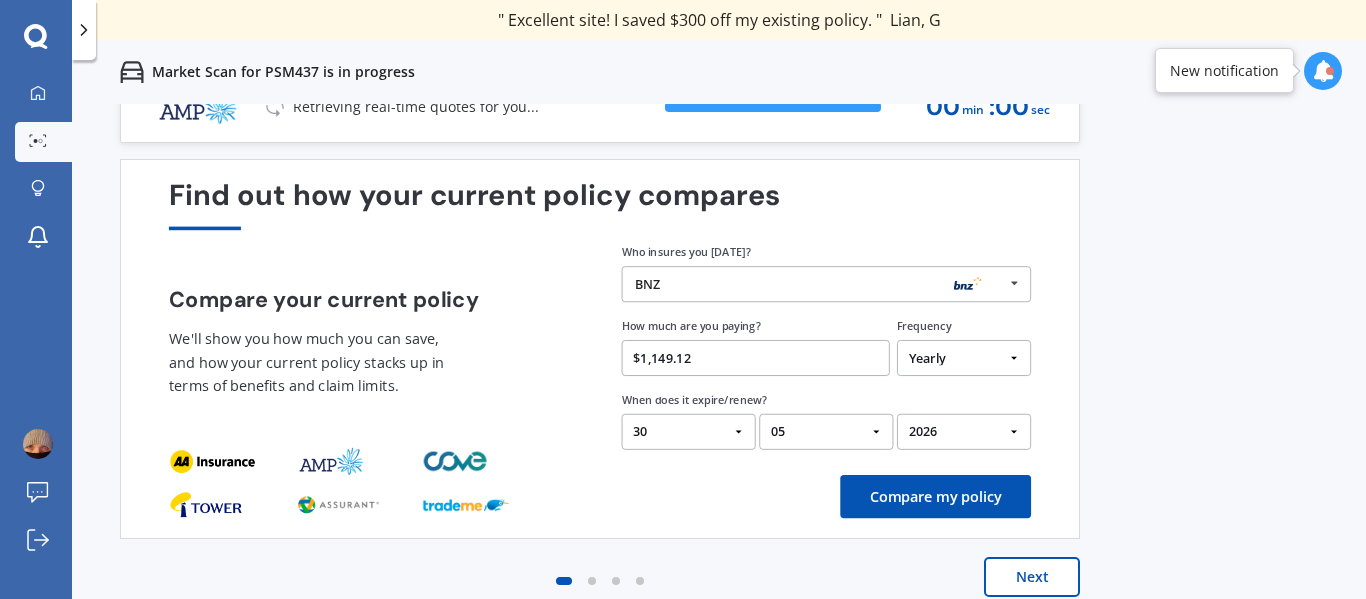 scroll, scrollTop: 51, scrollLeft: 0, axis: vertical 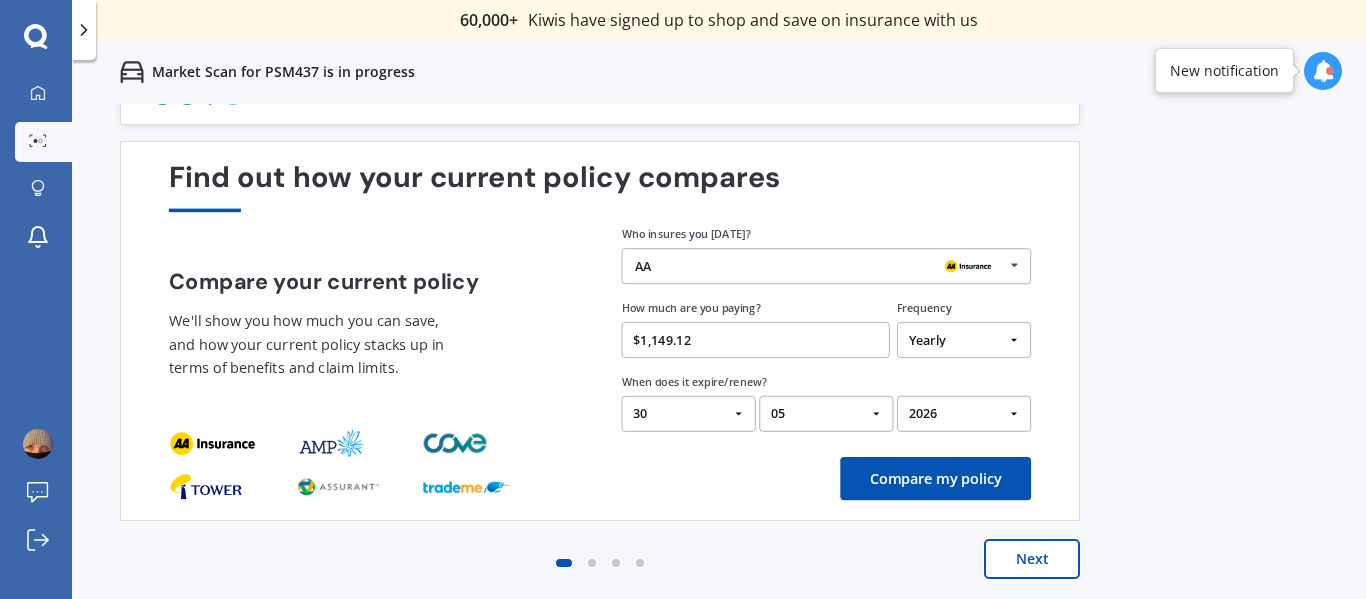 click on "Compare my policy" at bounding box center [935, 478] 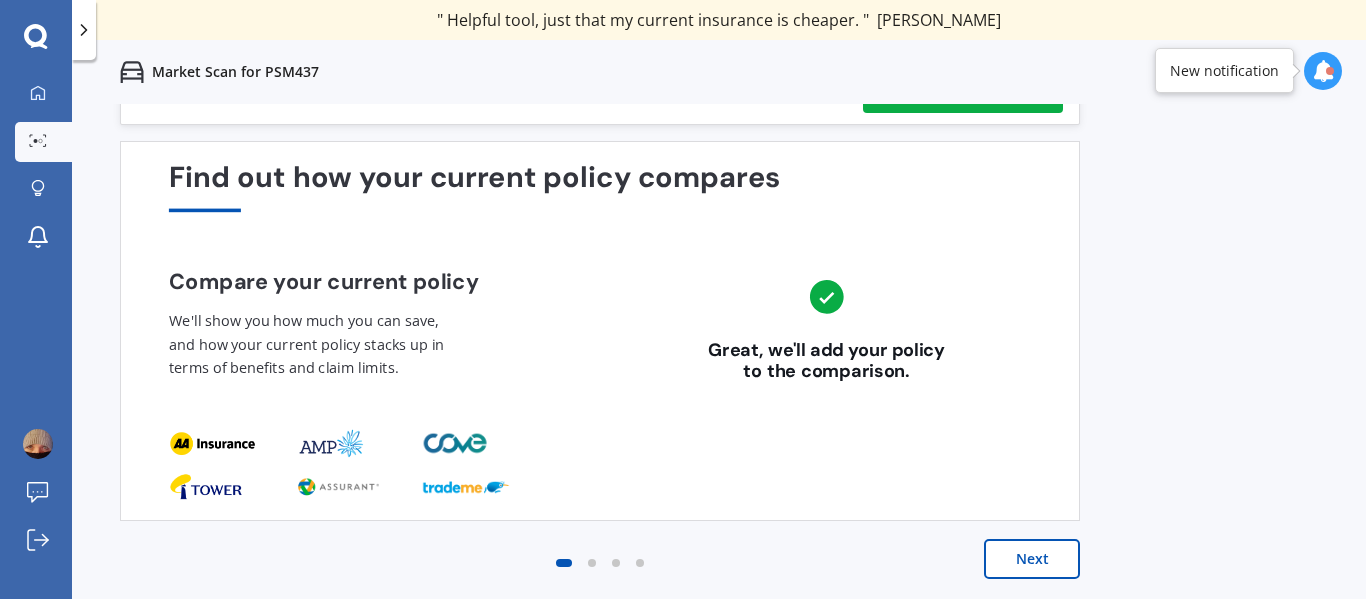 click on "Next" at bounding box center (1032, 559) 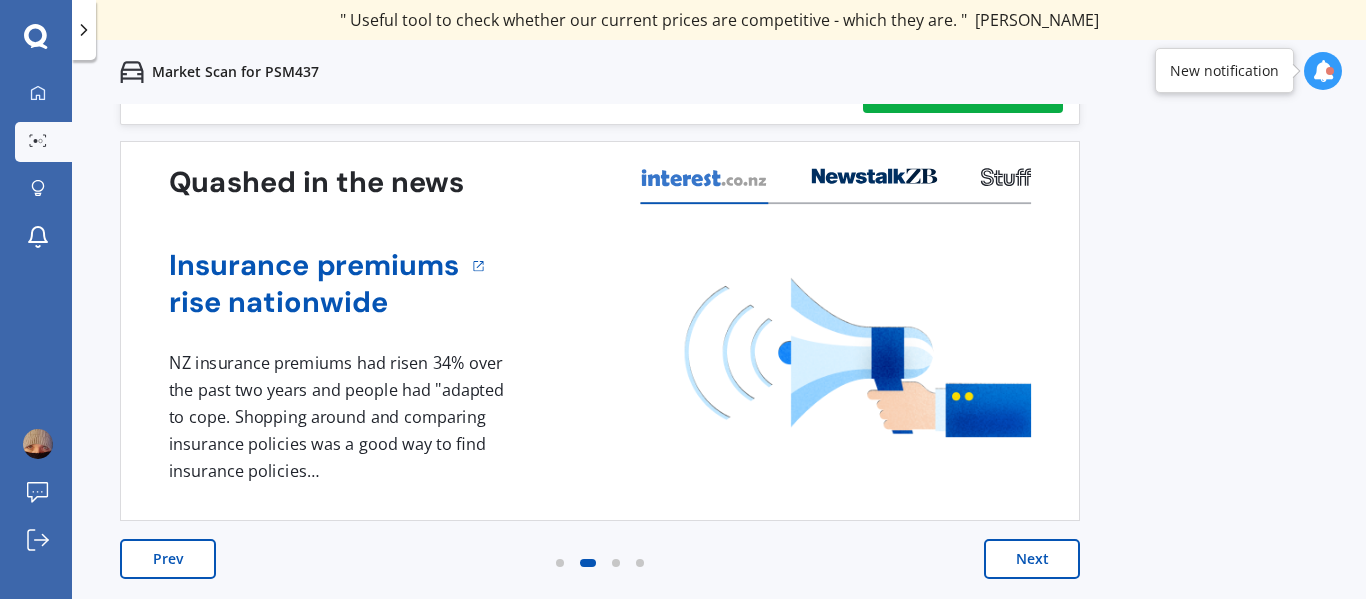 scroll, scrollTop: 0, scrollLeft: 0, axis: both 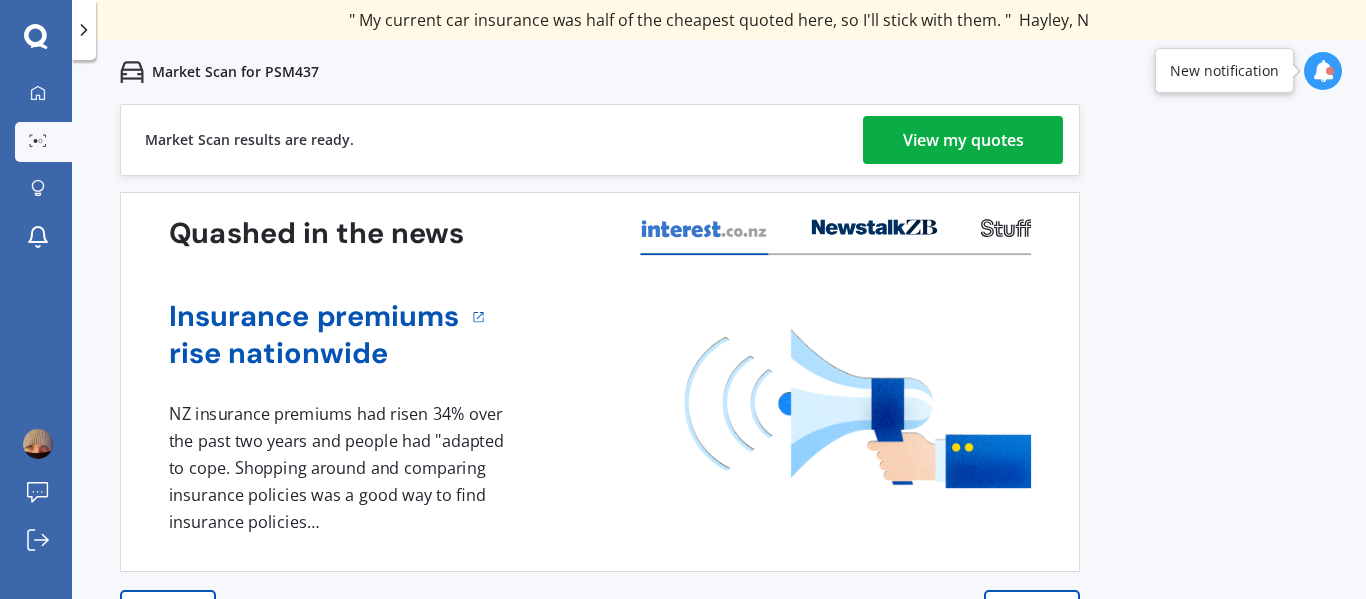 click on "View my quotes" at bounding box center (963, 140) 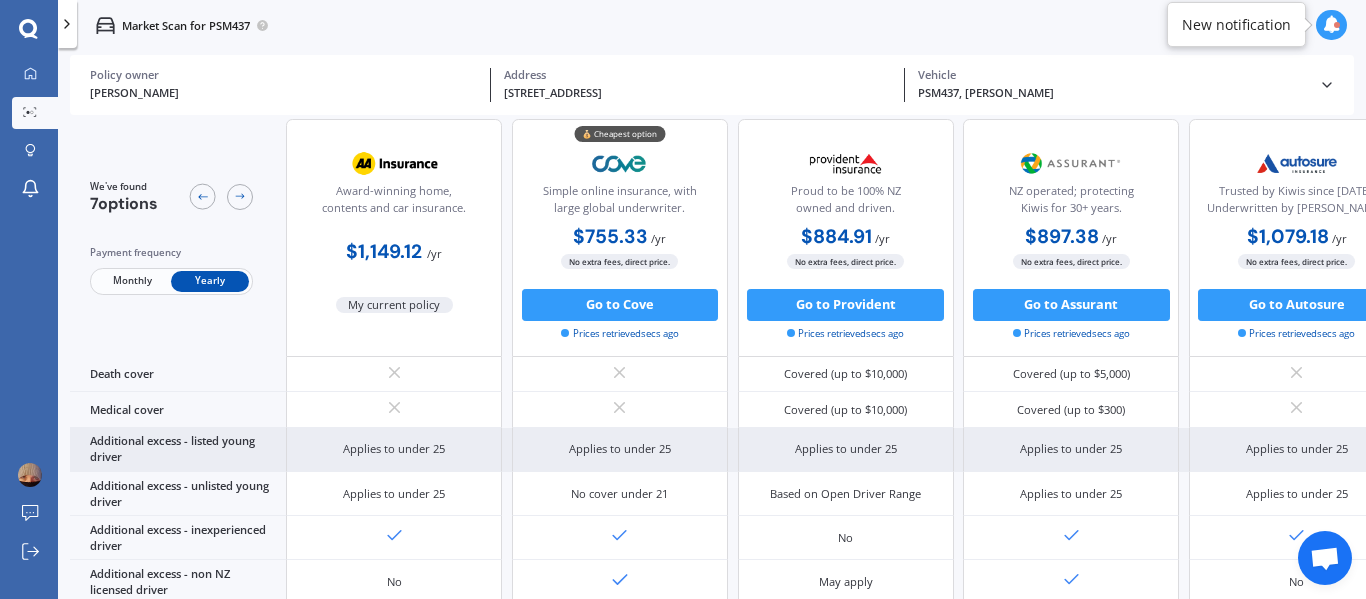 scroll, scrollTop: 1000, scrollLeft: 0, axis: vertical 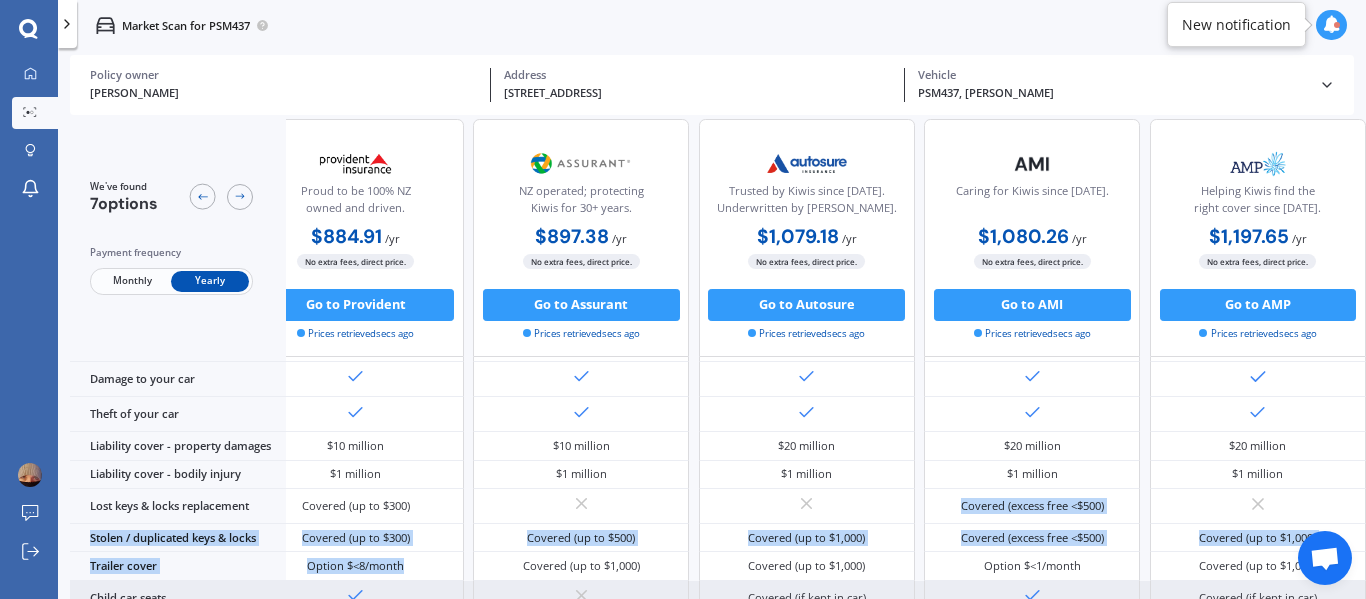 drag, startPoint x: 596, startPoint y: 592, endPoint x: 444, endPoint y: 588, distance: 152.05263 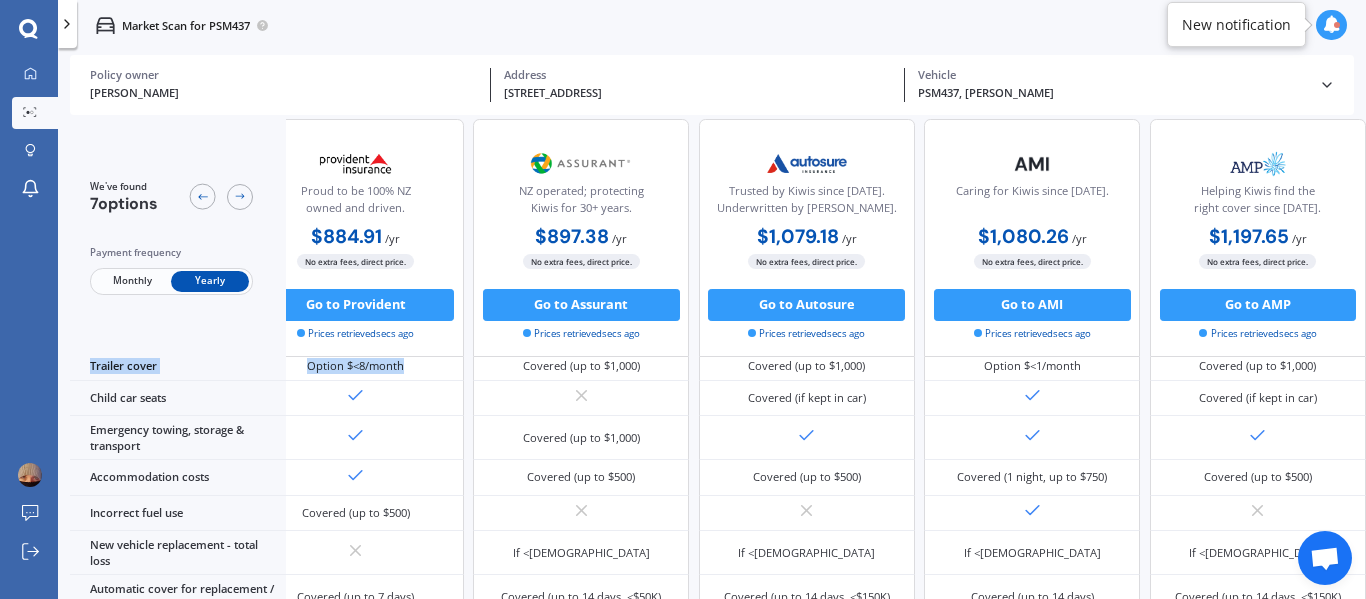 scroll, scrollTop: 503, scrollLeft: 622, axis: both 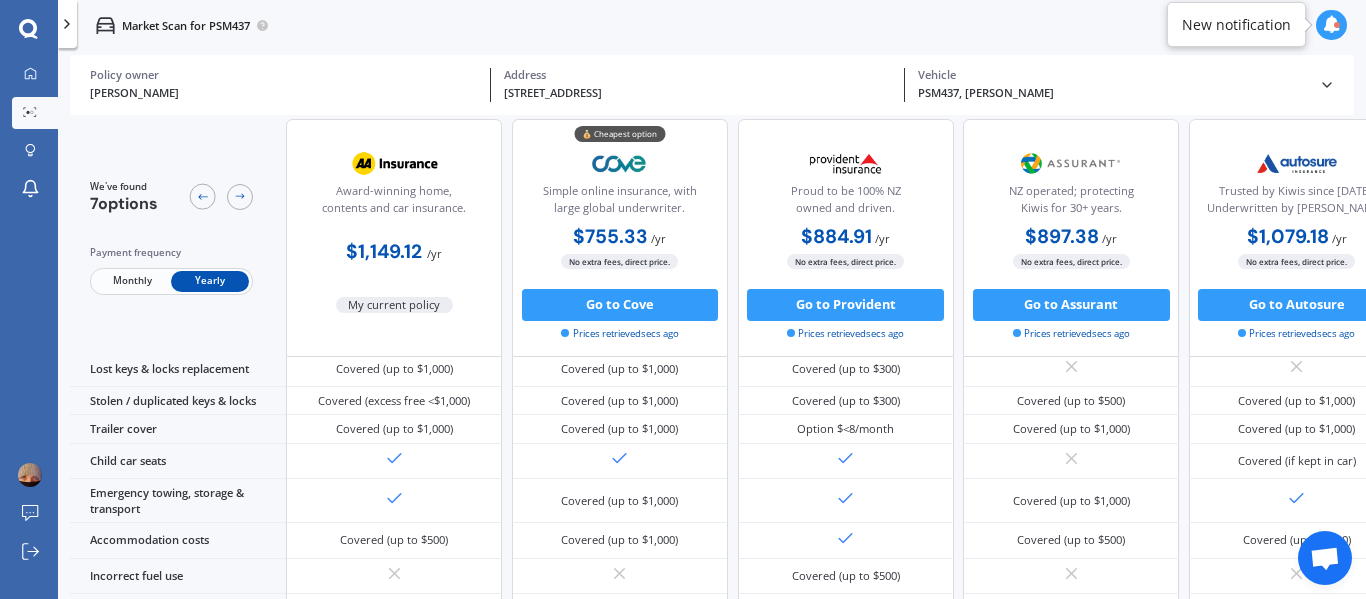 click on "My current policy" at bounding box center (395, 290) 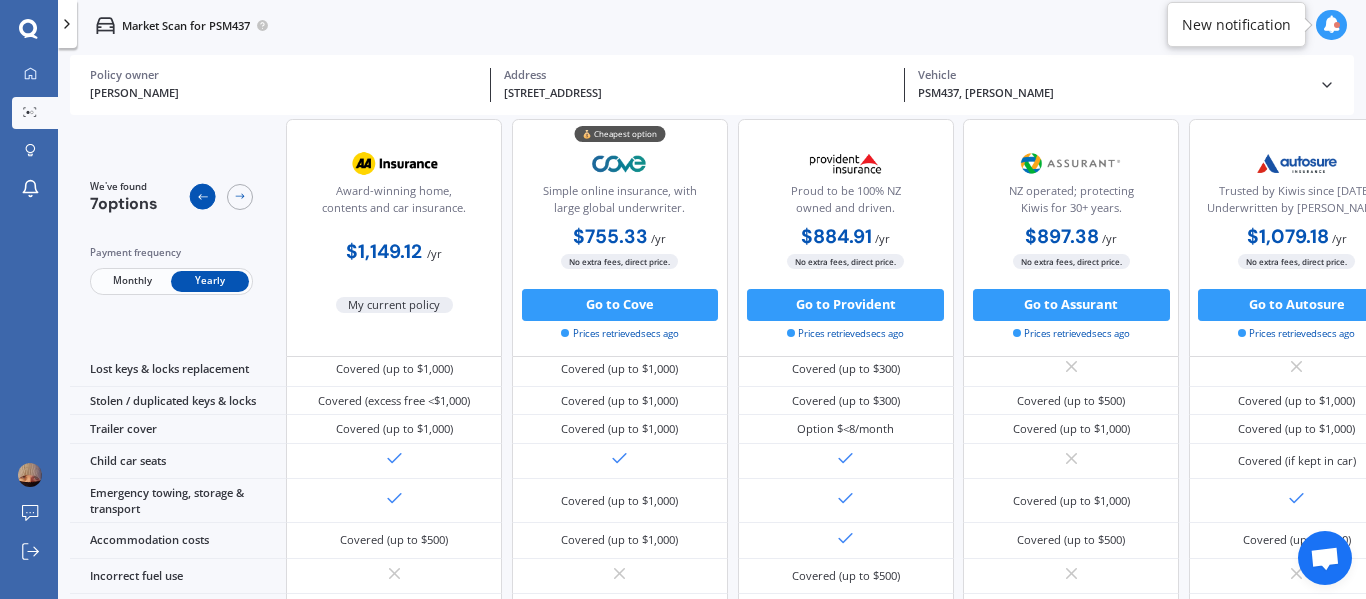 click 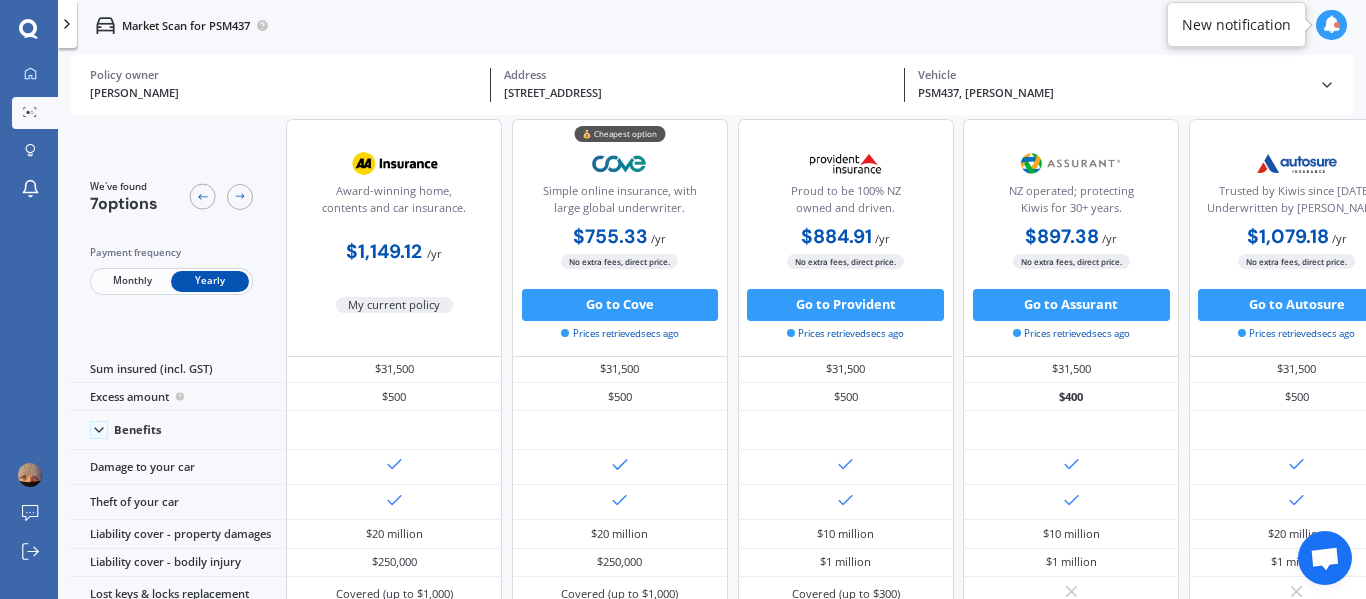 scroll, scrollTop: 0, scrollLeft: 0, axis: both 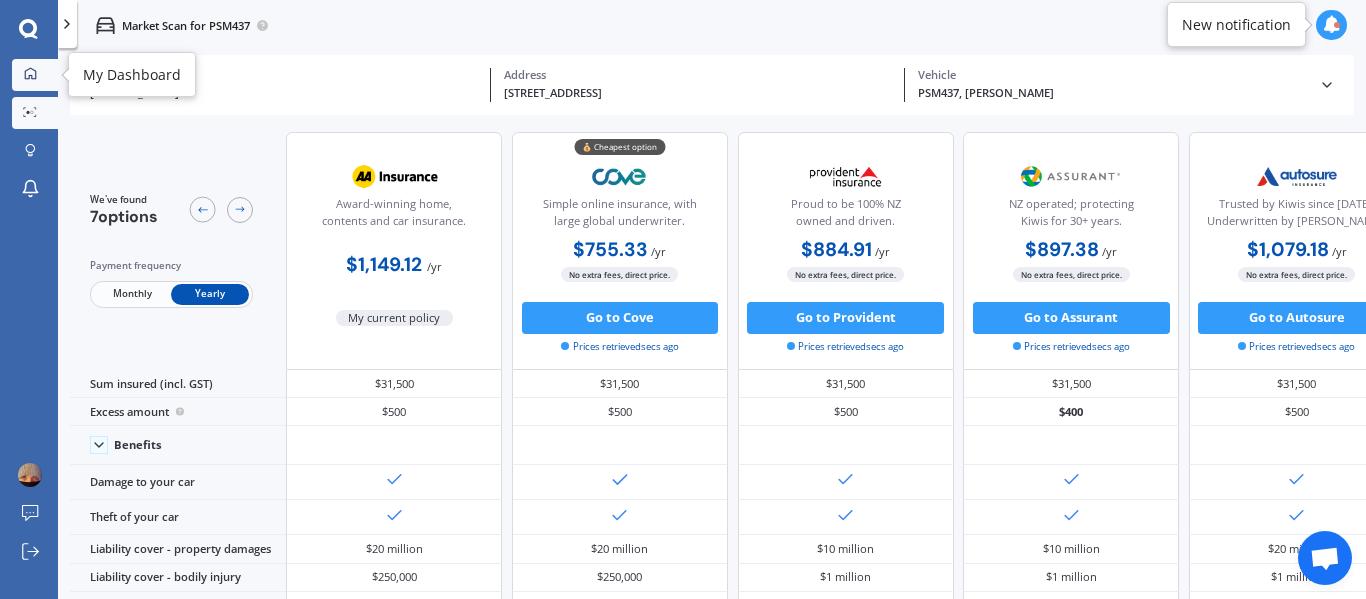click 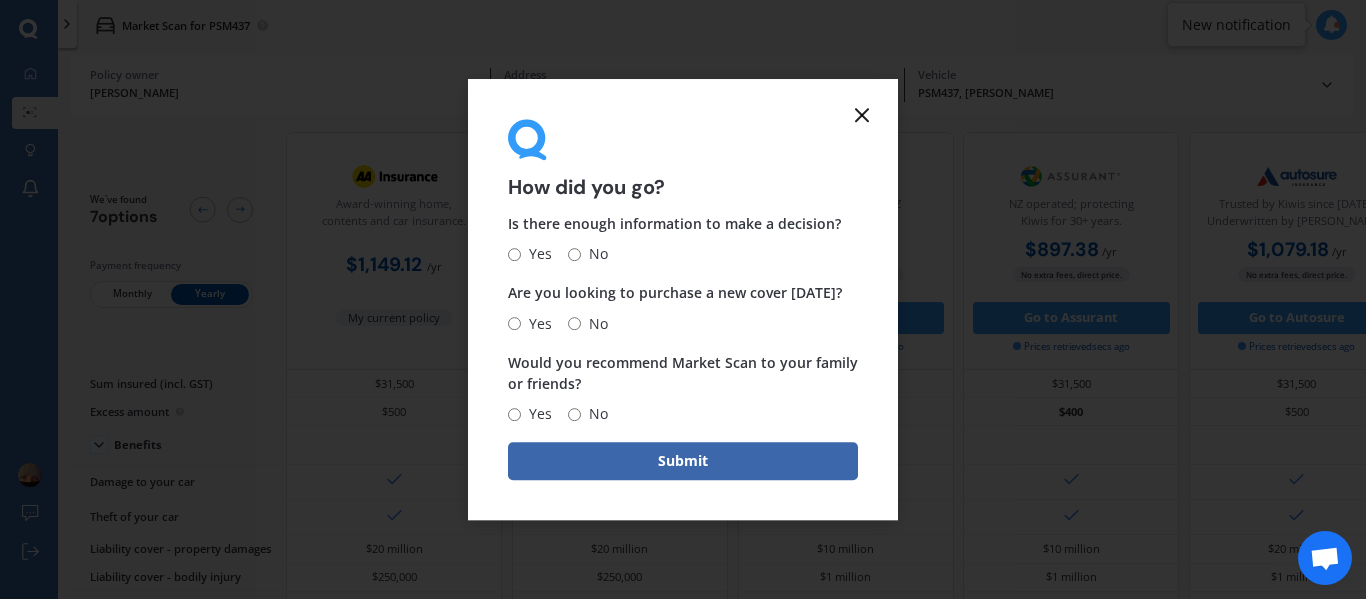 click 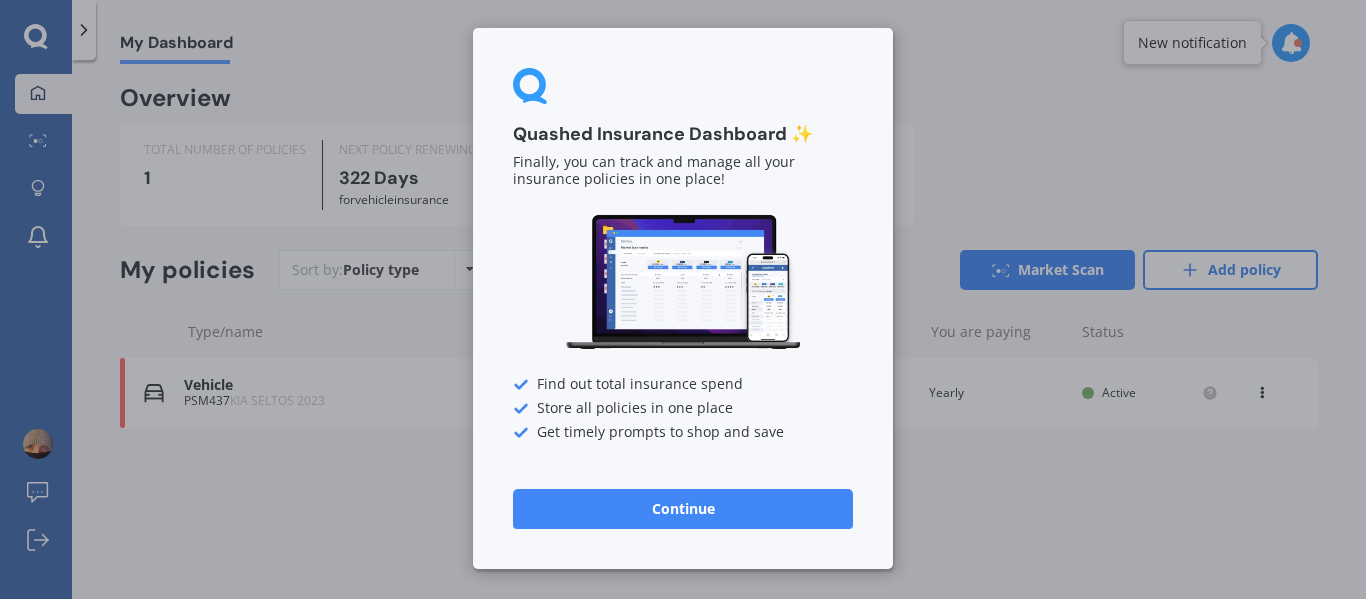 click on "Quashed Insurance Dashboard ✨ Finally, you can track and manage all your insurance policies in one place!  Find out total insurance spend  Store all policies in one place  Get timely prompts to shop and save Continue" at bounding box center (683, 299) 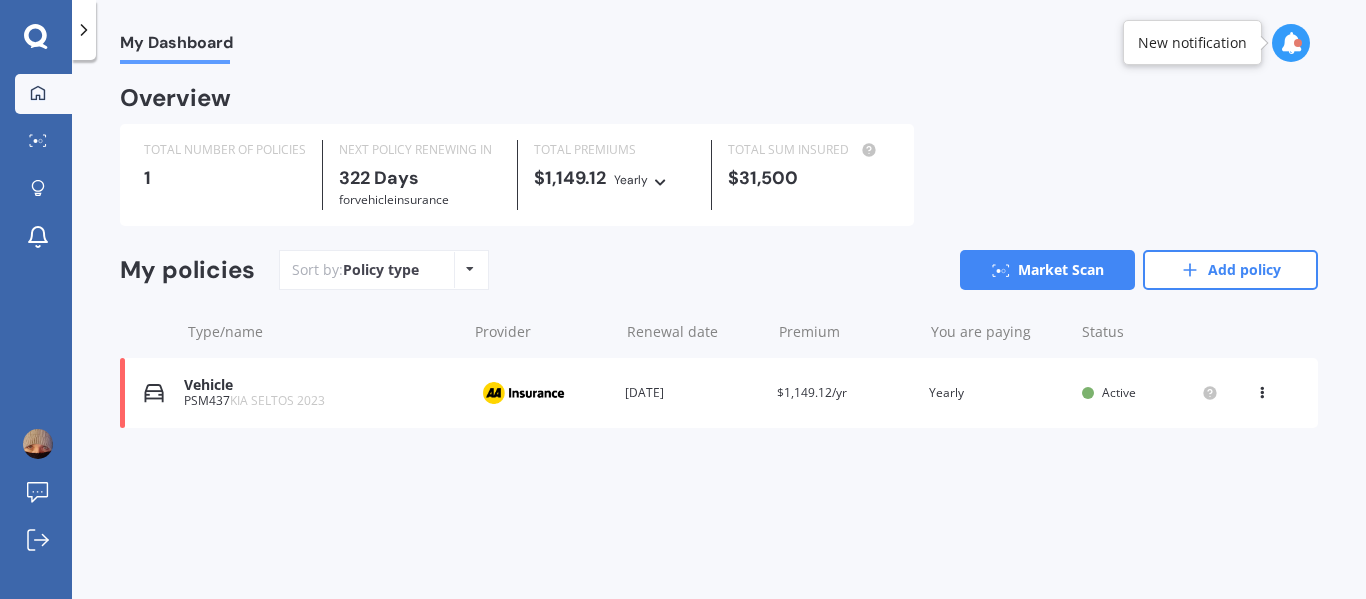 click at bounding box center [523, 393] 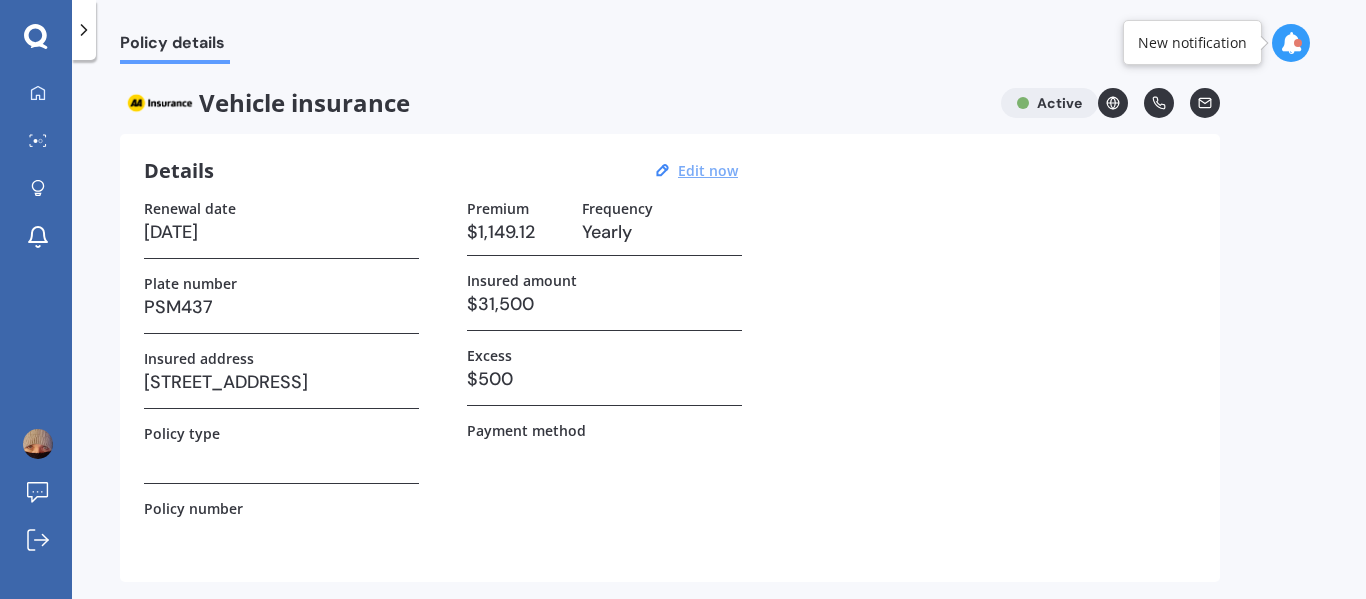 click on "Edit now" at bounding box center [708, 170] 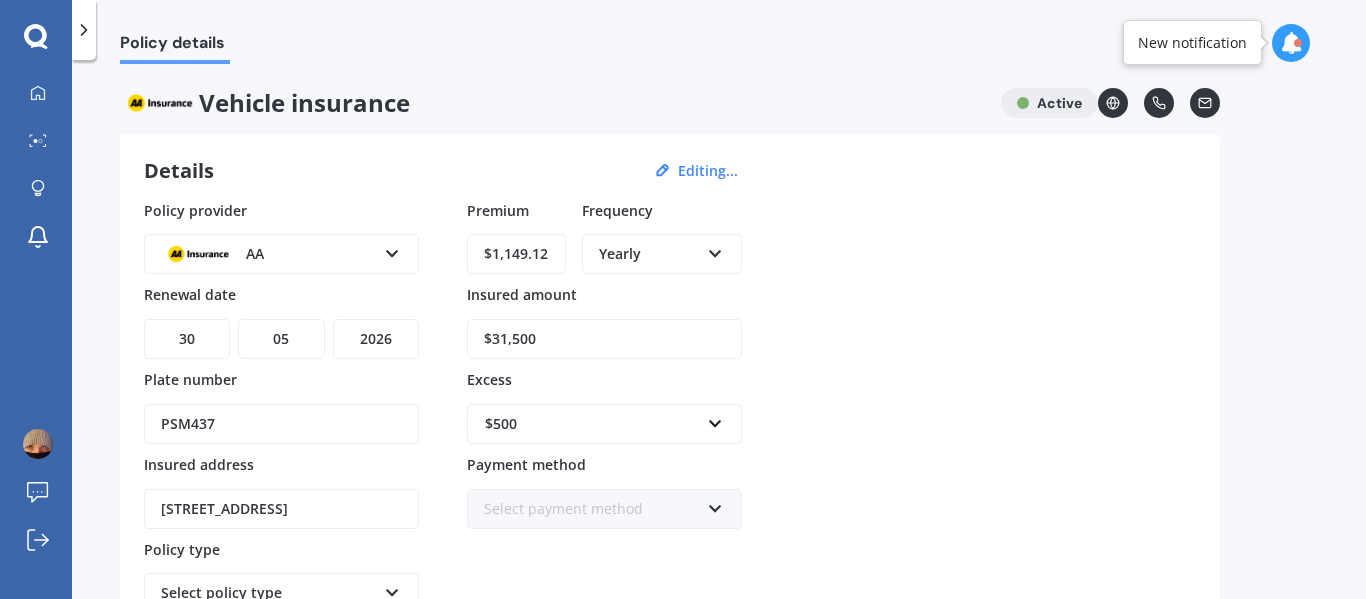 click at bounding box center [392, 250] 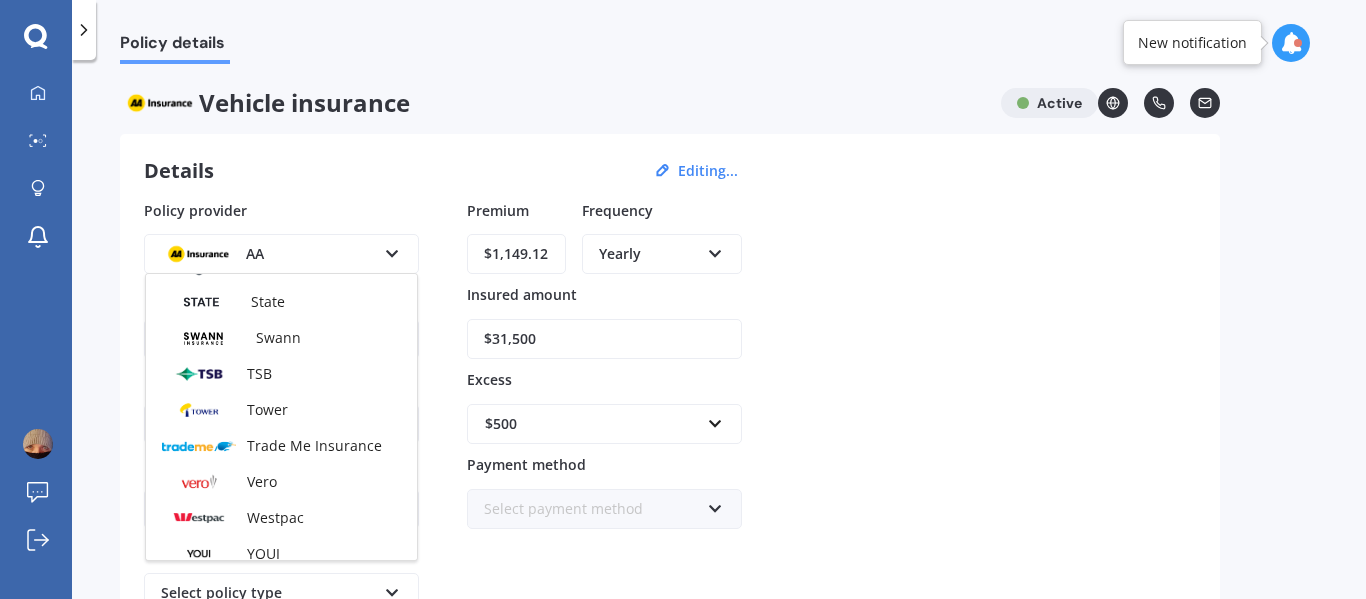 scroll, scrollTop: 866, scrollLeft: 0, axis: vertical 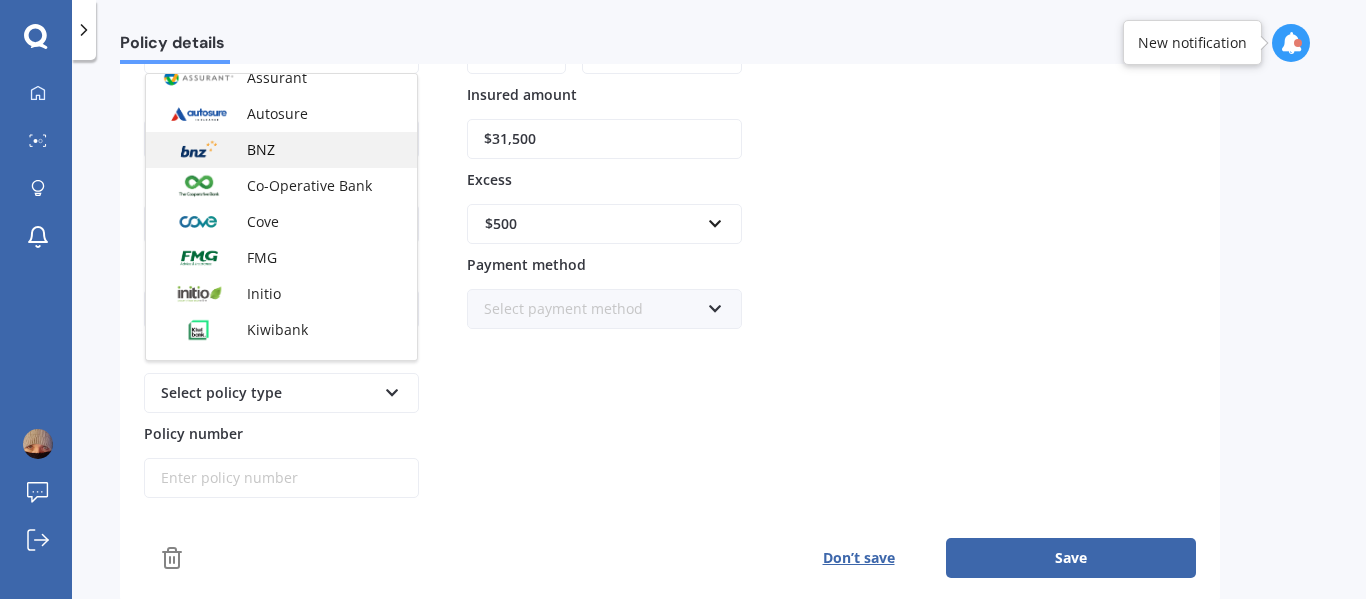 click at bounding box center [199, 150] 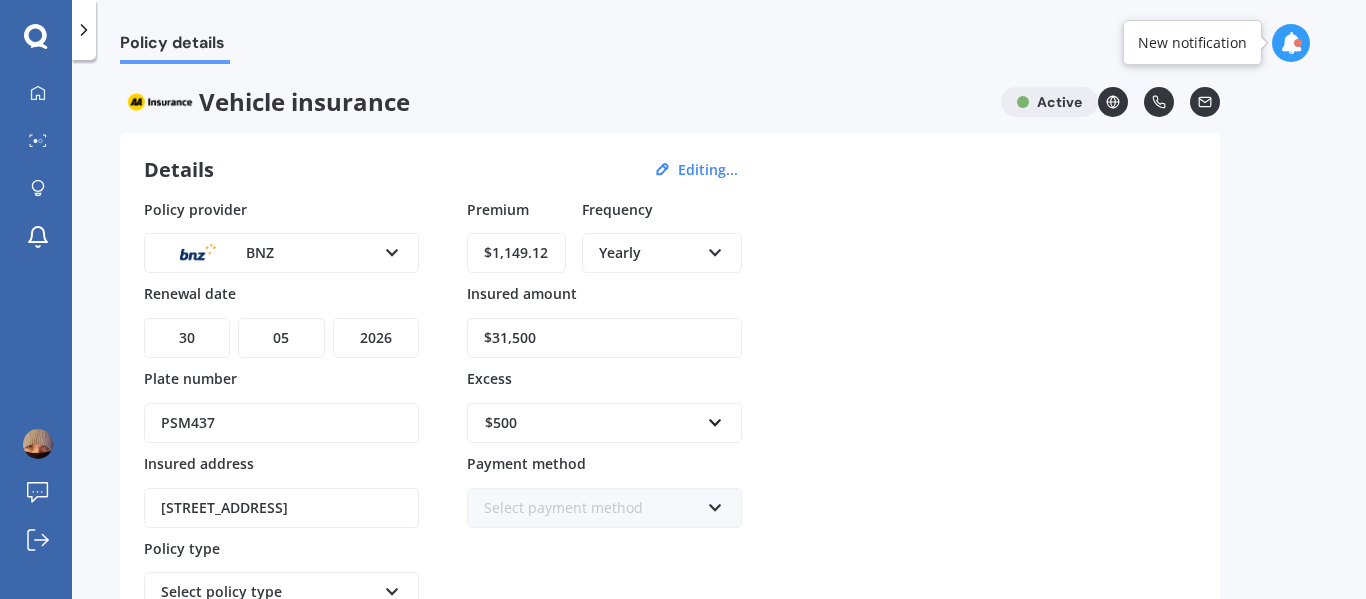 scroll, scrollTop: 0, scrollLeft: 0, axis: both 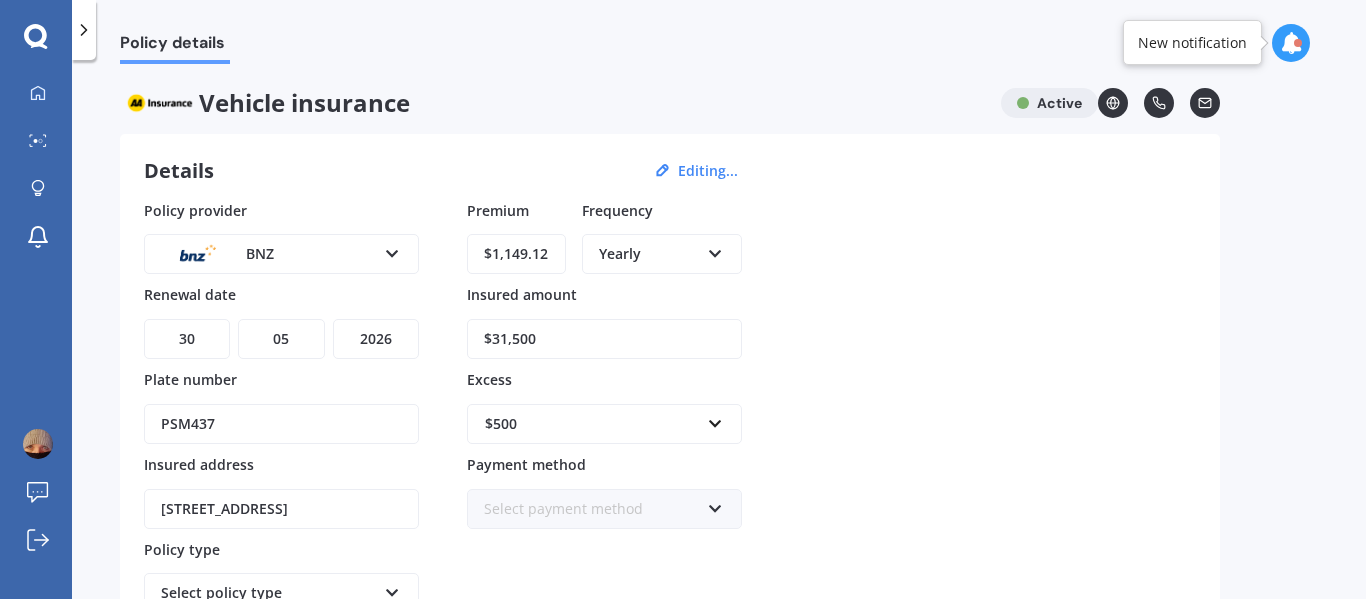 click on "$31,500" at bounding box center (604, 339) 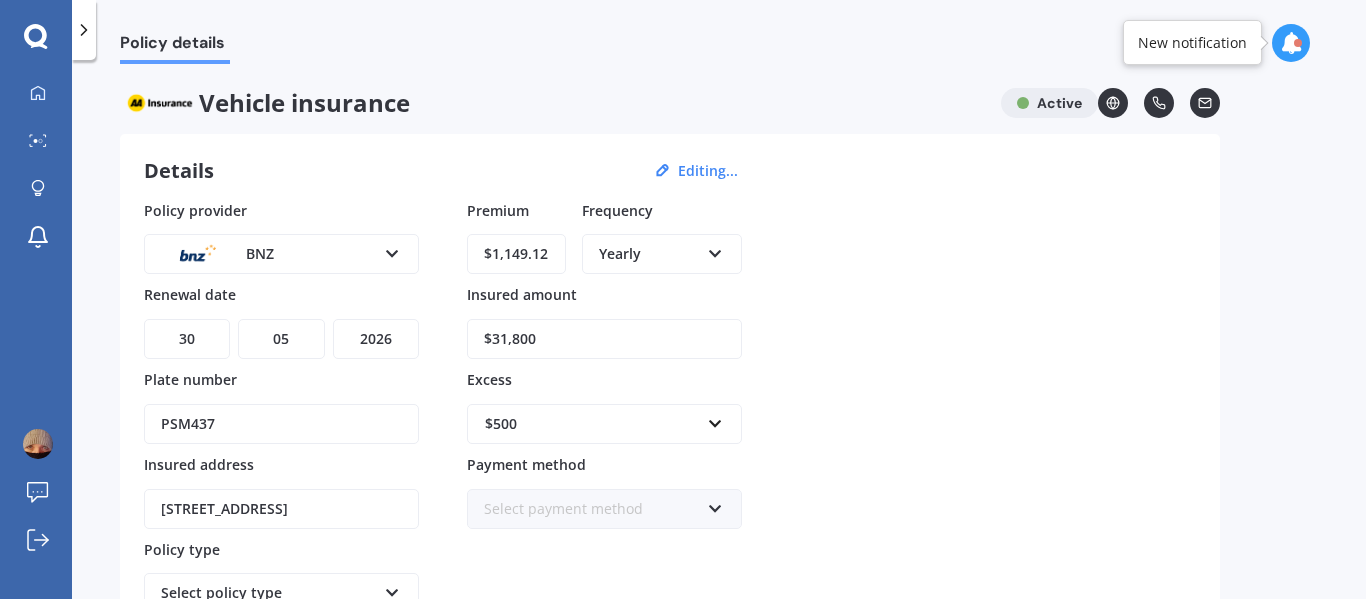 type on "$31,800" 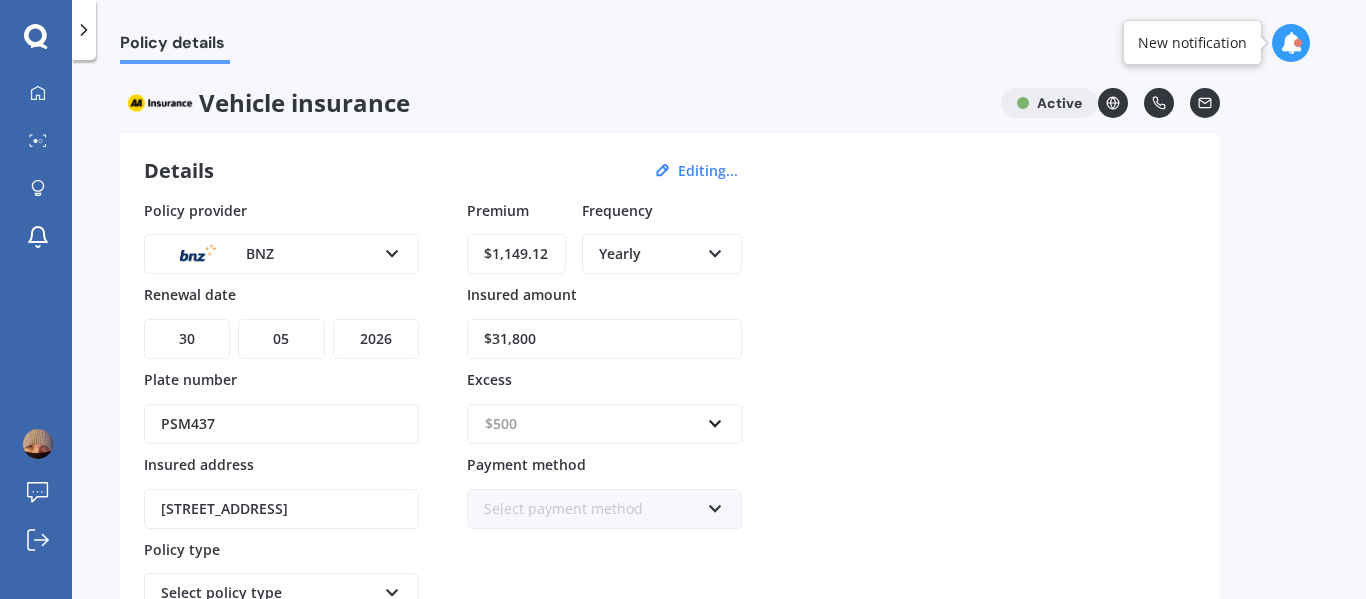 click at bounding box center (597, 424) 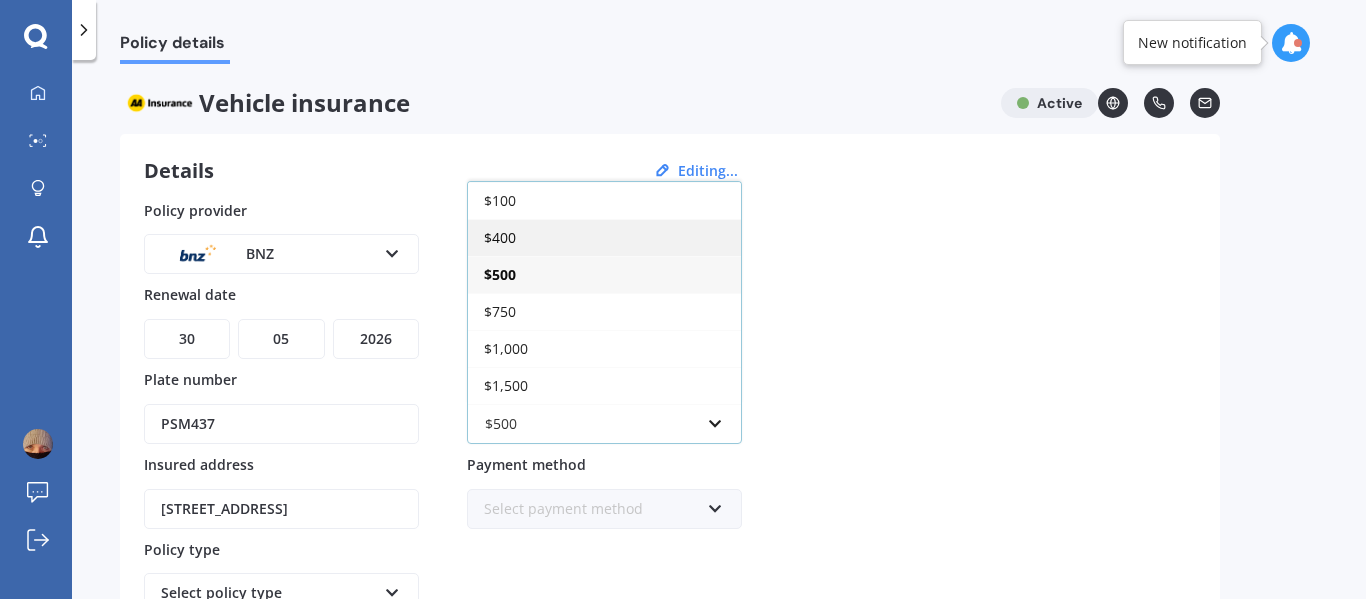 click on "$400" at bounding box center (604, 237) 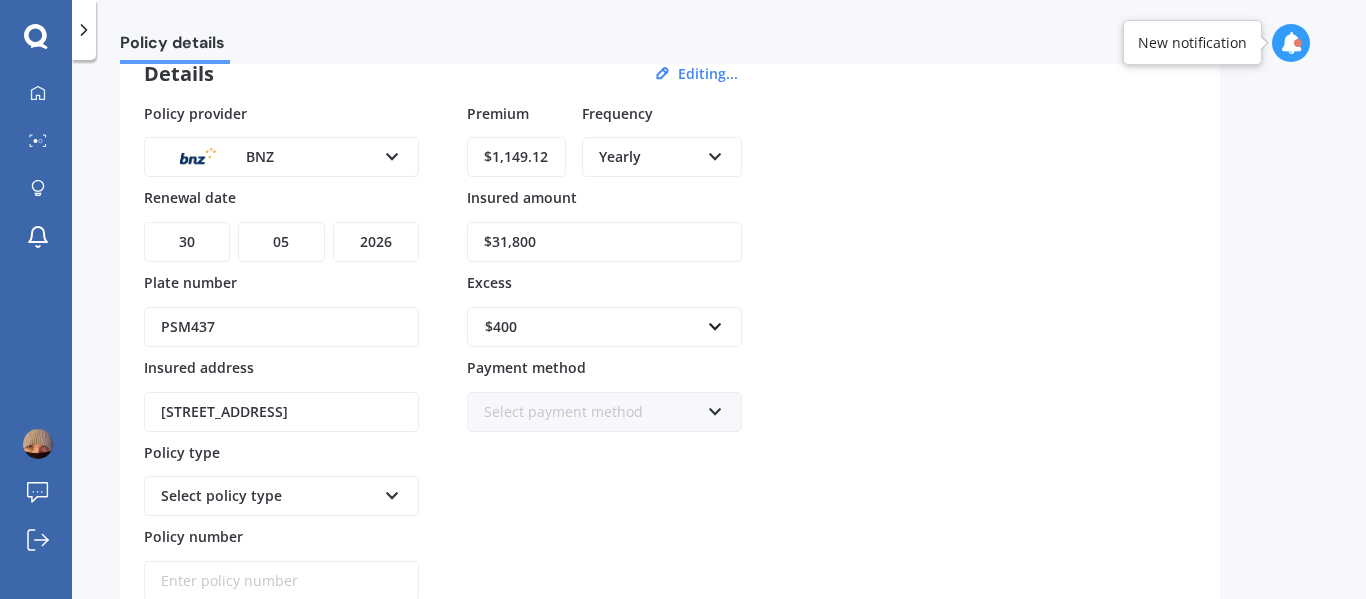 scroll, scrollTop: 0, scrollLeft: 0, axis: both 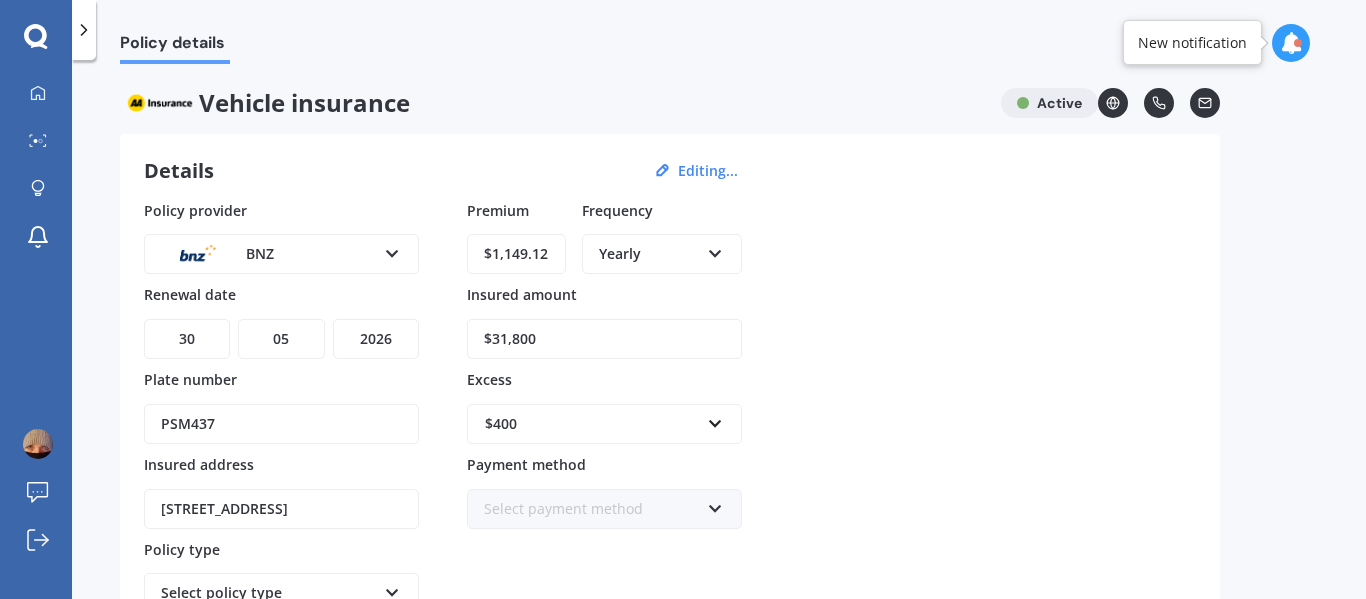 click at bounding box center [715, 505] 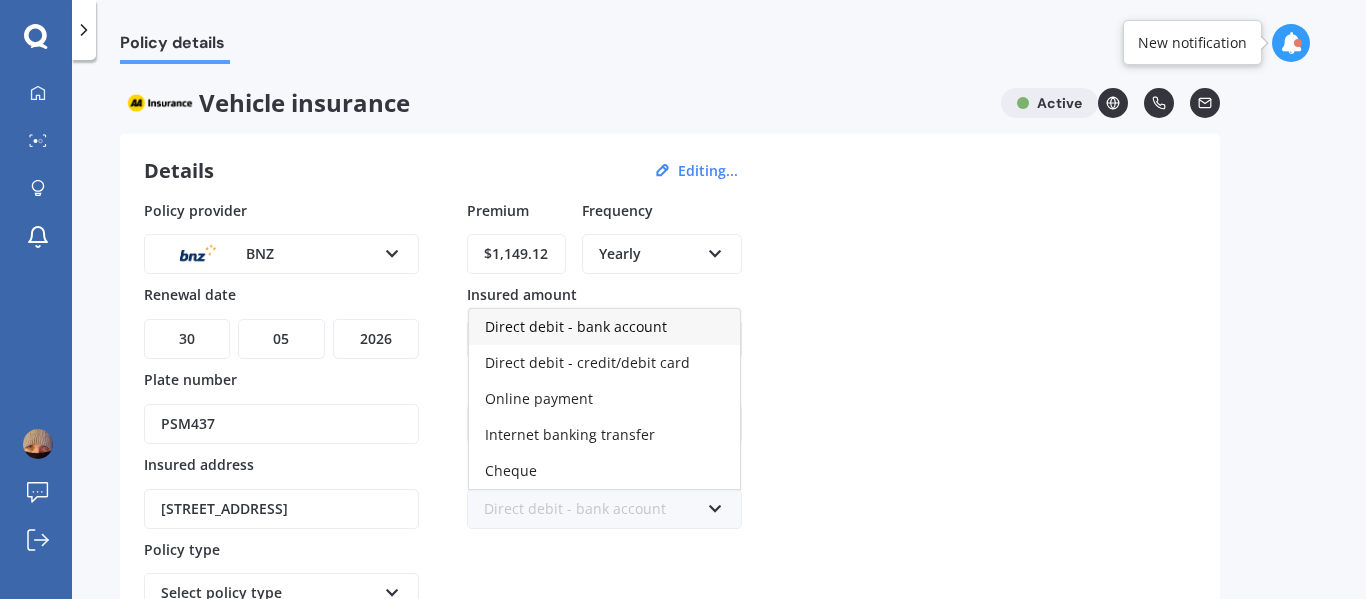 click on "Direct debit - bank account" at bounding box center [576, 326] 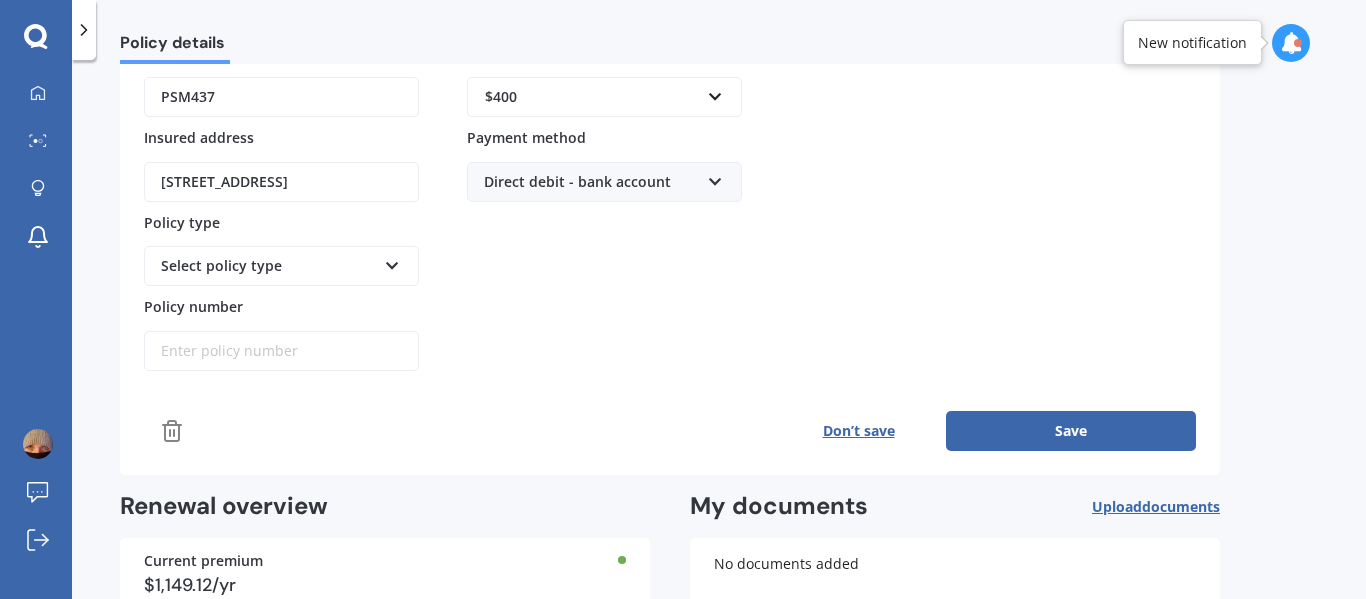 scroll, scrollTop: 464, scrollLeft: 0, axis: vertical 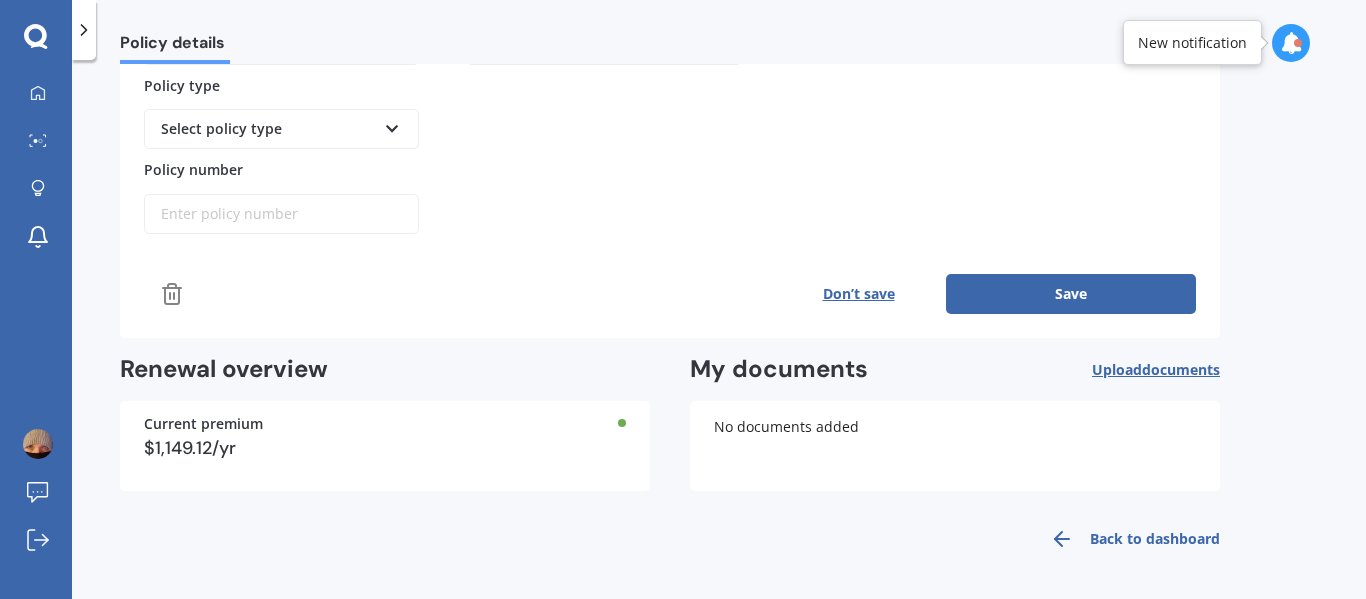 click on "Save" at bounding box center (1071, 294) 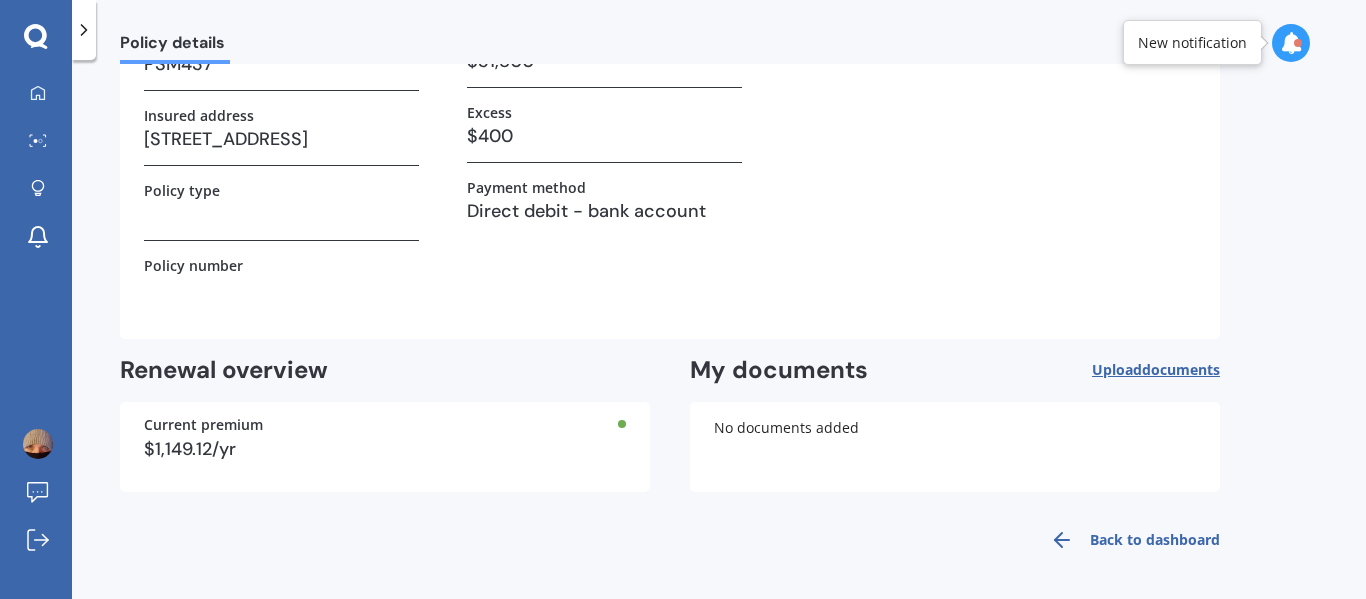 scroll, scrollTop: 244, scrollLeft: 0, axis: vertical 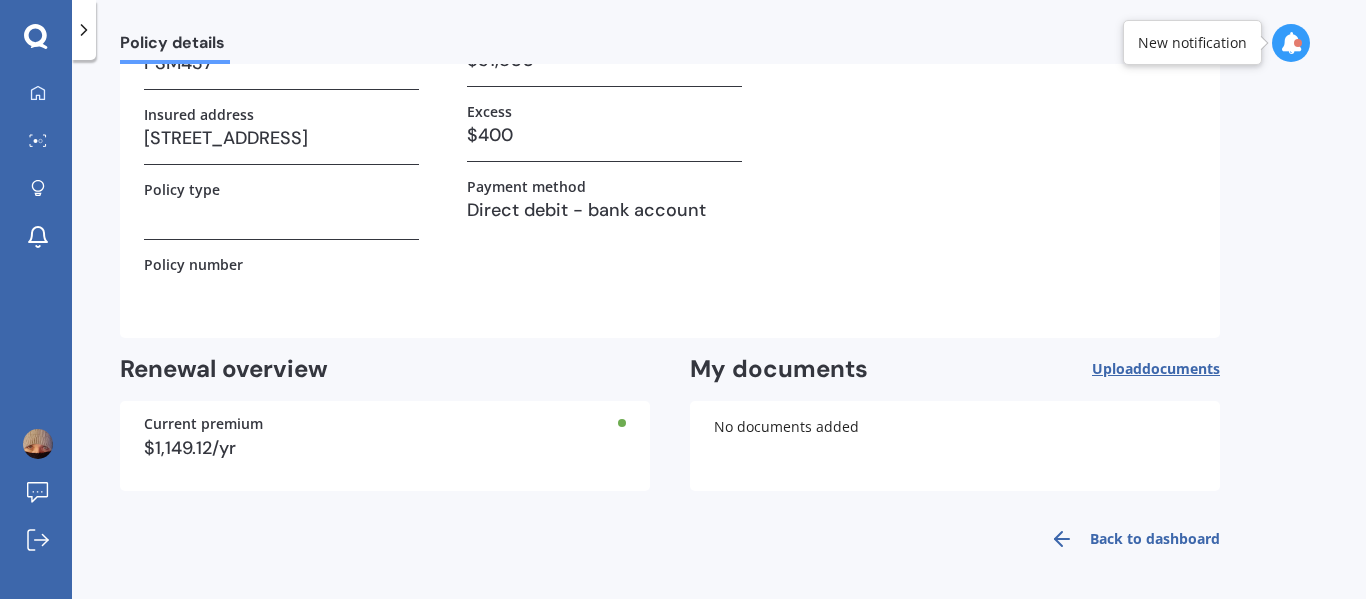 click 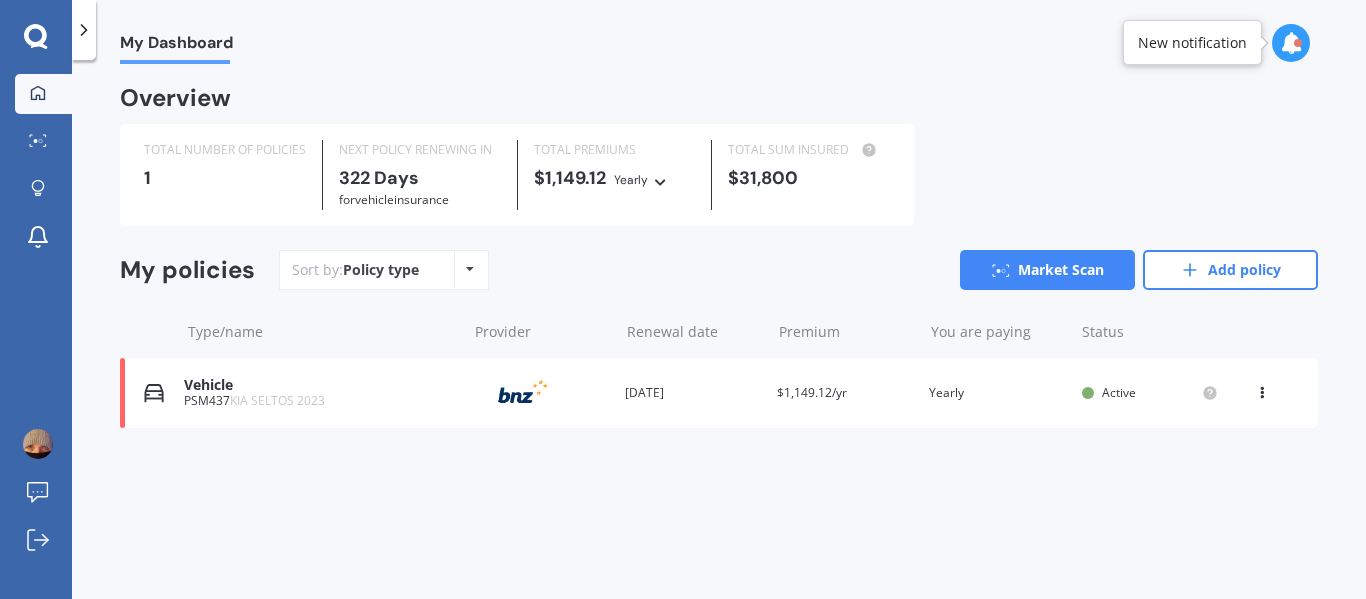 scroll, scrollTop: 0, scrollLeft: 0, axis: both 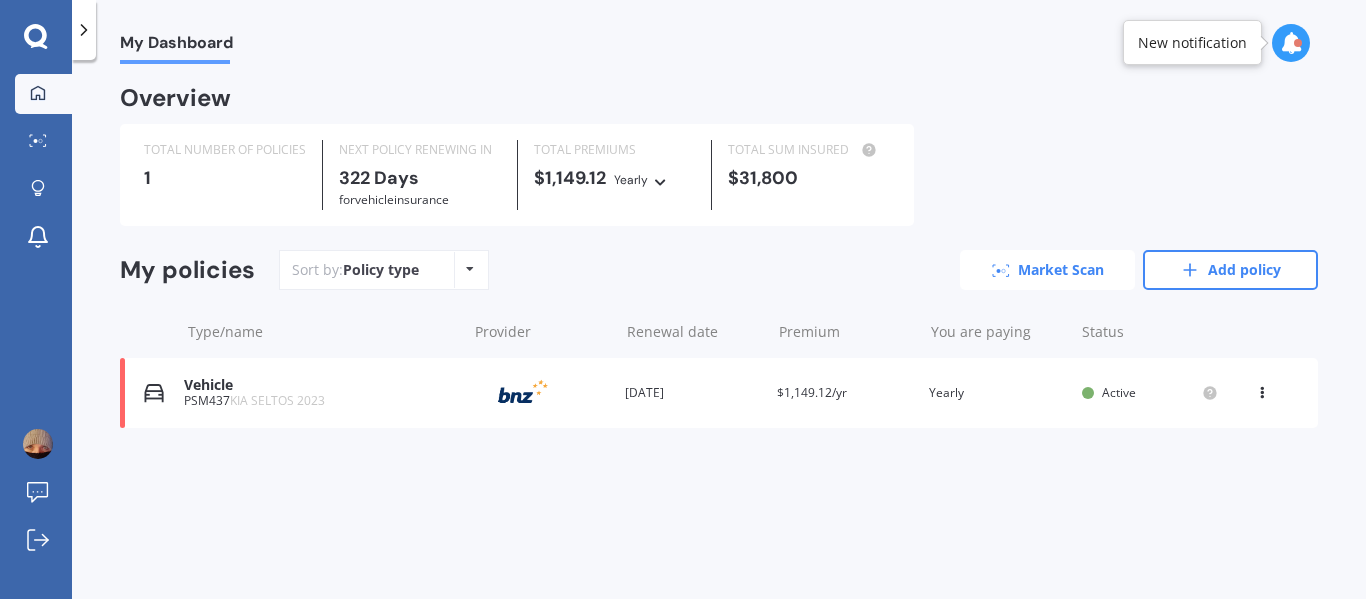 click on "Market Scan" at bounding box center (1047, 270) 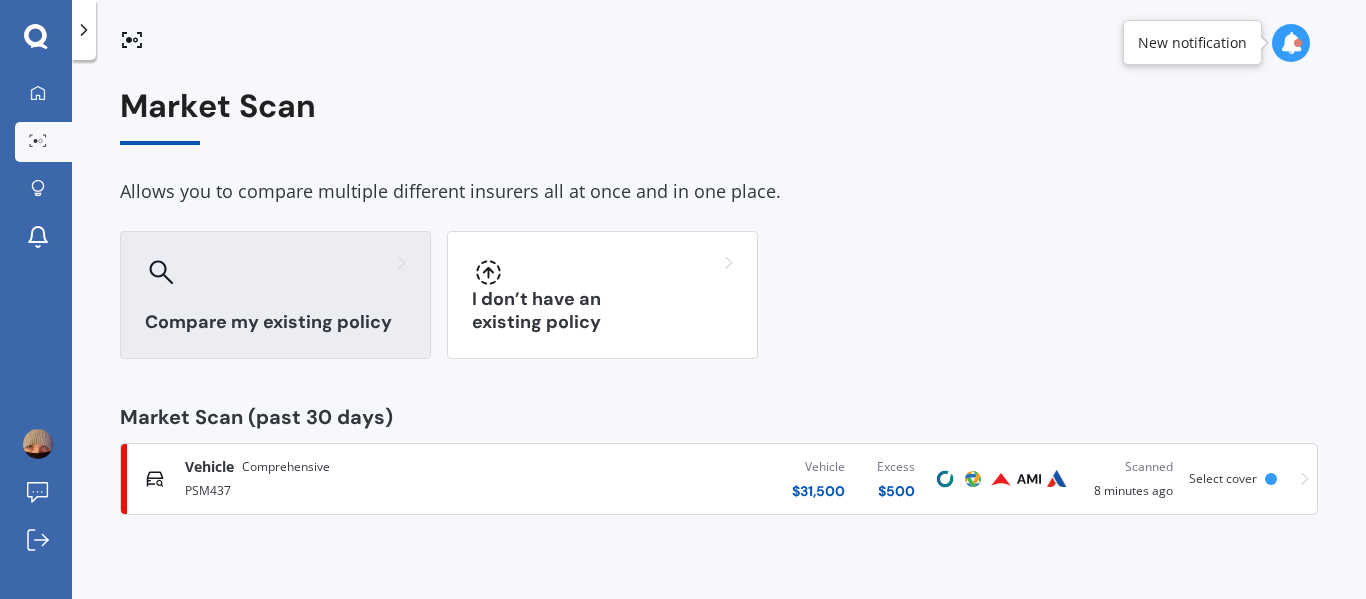 click on "Compare my existing policy" at bounding box center [275, 322] 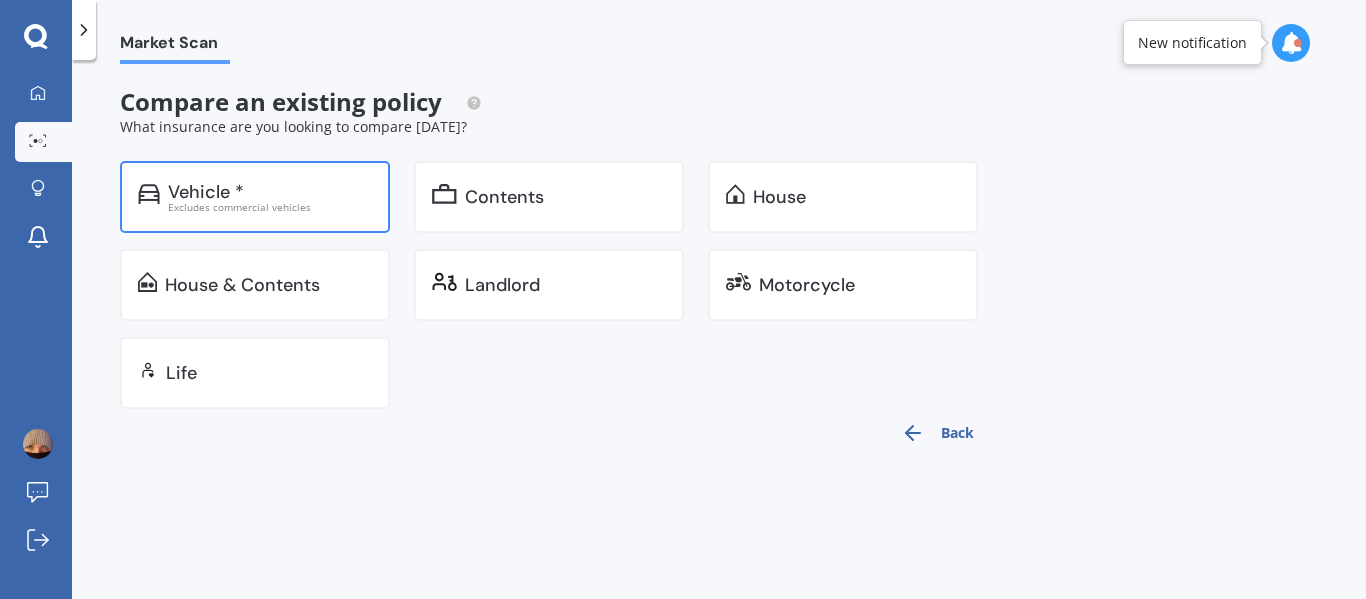 click on "Excludes commercial vehicles" at bounding box center (270, 207) 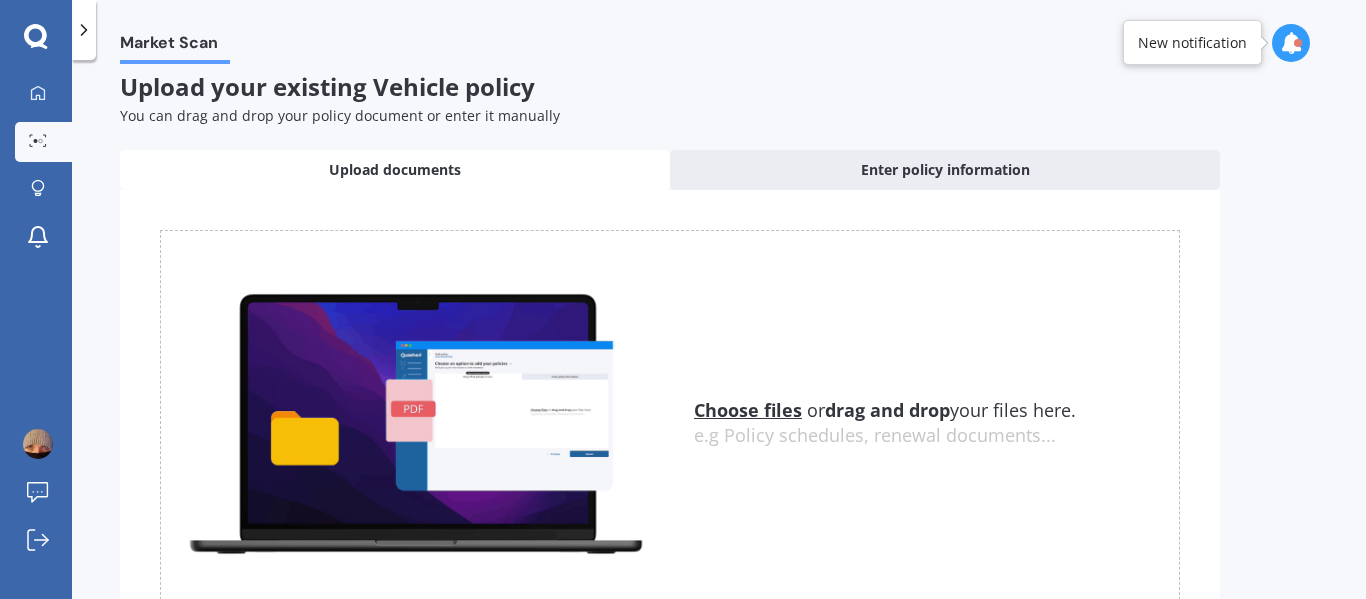 scroll, scrollTop: 0, scrollLeft: 0, axis: both 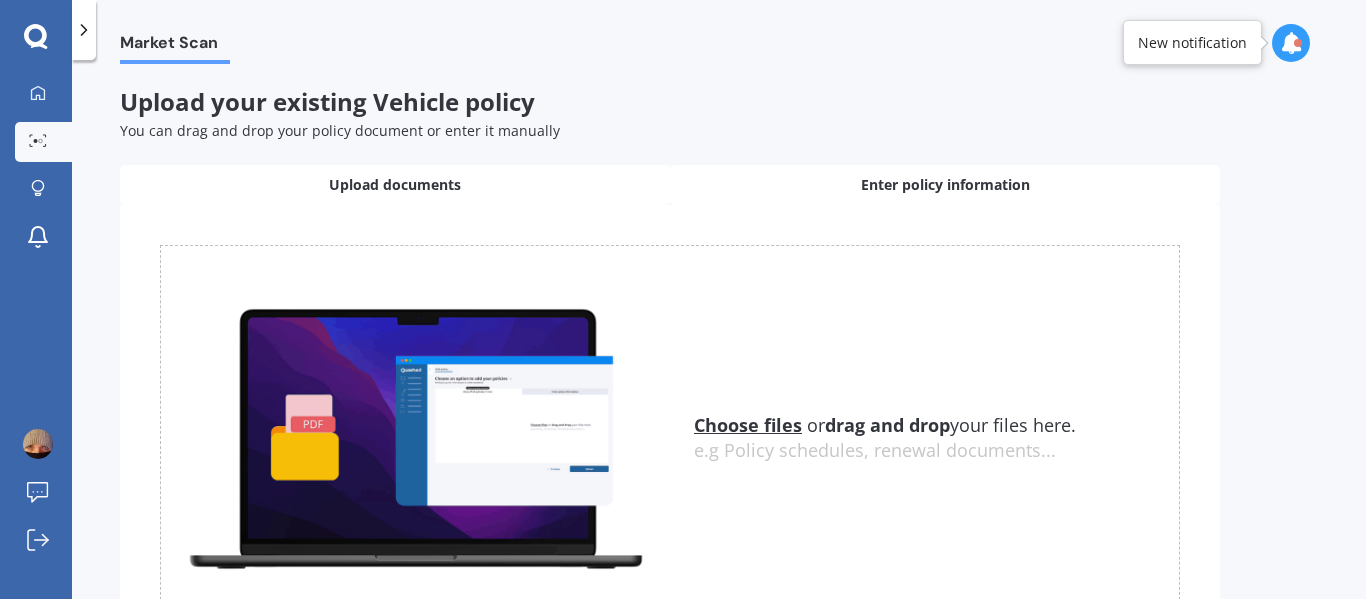 click on "Enter policy information" at bounding box center [945, 185] 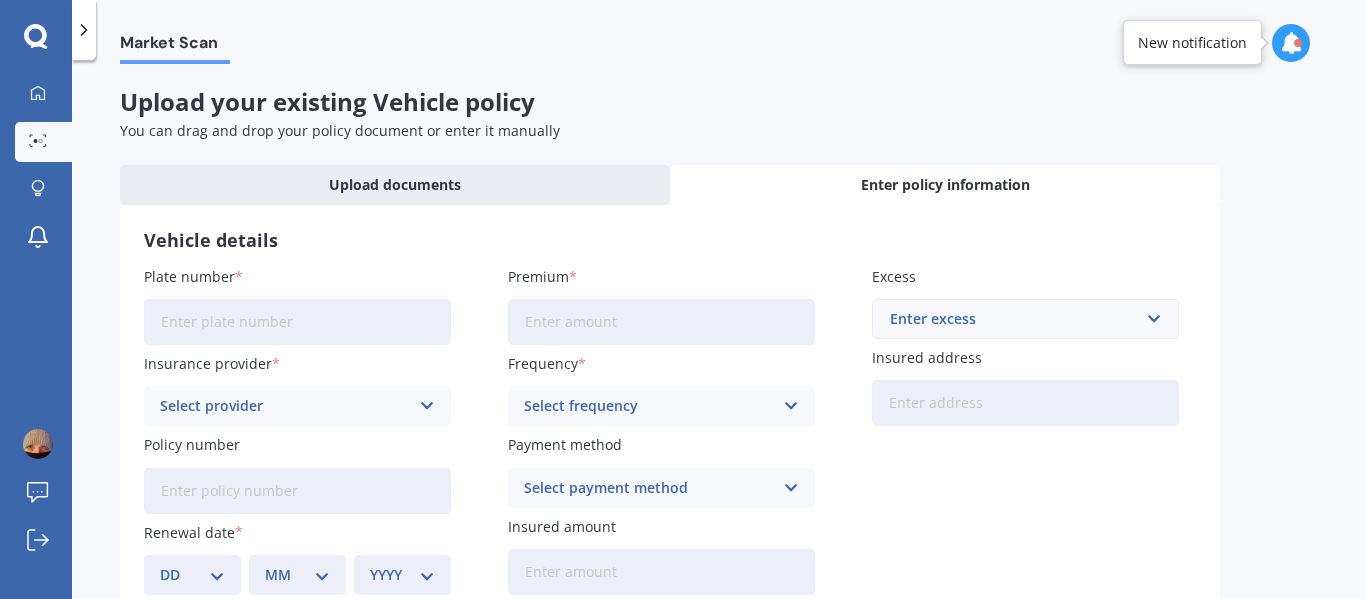 click on "Plate number" at bounding box center (297, 322) 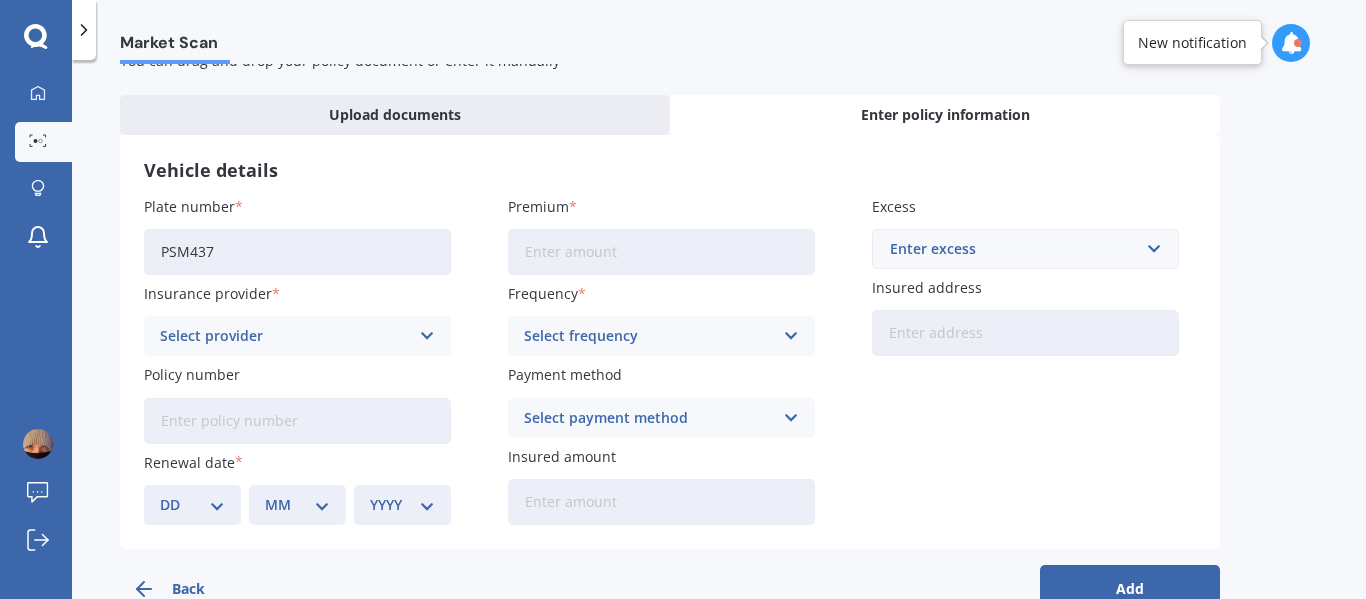 scroll, scrollTop: 100, scrollLeft: 0, axis: vertical 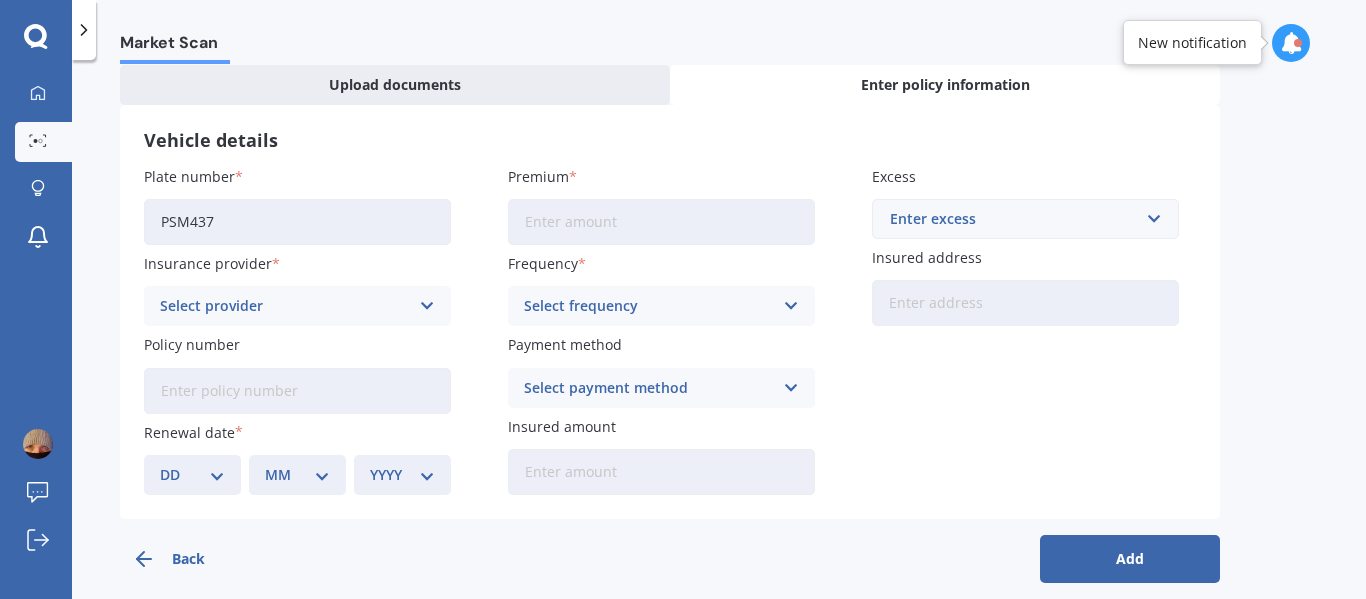 click at bounding box center (427, 306) 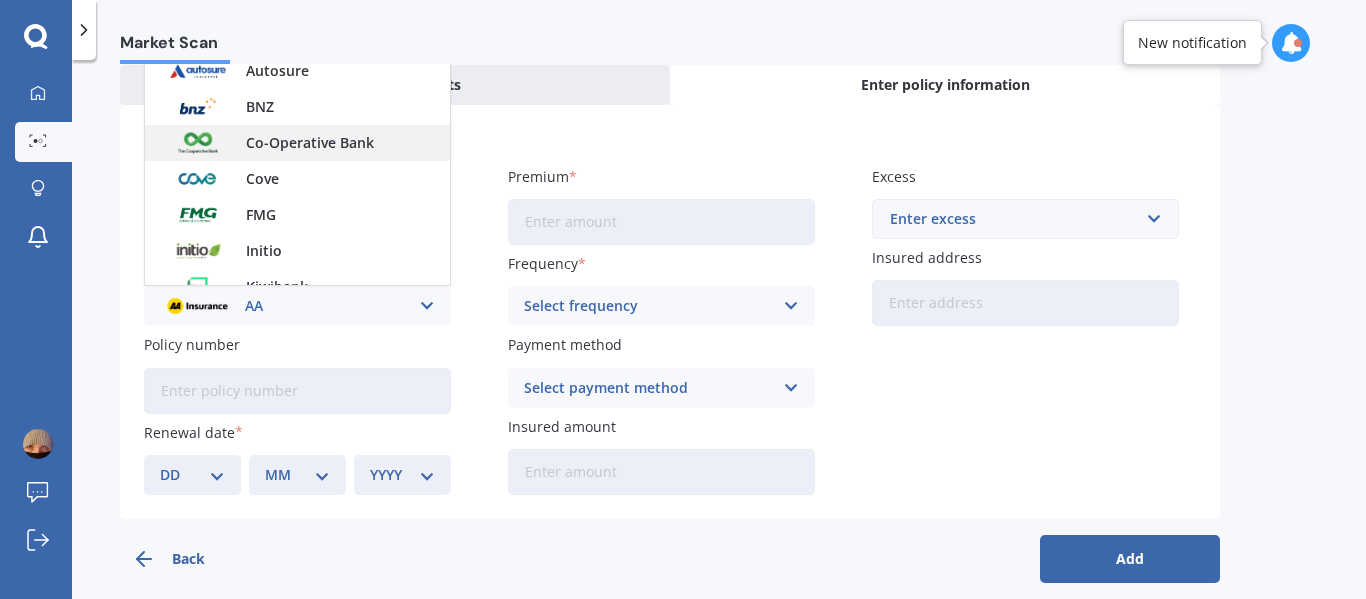 scroll, scrollTop: 200, scrollLeft: 0, axis: vertical 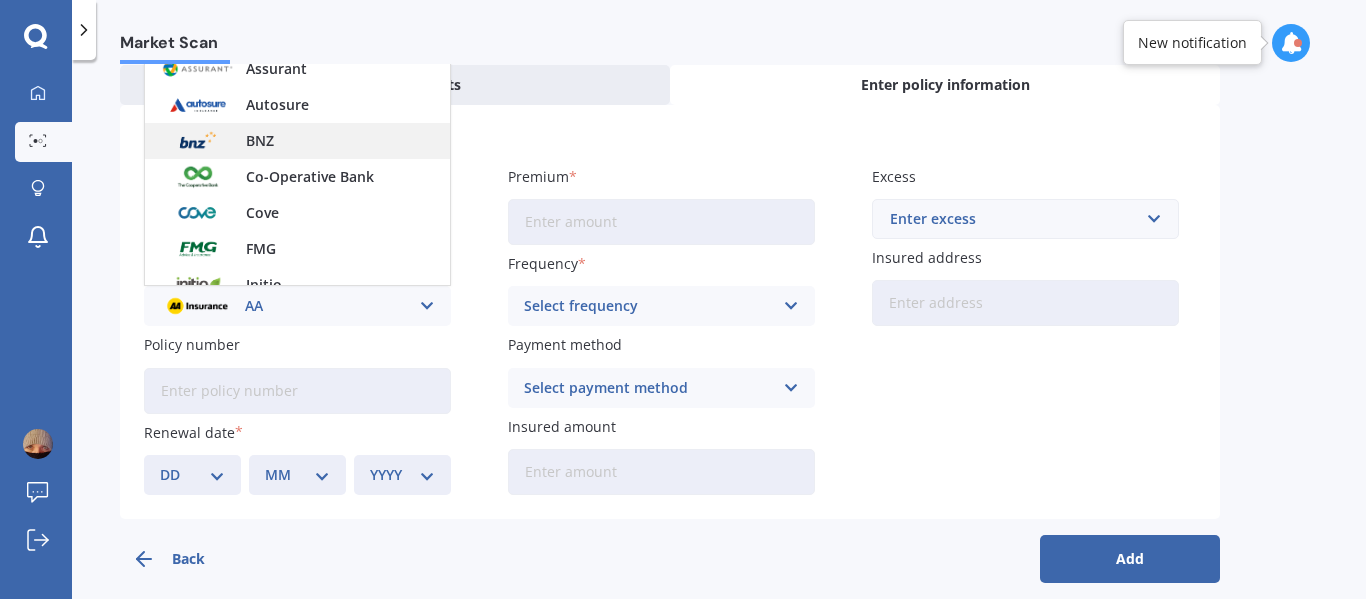 click on "BNZ" at bounding box center (260, 141) 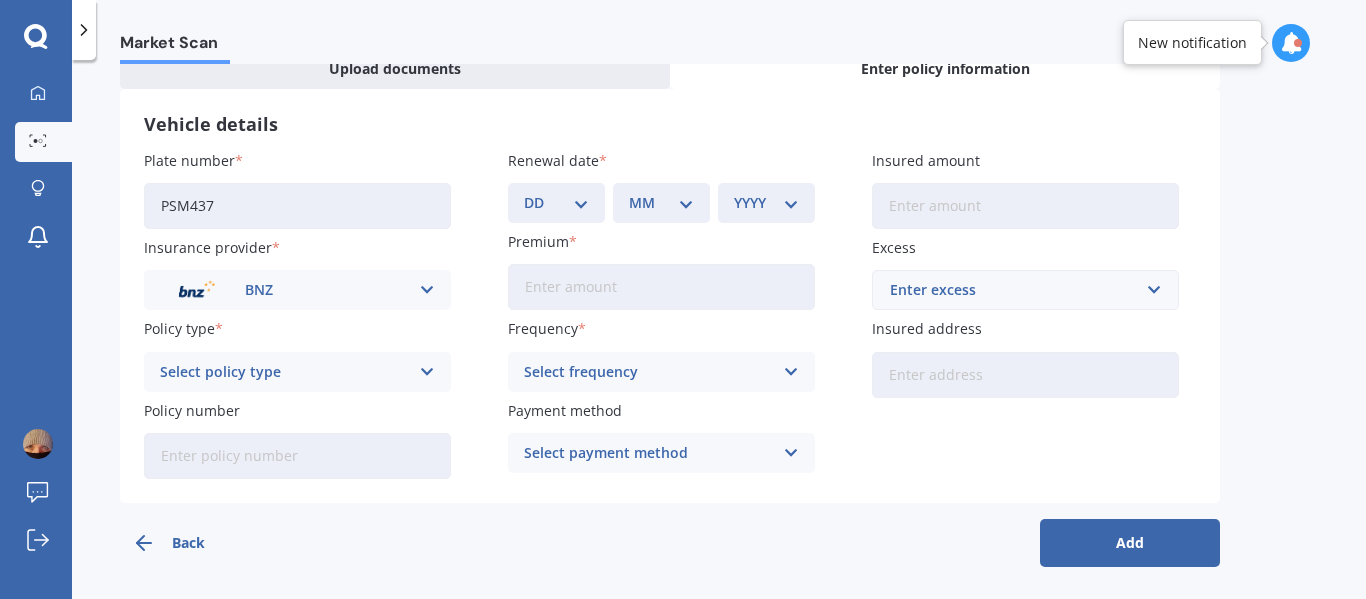scroll, scrollTop: 120, scrollLeft: 0, axis: vertical 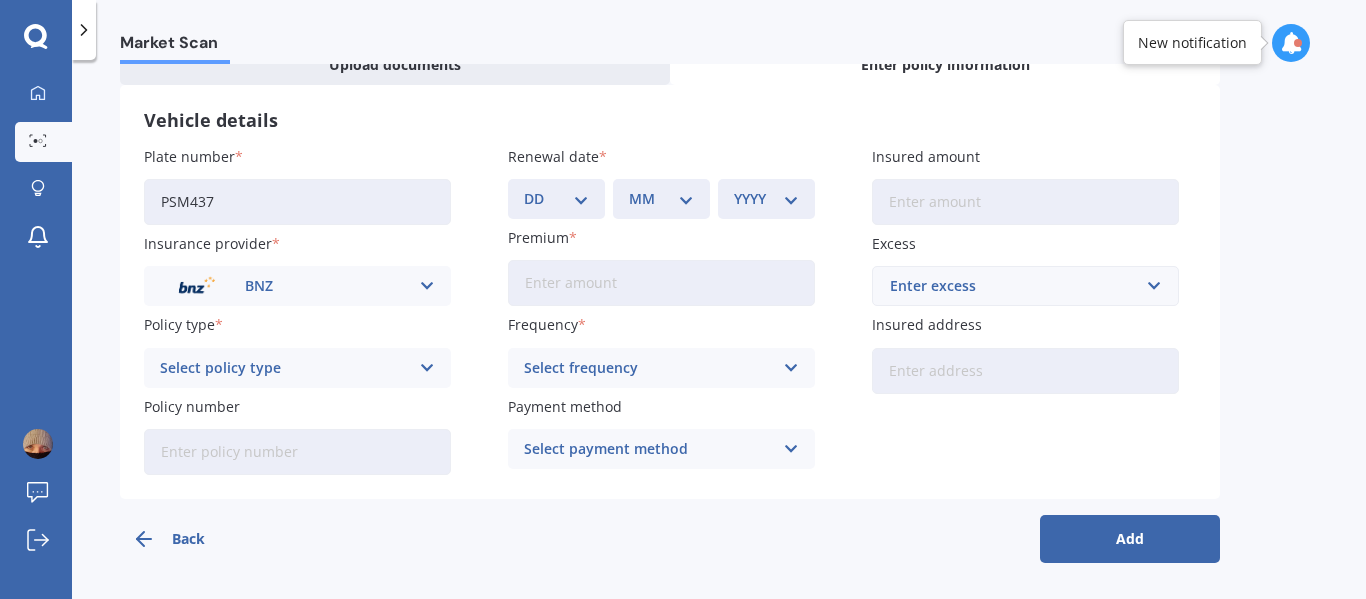click on "Select policy type Third Party Third Party, Fire & Theft Supreme Cover" at bounding box center (297, 368) 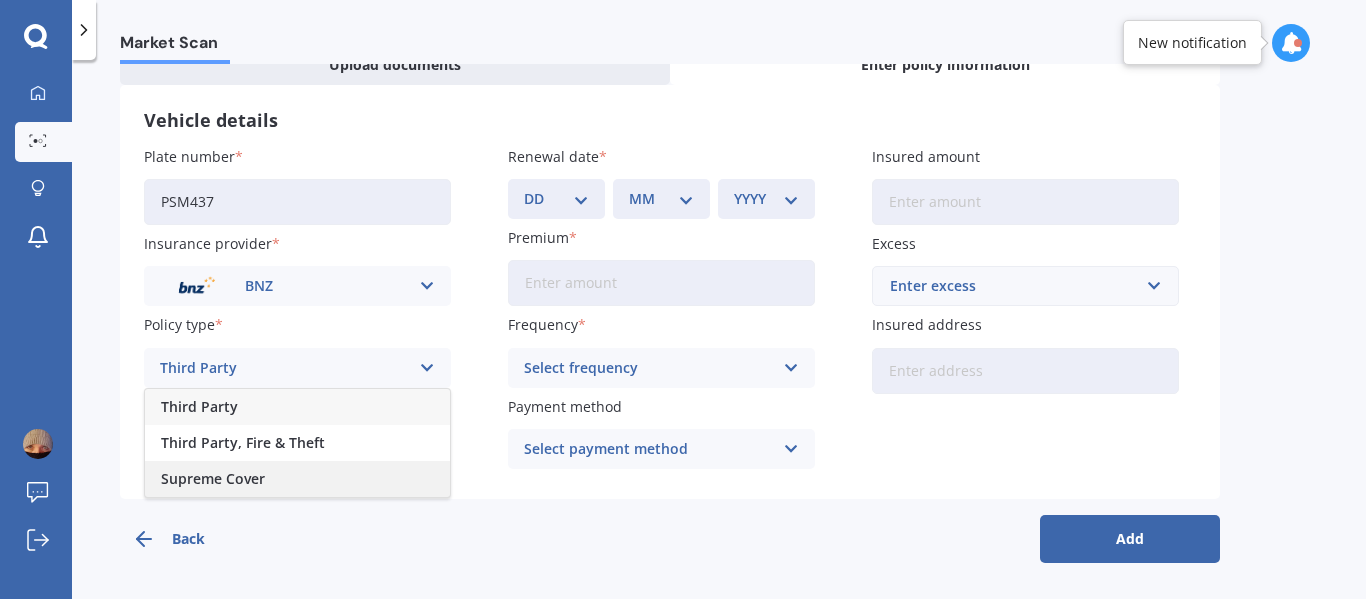 click on "Supreme Cover" at bounding box center [213, 479] 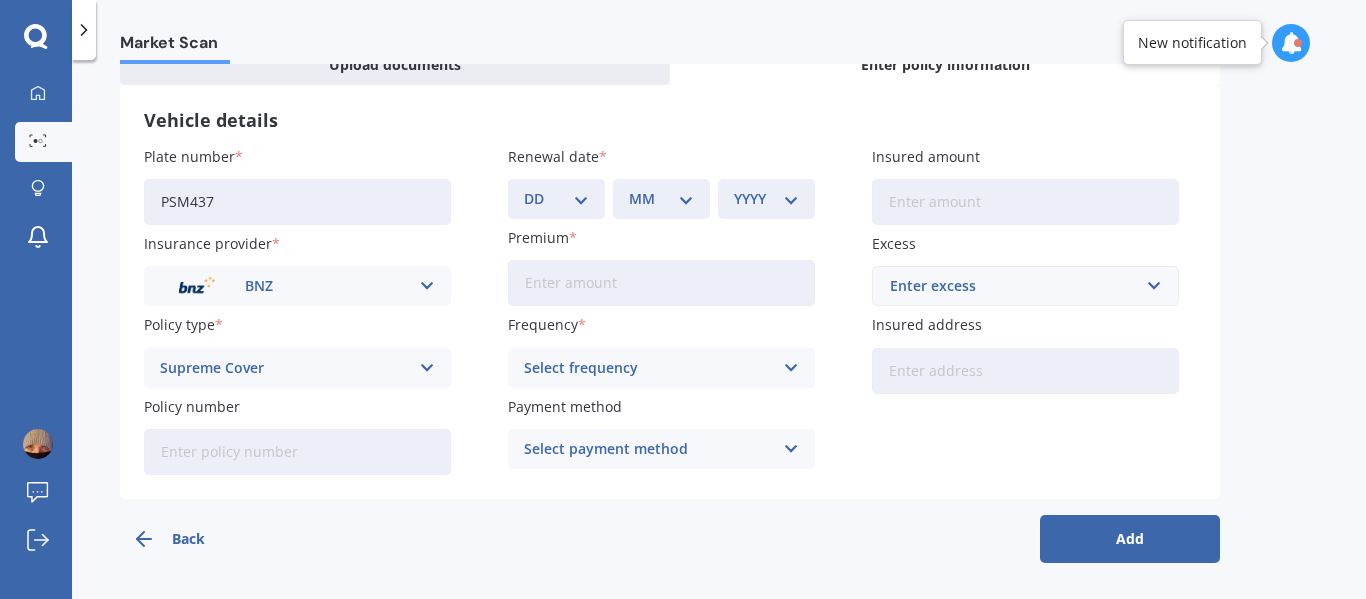 click on "Policy number" at bounding box center (297, 452) 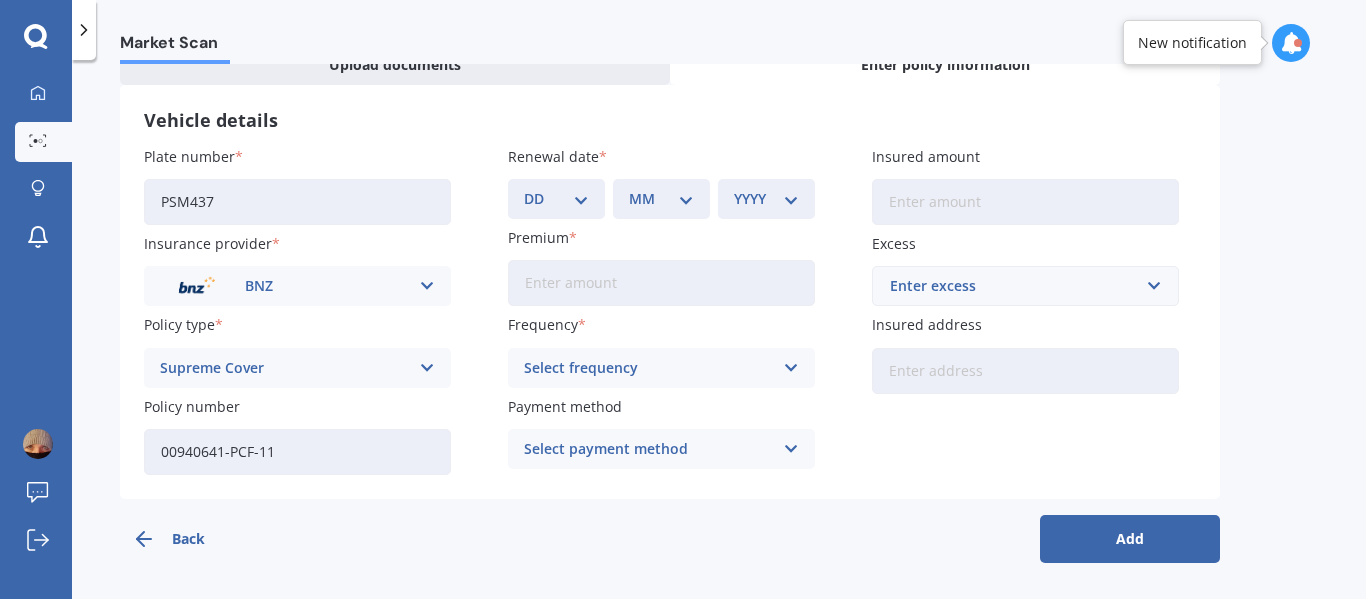 type on "00940641-PCF-11" 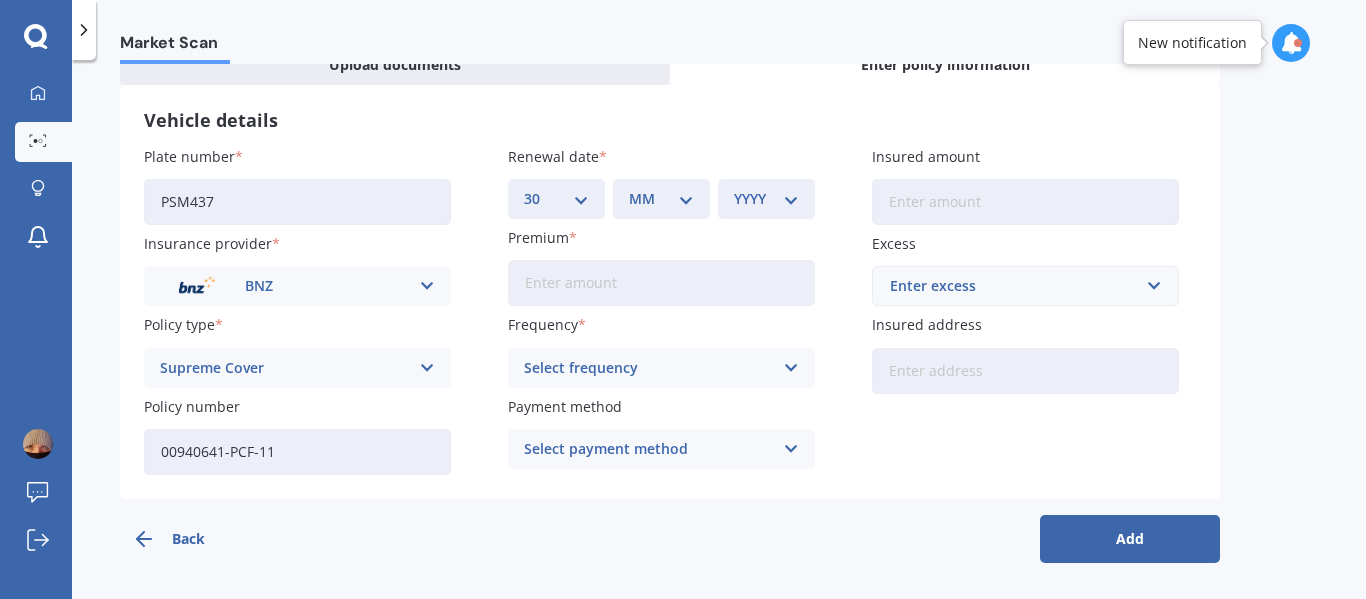 click on "DD 01 02 03 04 05 06 07 08 09 10 11 12 13 14 15 16 17 18 19 20 21 22 23 24 25 26 27 28 29 30 31" at bounding box center (556, 199) 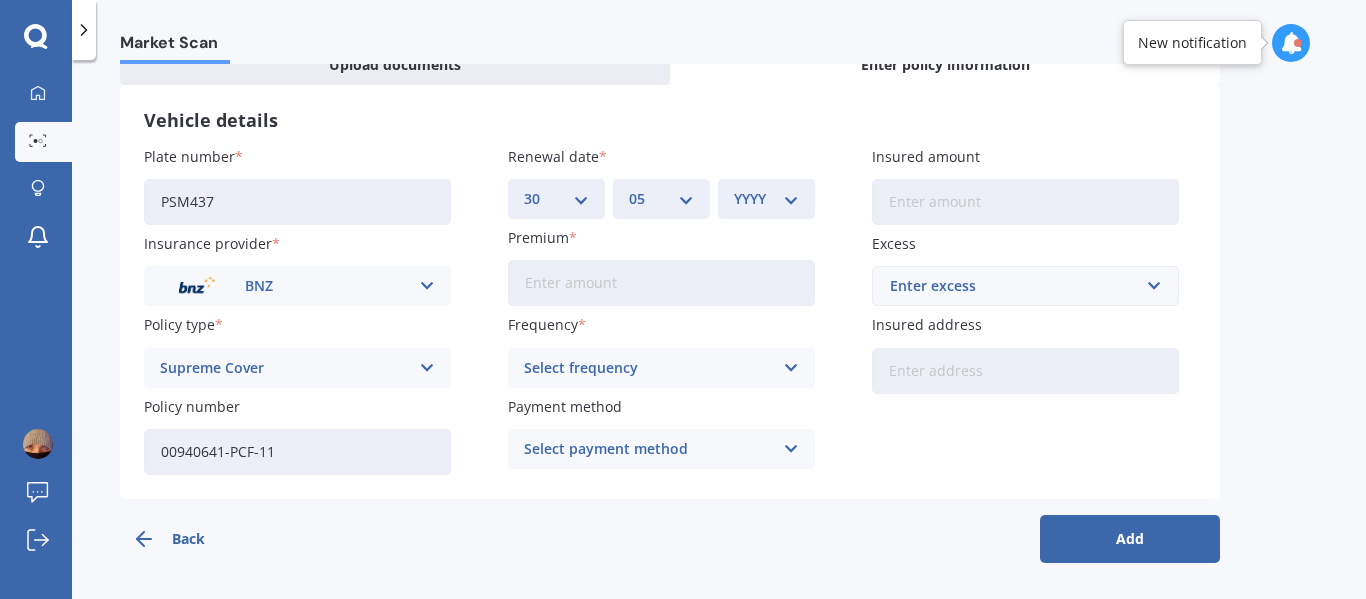 click on "MM 01 02 03 04 05 06 07 08 09 10 11 12" at bounding box center (661, 199) 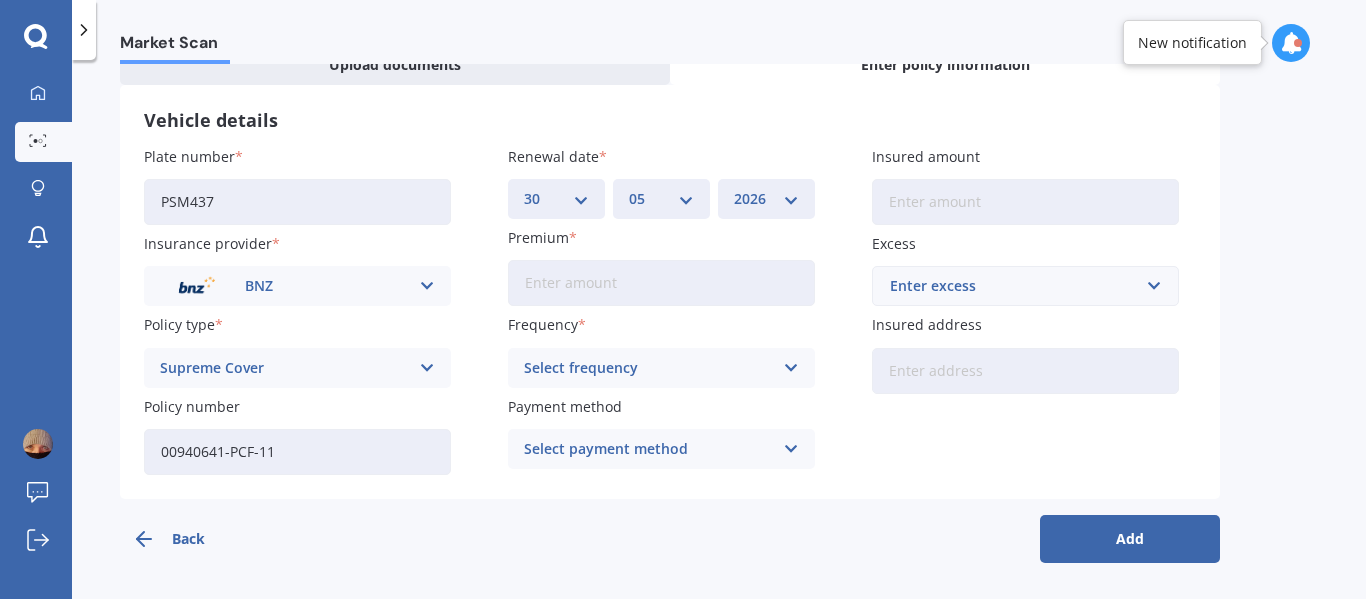 click on "YYYY 2027 2026 2025 2024 2023 2022 2021 2020 2019 2018 2017 2016 2015 2014 2013 2012 2011 2010 2009 2008 2007 2006 2005 2004 2003 2002 2001 2000 1999 1998 1997 1996 1995 1994 1993 1992 1991 1990 1989 1988 1987 1986 1985 1984 1983 1982 1981 1980 1979 1978 1977 1976 1975 1974 1973 1972 1971 1970 1969 1968 1967 1966 1965 1964 1963 1962 1961 1960 1959 1958 1957 1956 1955 1954 1953 1952 1951 1950 1949 1948 1947 1946 1945 1944 1943 1942 1941 1940 1939 1938 1937 1936 1935 1934 1933 1932 1931 1930 1929 1928" at bounding box center [766, 199] 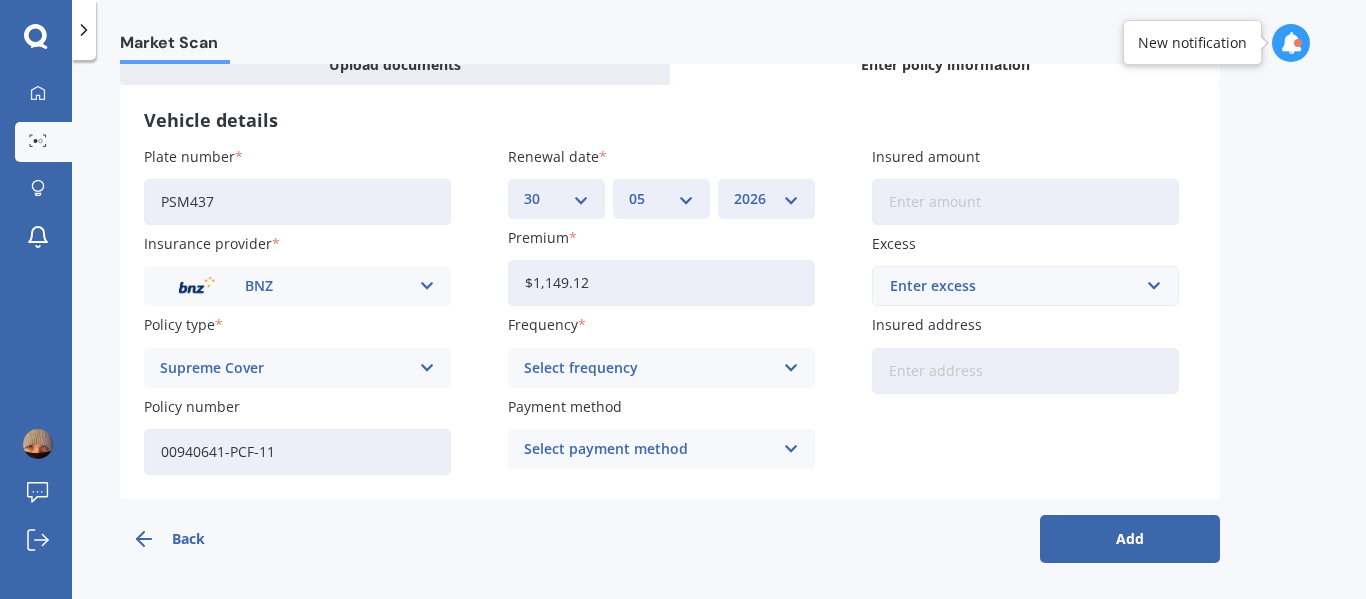 click on "Select frequency Yearly Six-Monthly Quarterly Monthly Fortnightly Weekly" at bounding box center (661, 368) 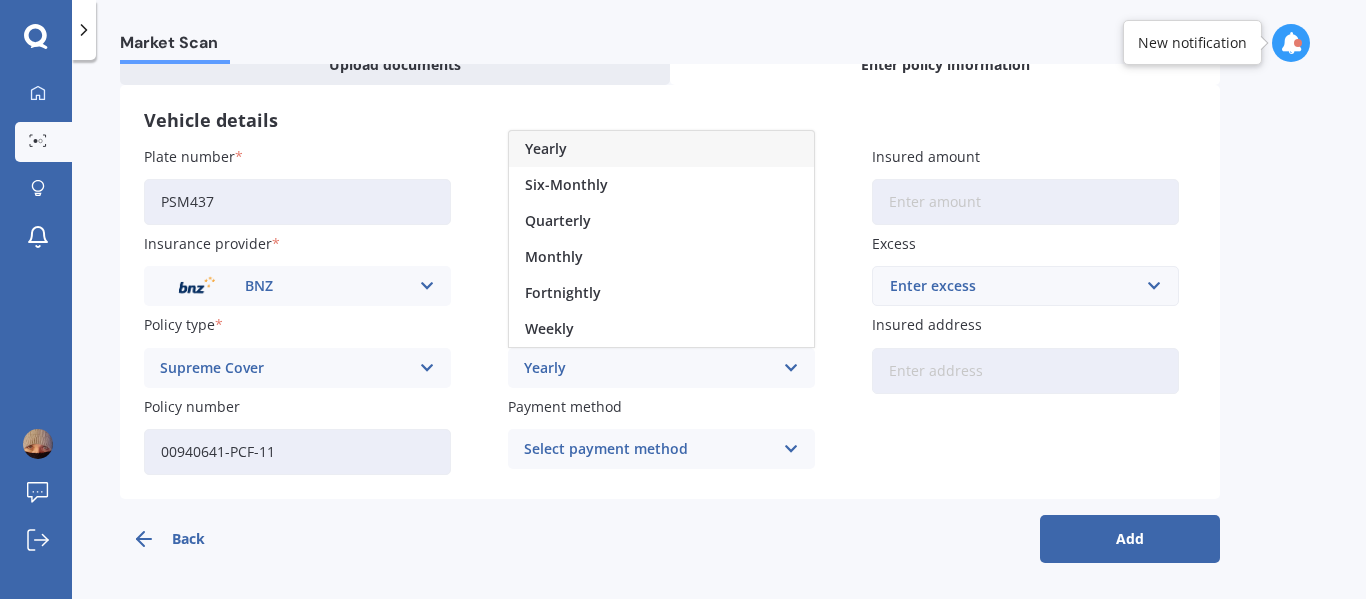 click on "Yearly" at bounding box center [648, 368] 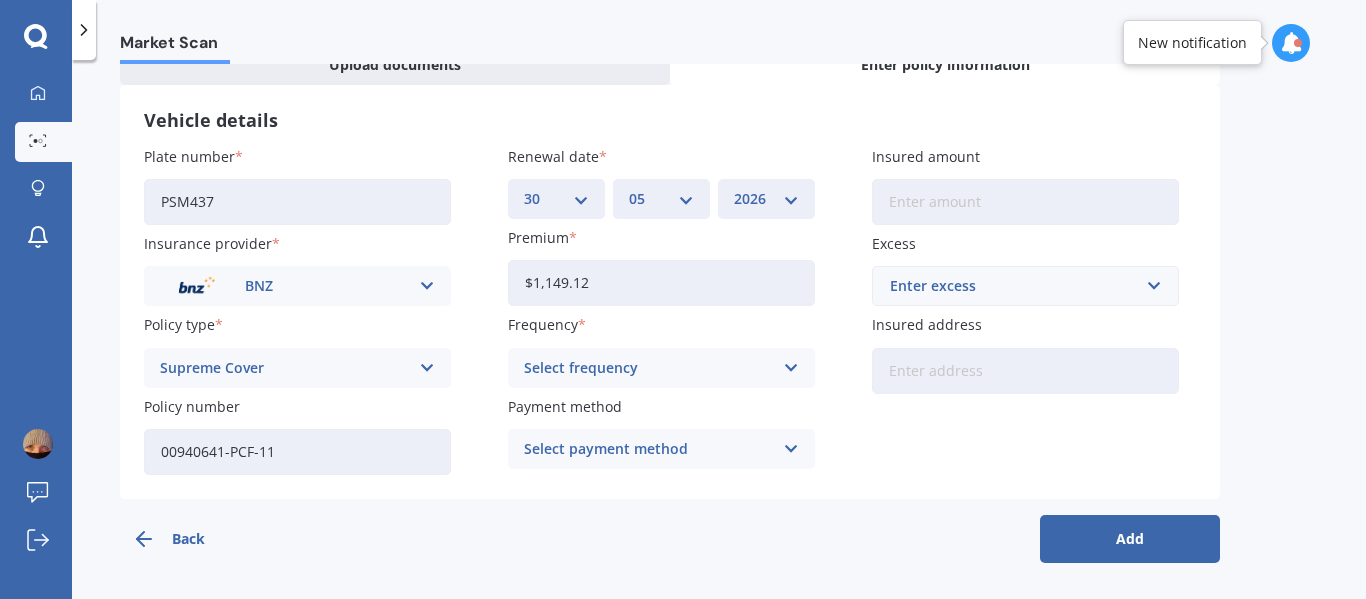 click on "$1,149.12" at bounding box center (661, 283) 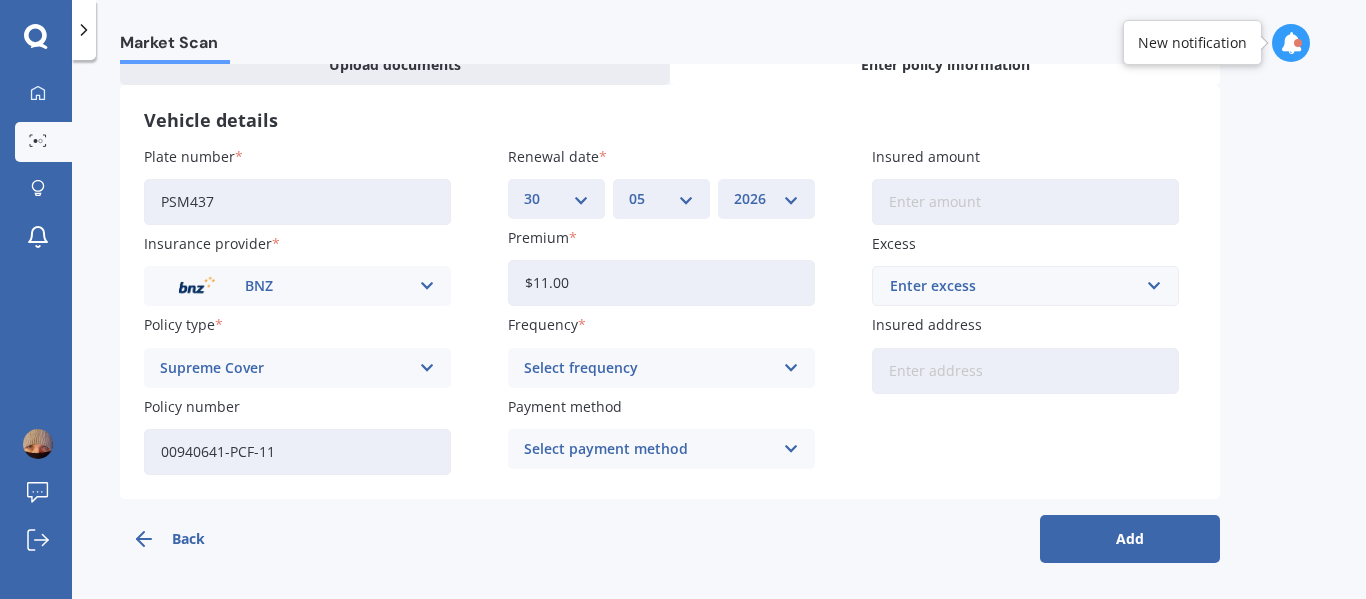 type on "$1.00" 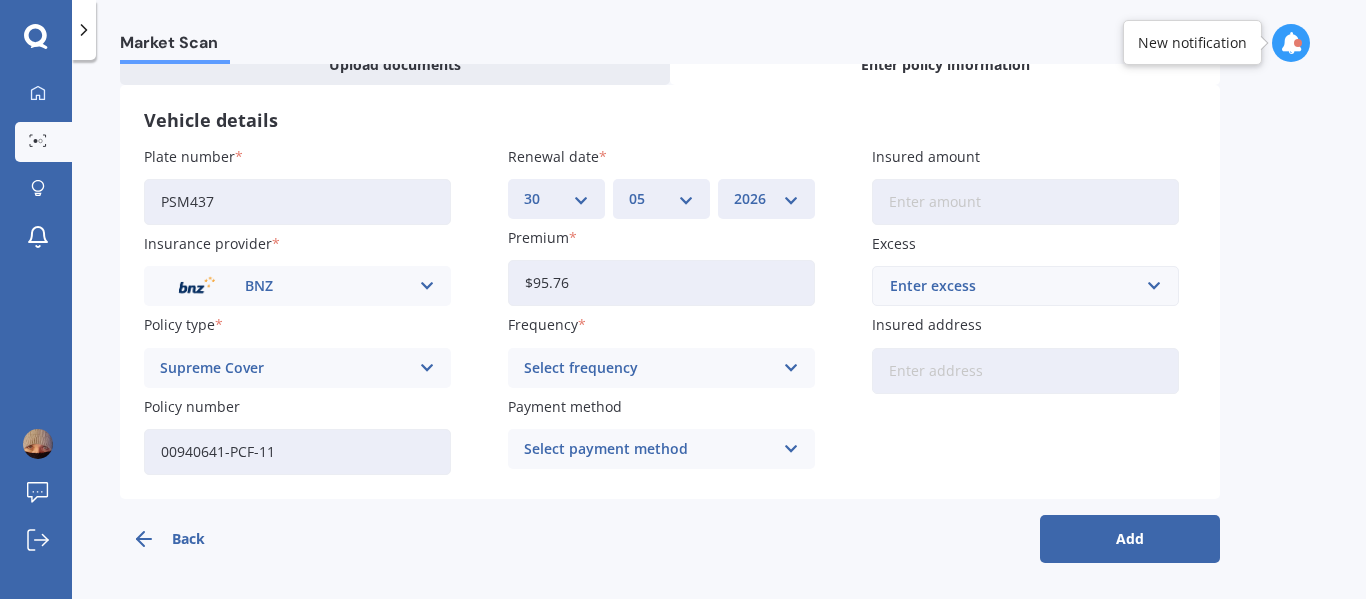 type on "$95.76" 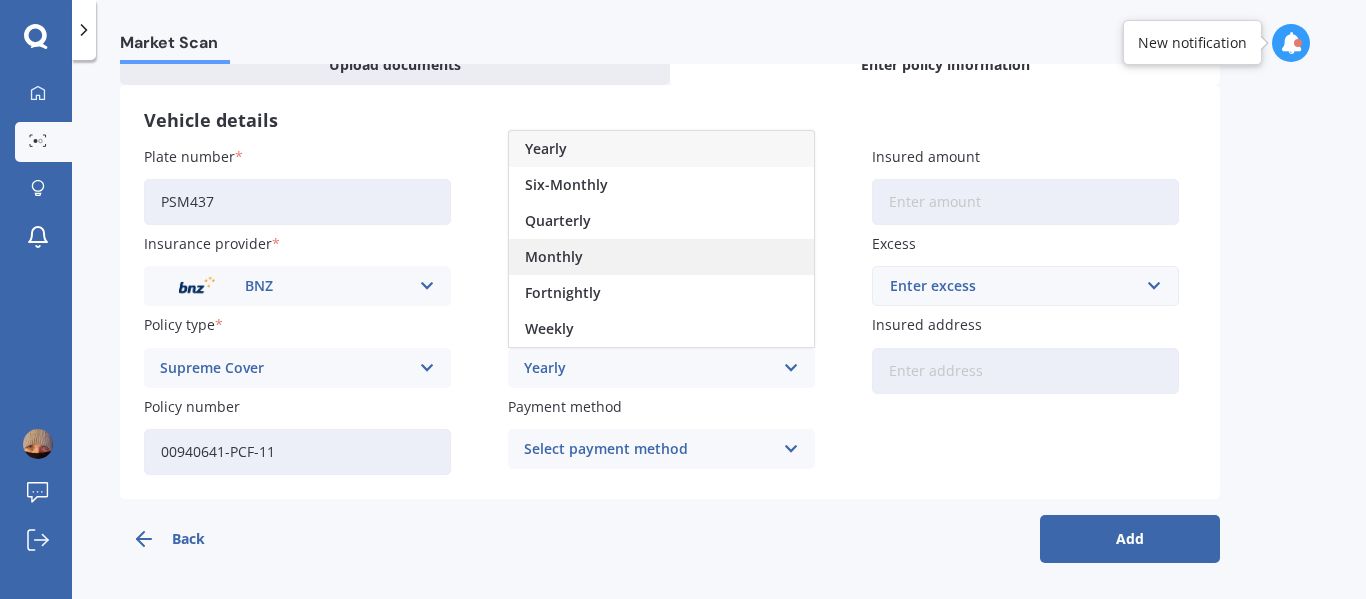 click on "Monthly" at bounding box center [554, 257] 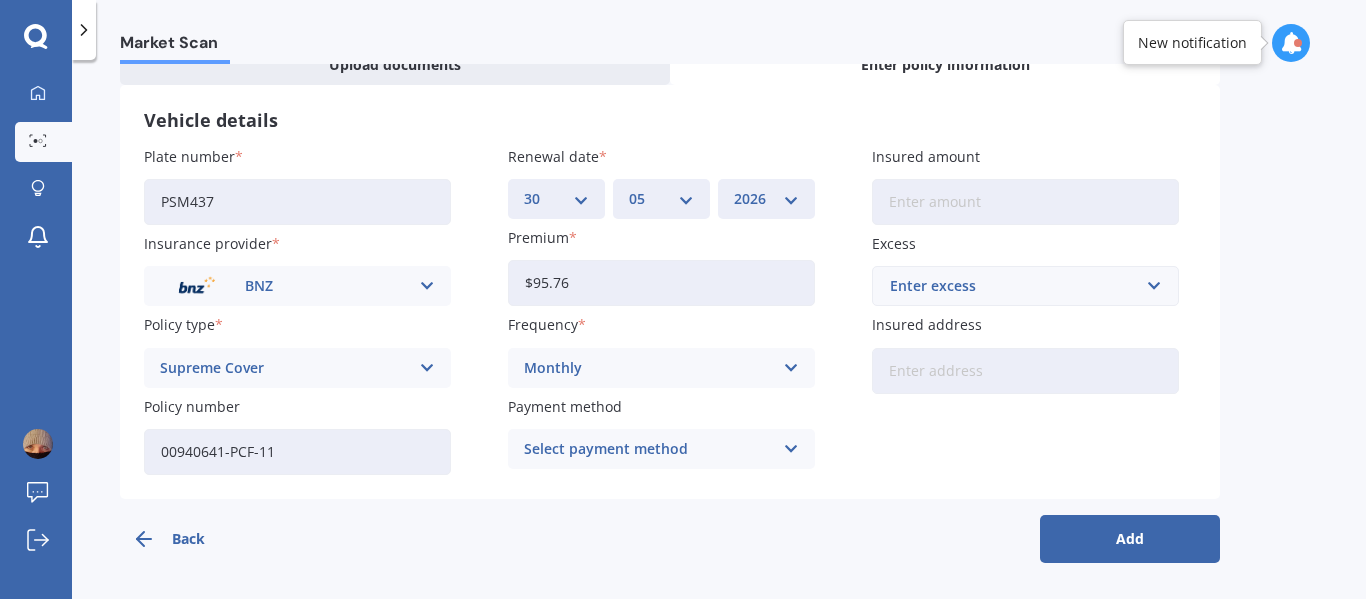 click on "Select payment method" at bounding box center [648, 449] 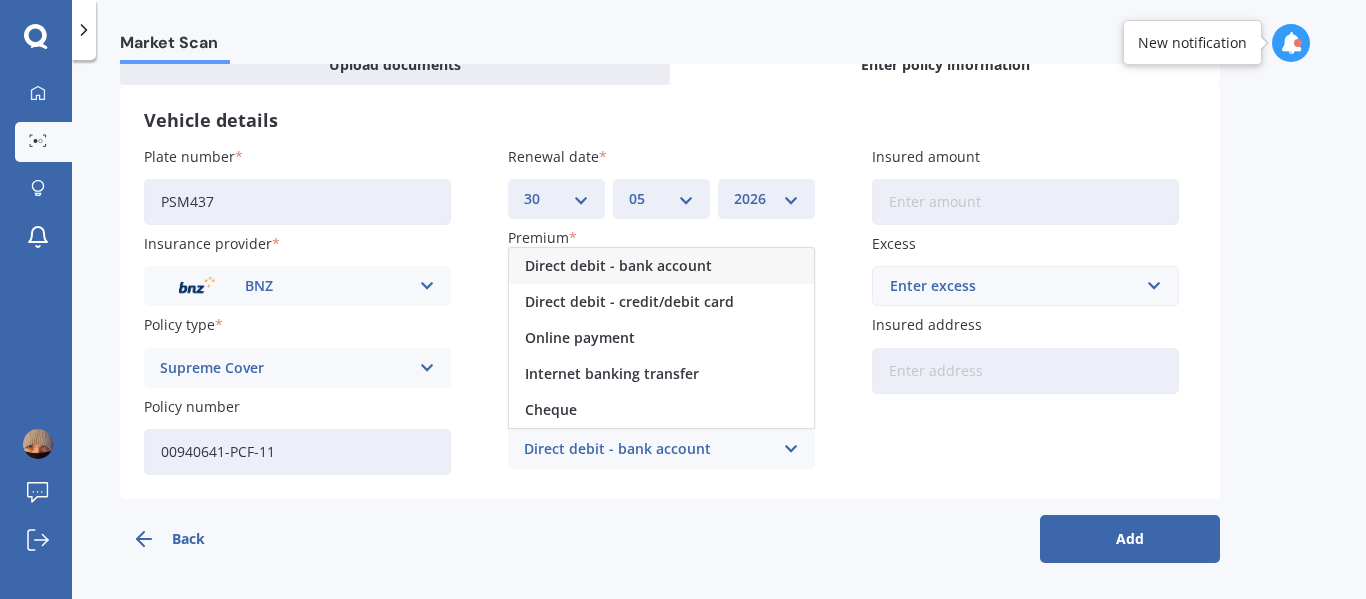 click on "Direct debit - bank account" at bounding box center [618, 266] 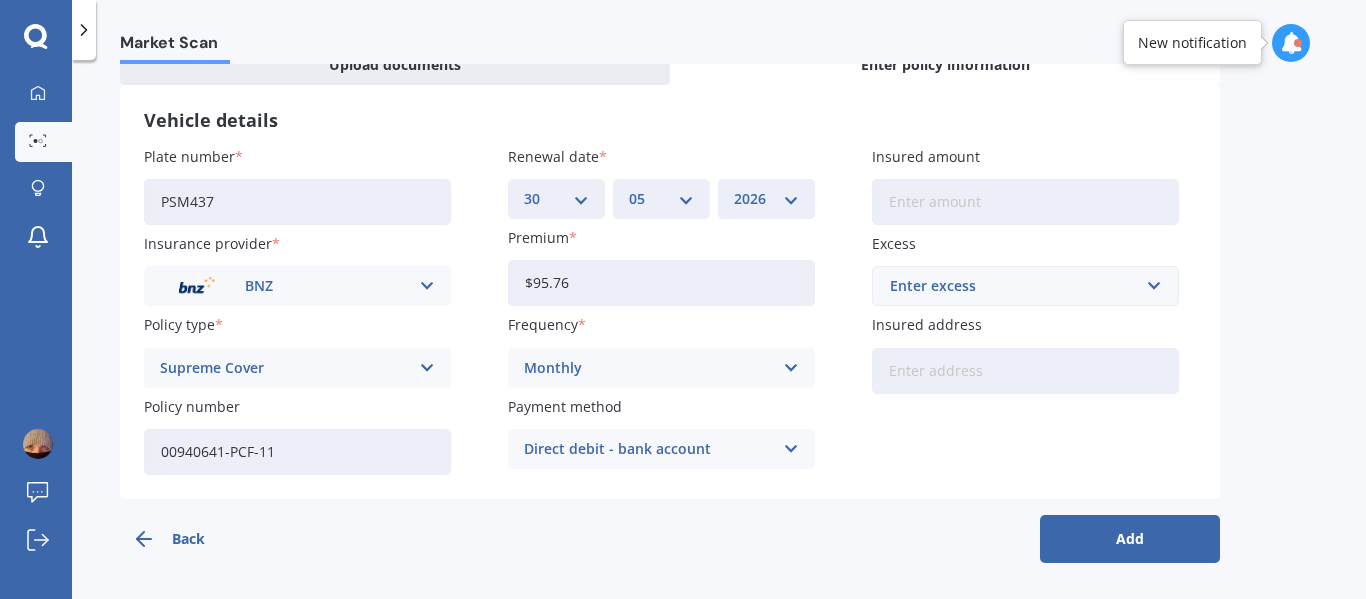 click on "Insured amount" at bounding box center [1025, 202] 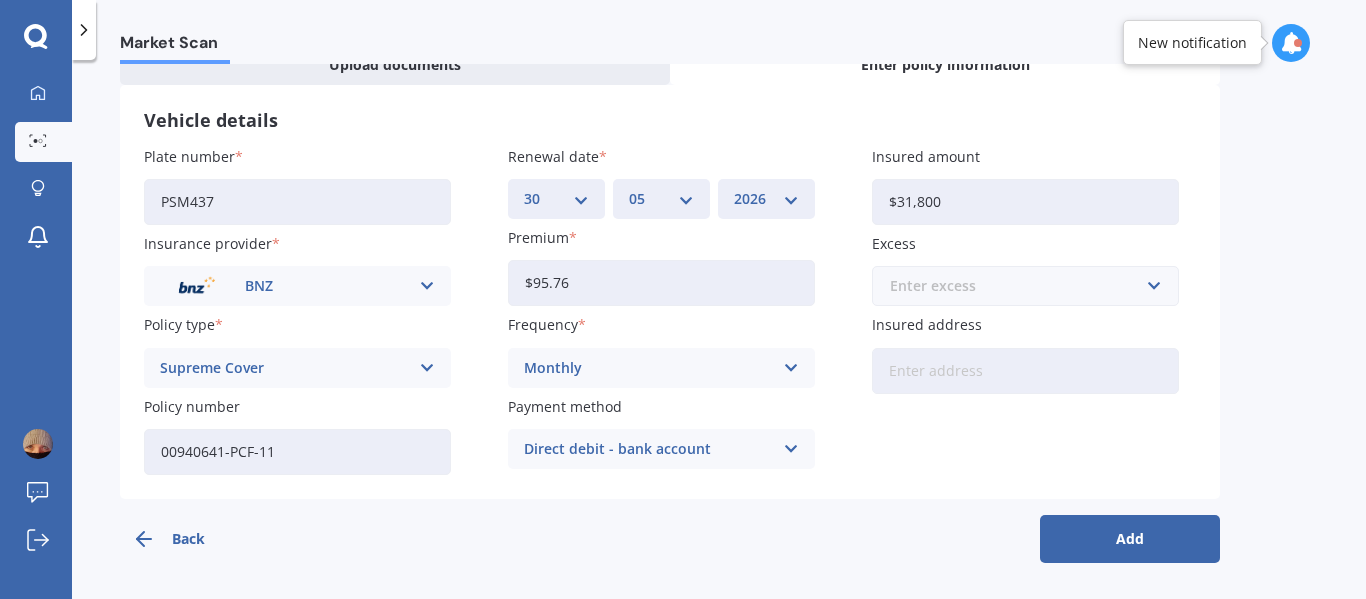 click at bounding box center [1018, 286] 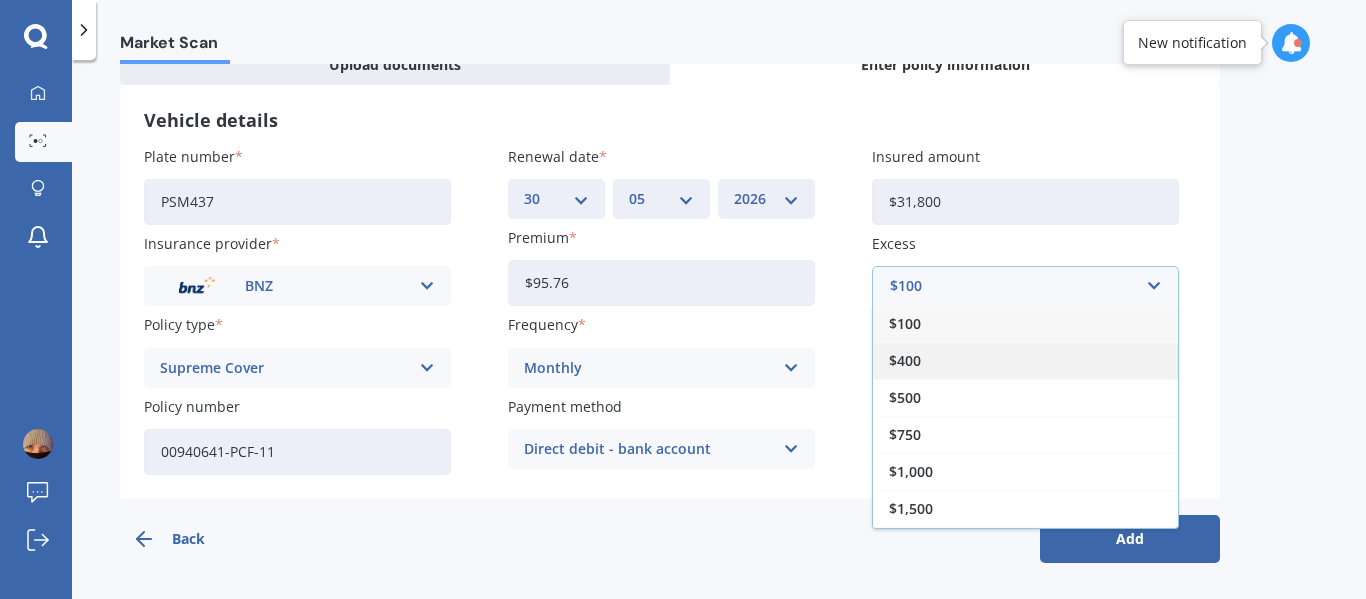 click on "$400" at bounding box center [905, 361] 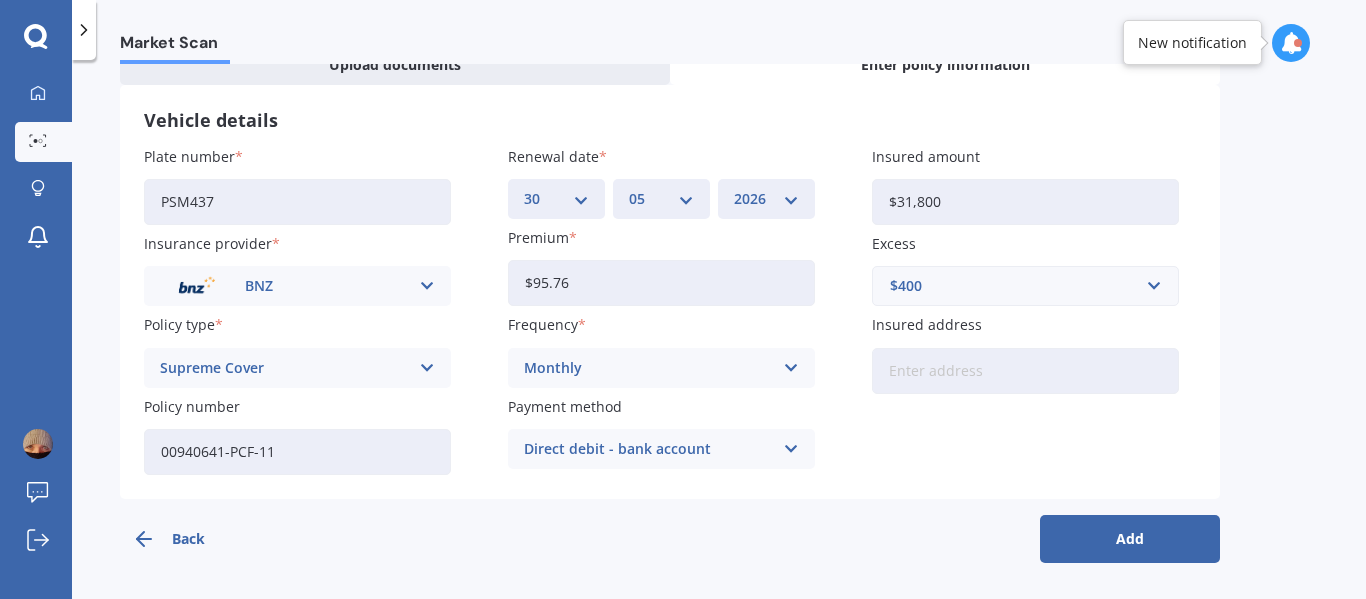 click on "Insured address" at bounding box center (1025, 371) 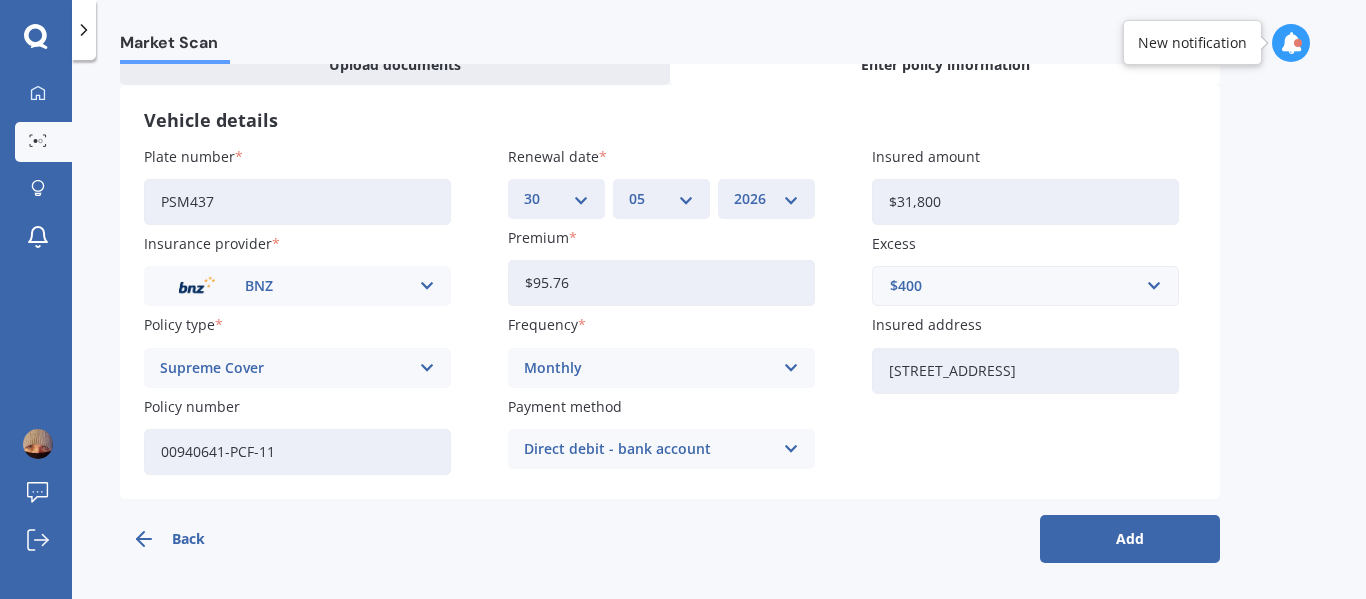 type on "[STREET_ADDRESS]" 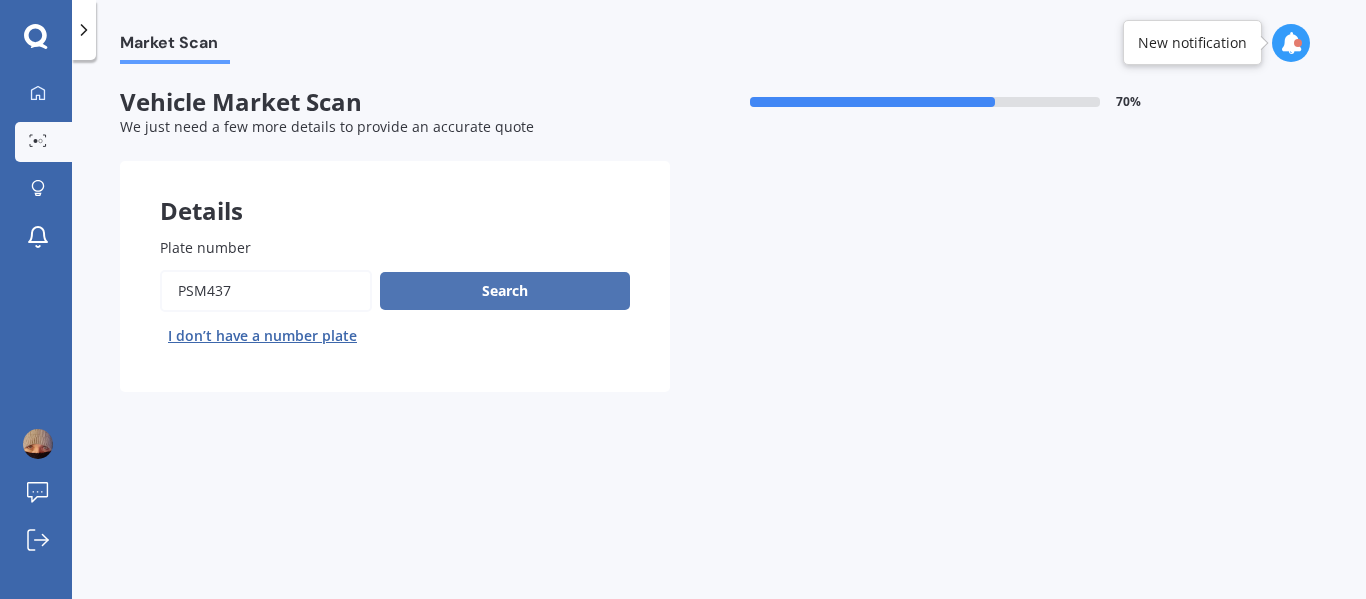 click on "Search" at bounding box center (505, 291) 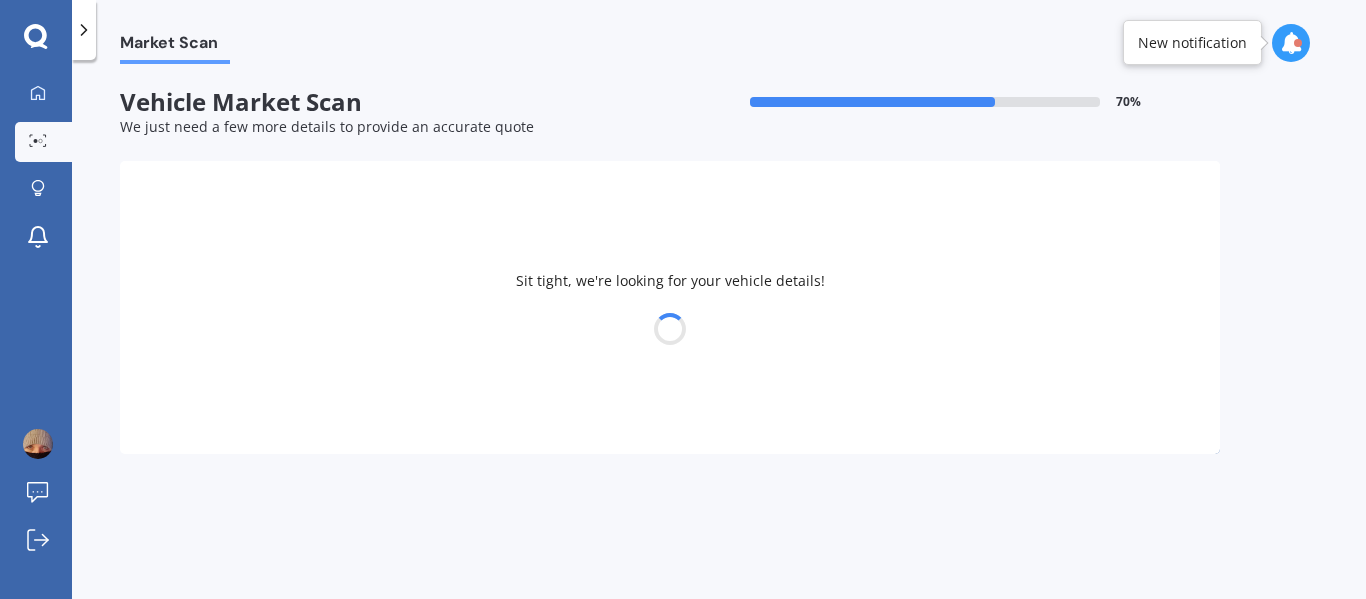 select on "KIA" 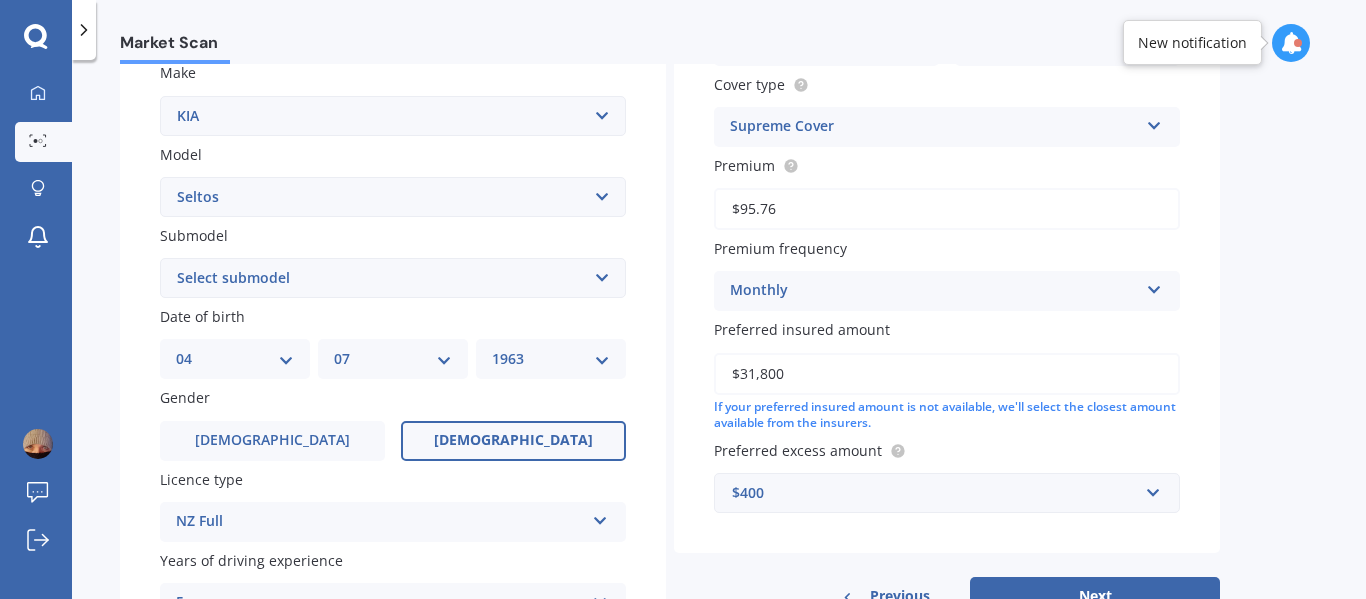 scroll, scrollTop: 400, scrollLeft: 0, axis: vertical 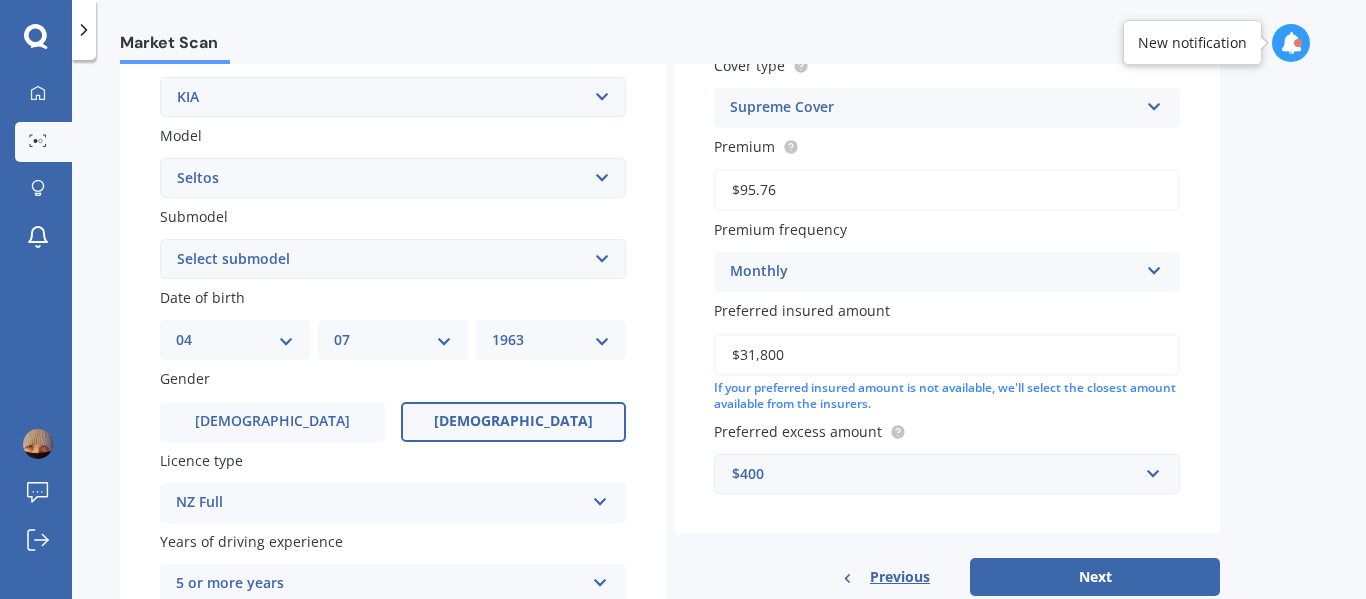 click on "Select submodel EX petrol 4WD Ltd petrol 4WD Ltd petrol turbo LTD2.0P/IV LX petrol 4WD LX Plus 2.0P Station Wagon LX Plus petrol 4WD" at bounding box center [393, 259] 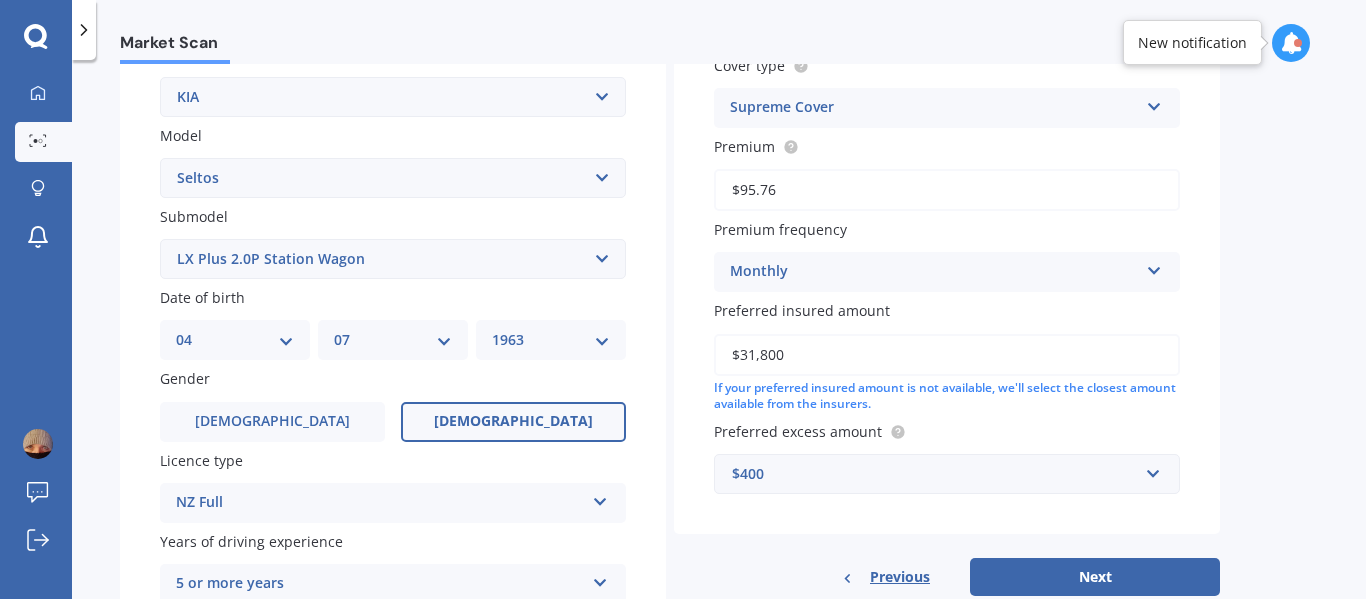 click on "Select submodel EX petrol 4WD Ltd petrol 4WD Ltd petrol turbo LTD2.0P/IV LX petrol 4WD LX Plus 2.0P Station Wagon LX Plus petrol 4WD" at bounding box center [393, 259] 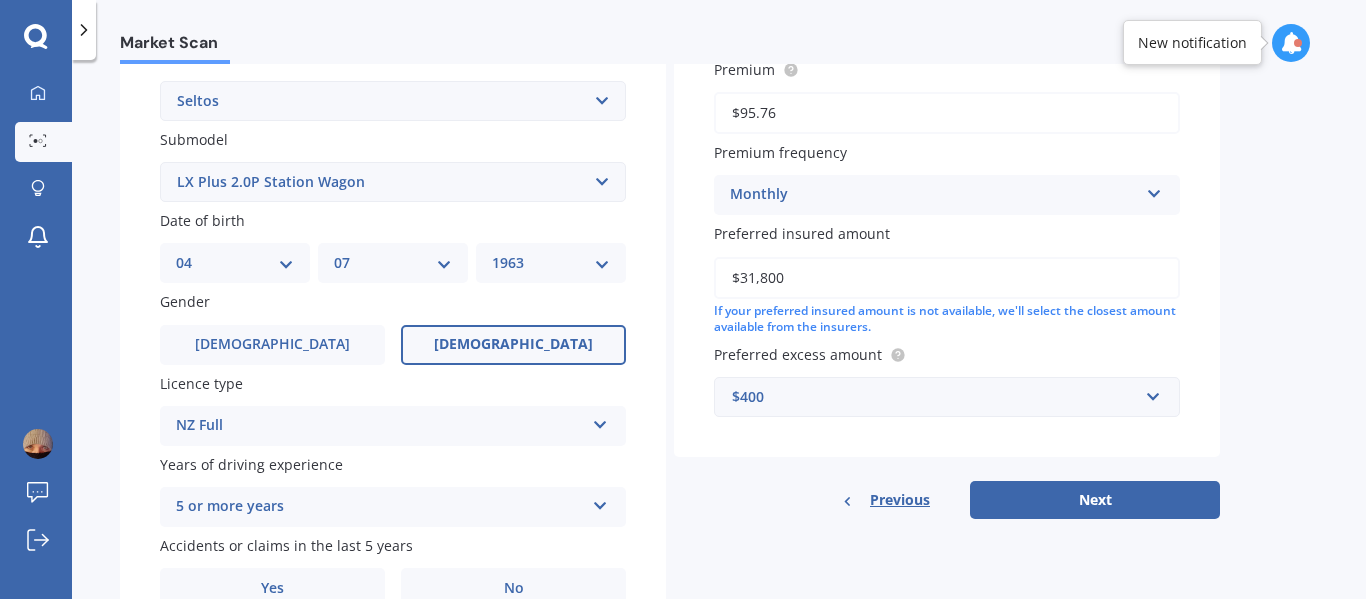scroll, scrollTop: 578, scrollLeft: 0, axis: vertical 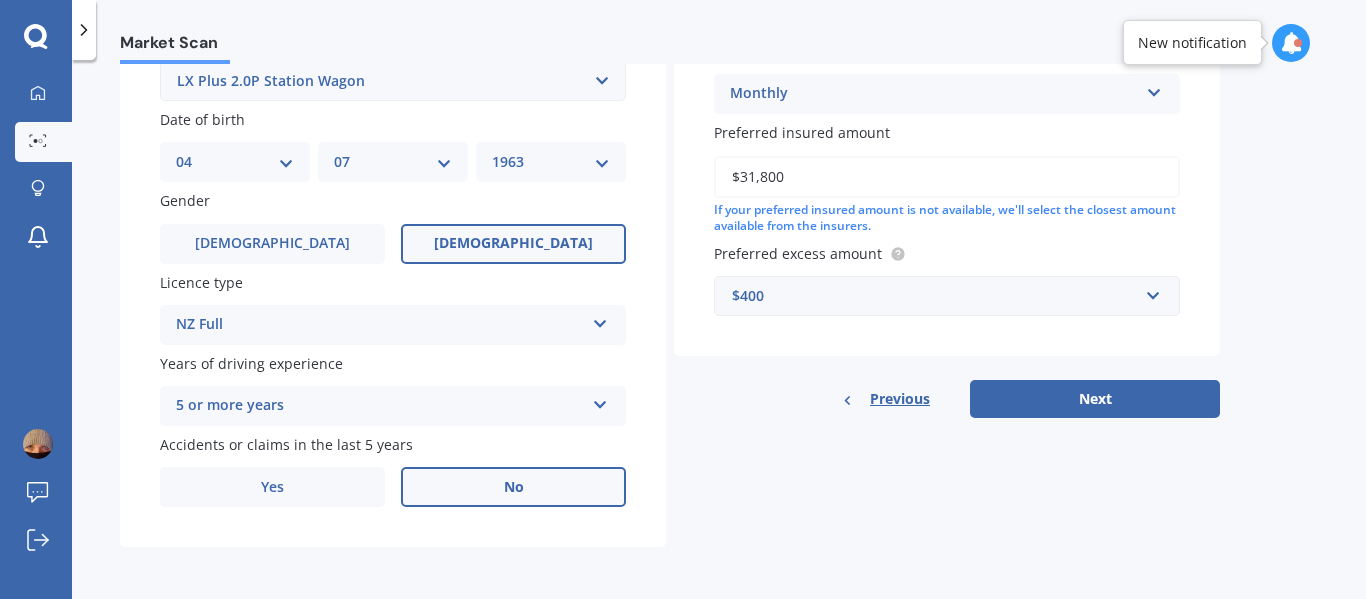 click on "No" at bounding box center [513, 487] 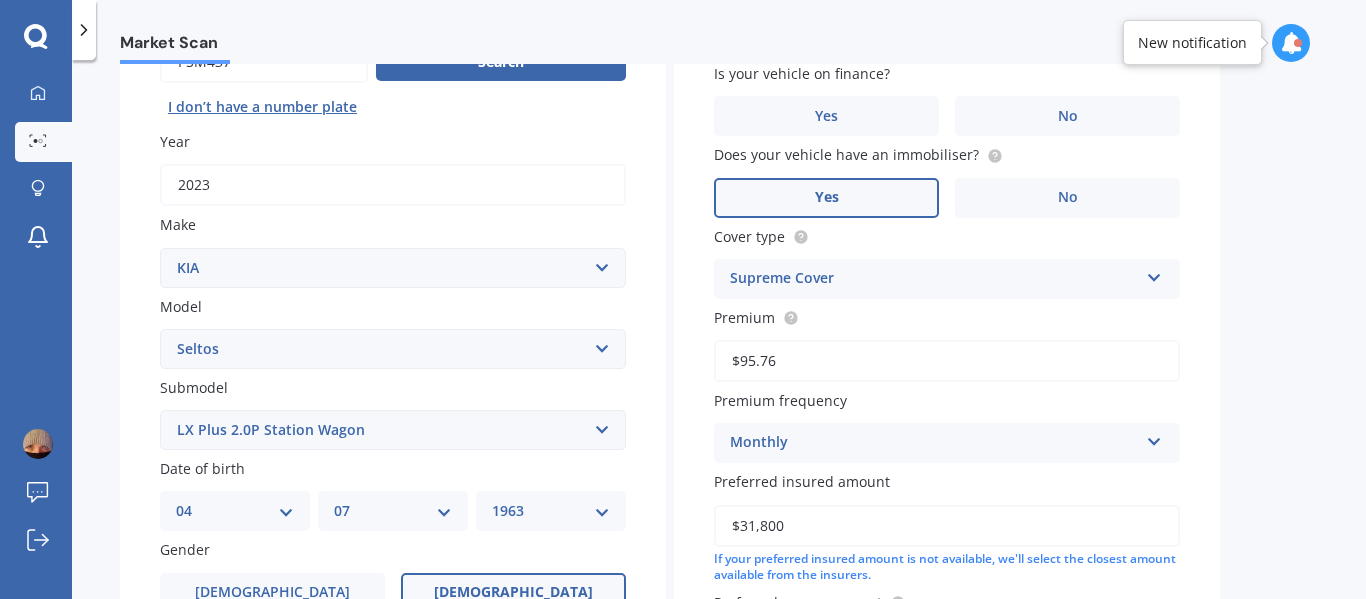 scroll, scrollTop: 178, scrollLeft: 0, axis: vertical 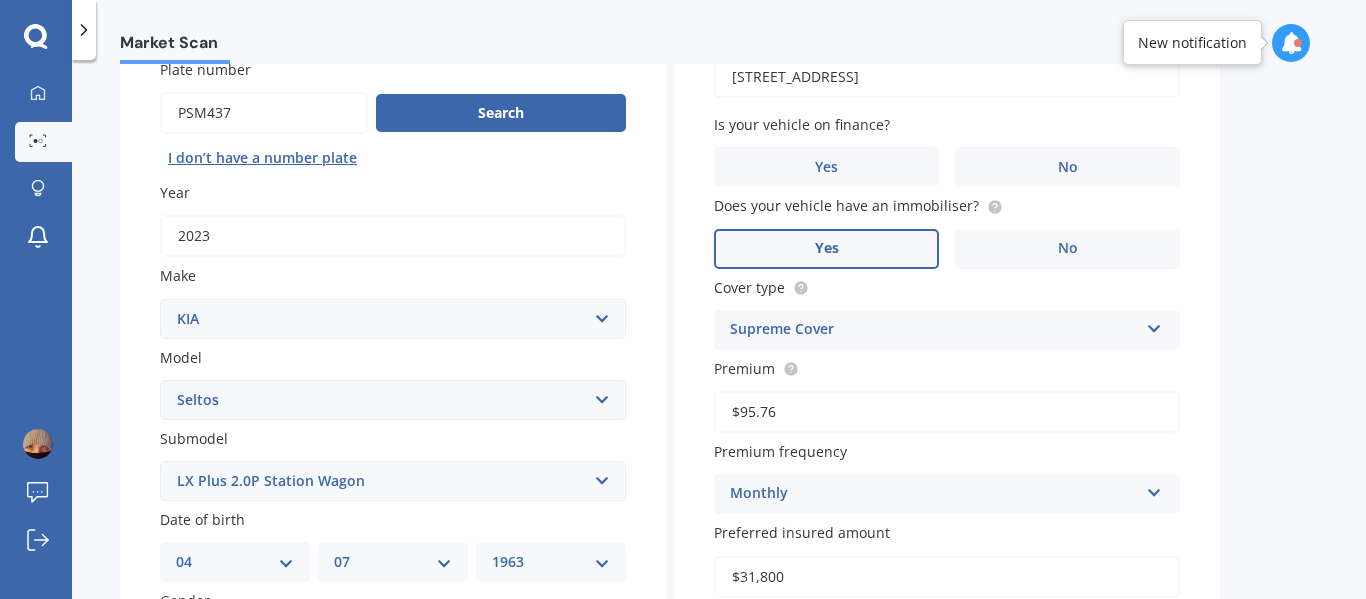 click on "Yes" at bounding box center [827, 248] 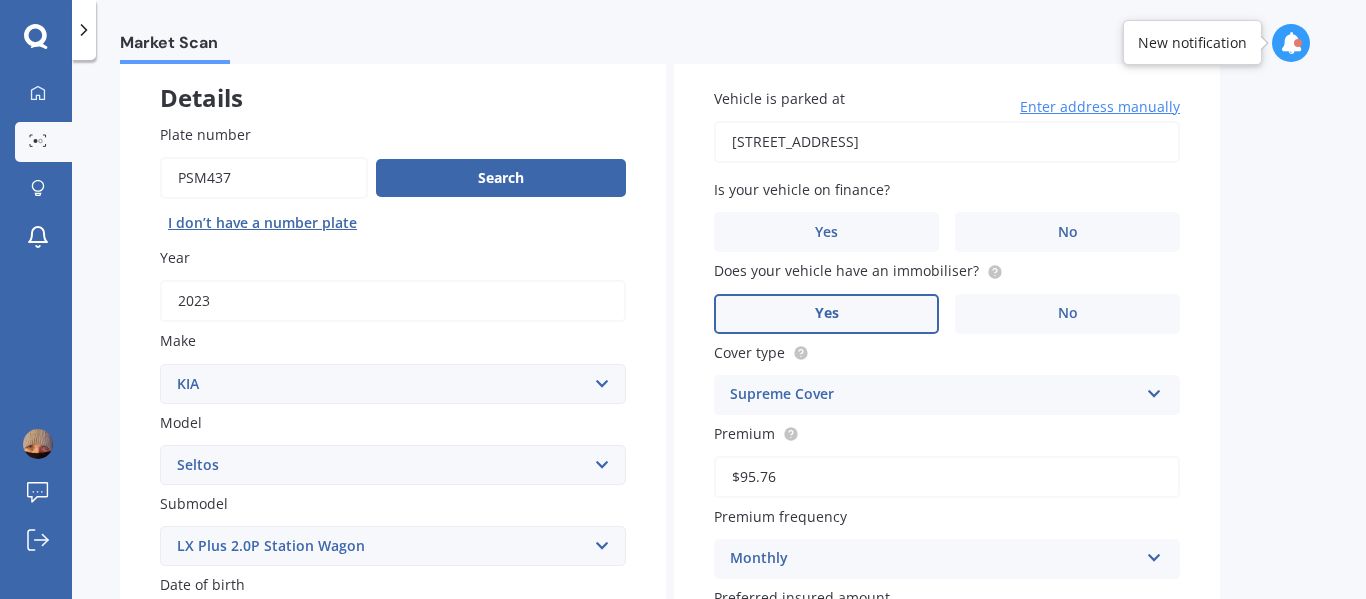 scroll, scrollTop: 78, scrollLeft: 0, axis: vertical 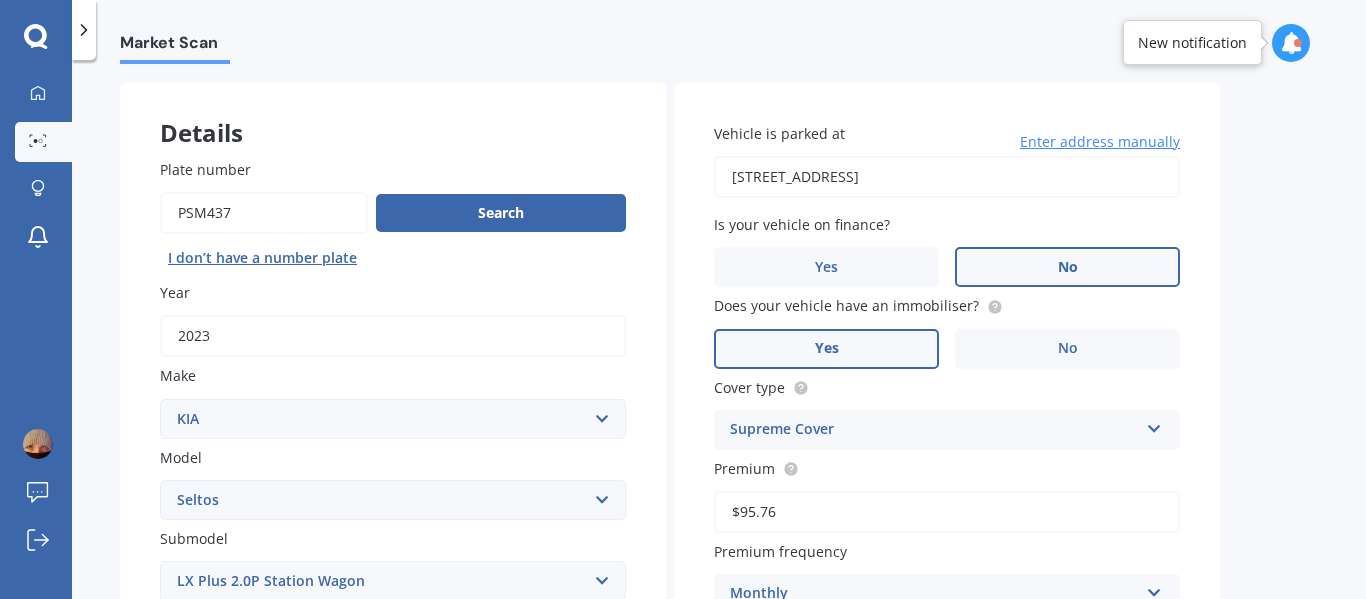 click on "No" at bounding box center [1067, 267] 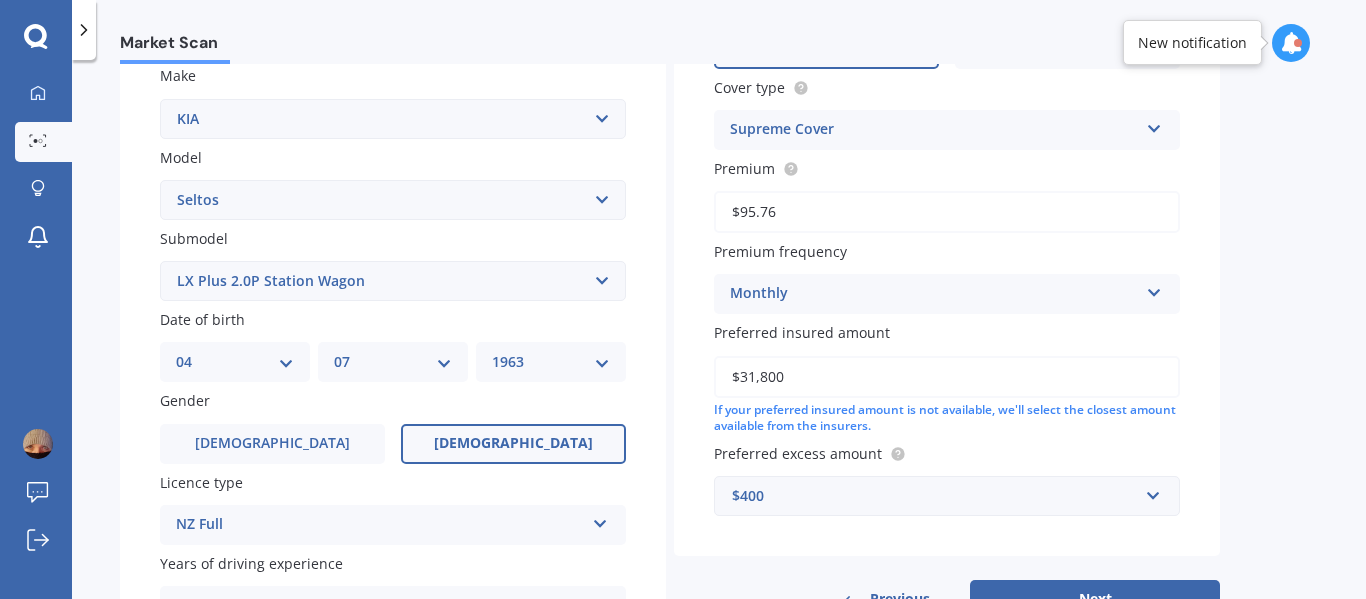 scroll, scrollTop: 478, scrollLeft: 0, axis: vertical 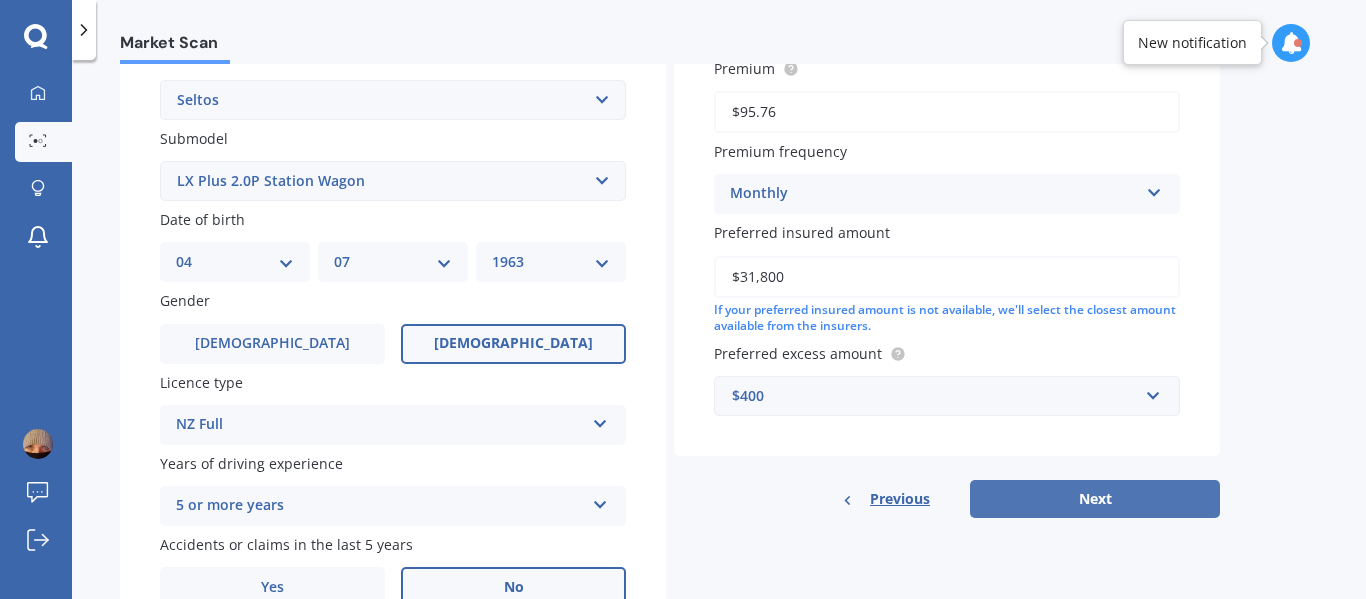 click on "Next" at bounding box center [1095, 499] 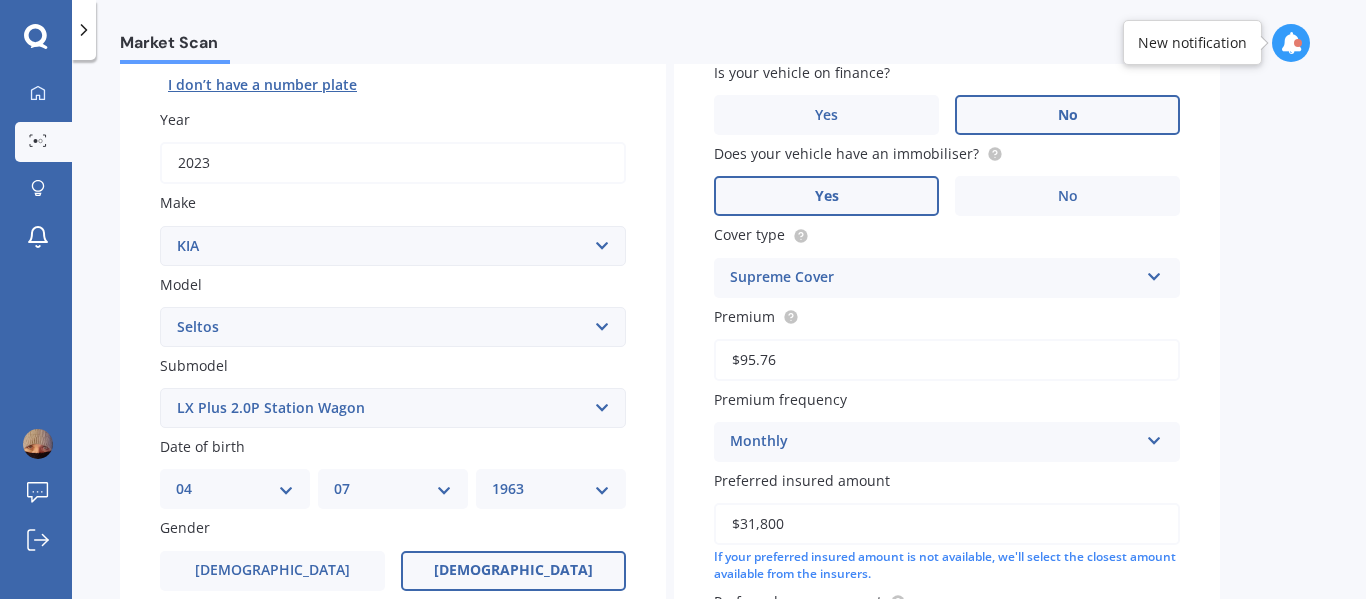 scroll, scrollTop: 137, scrollLeft: 0, axis: vertical 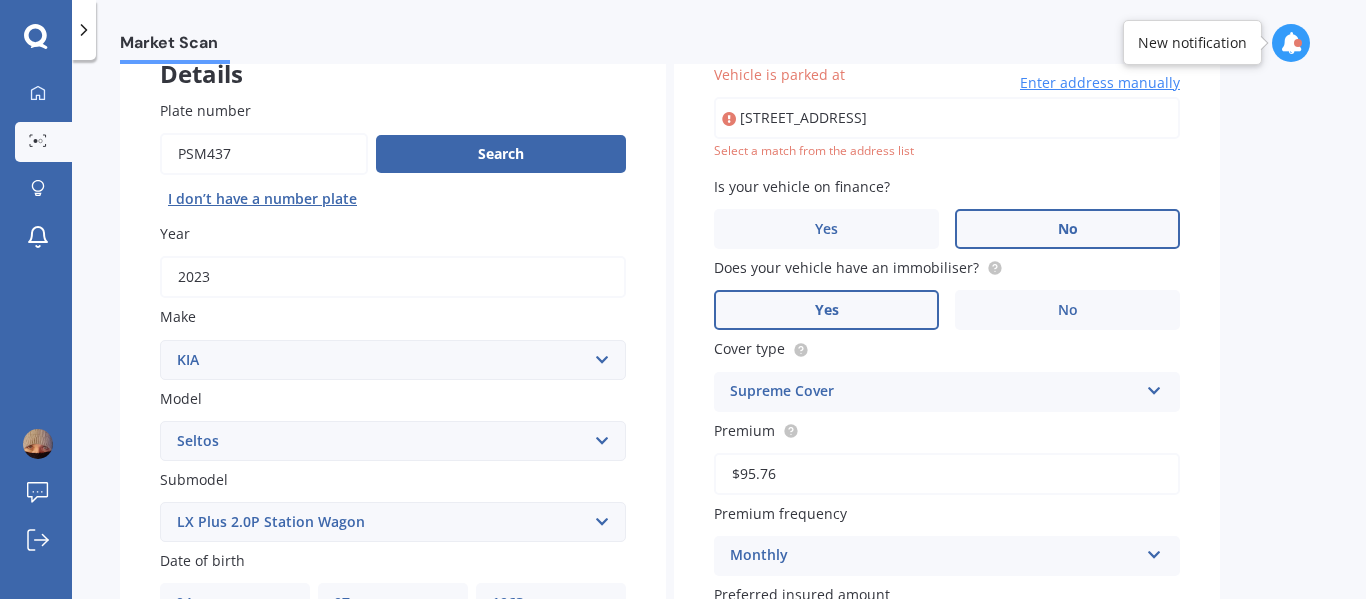 type on "[STREET_ADDRESS]" 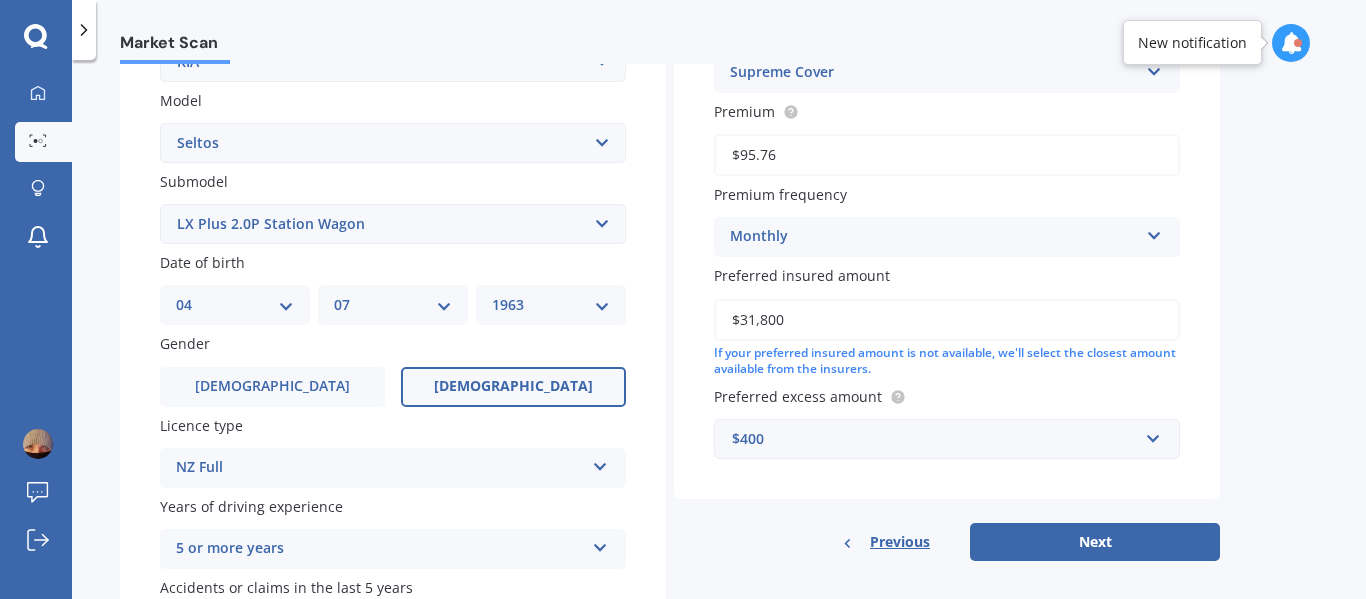 scroll, scrollTop: 578, scrollLeft: 0, axis: vertical 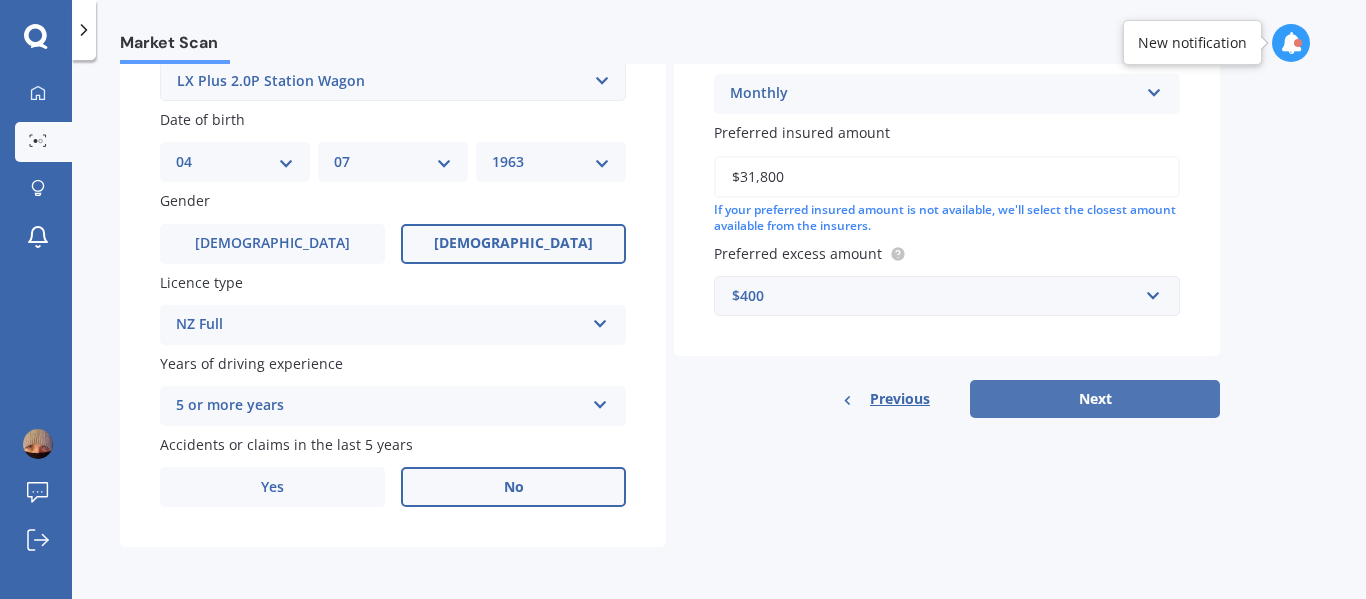click on "Next" at bounding box center [1095, 399] 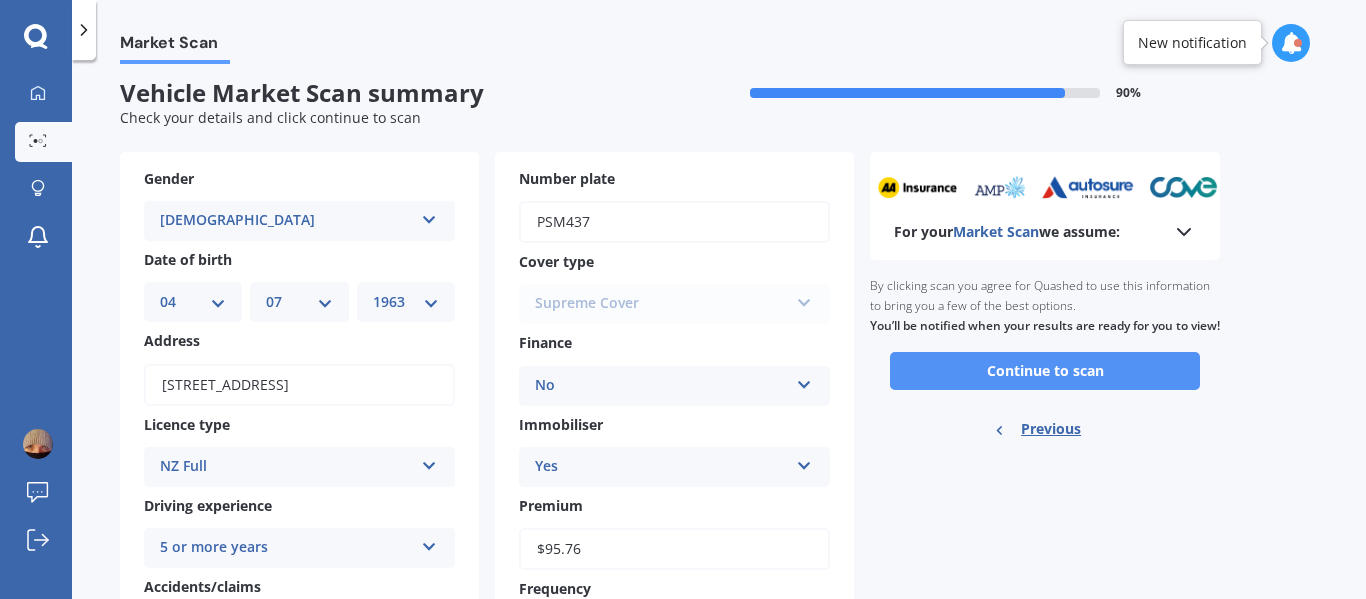 scroll, scrollTop: 0, scrollLeft: 0, axis: both 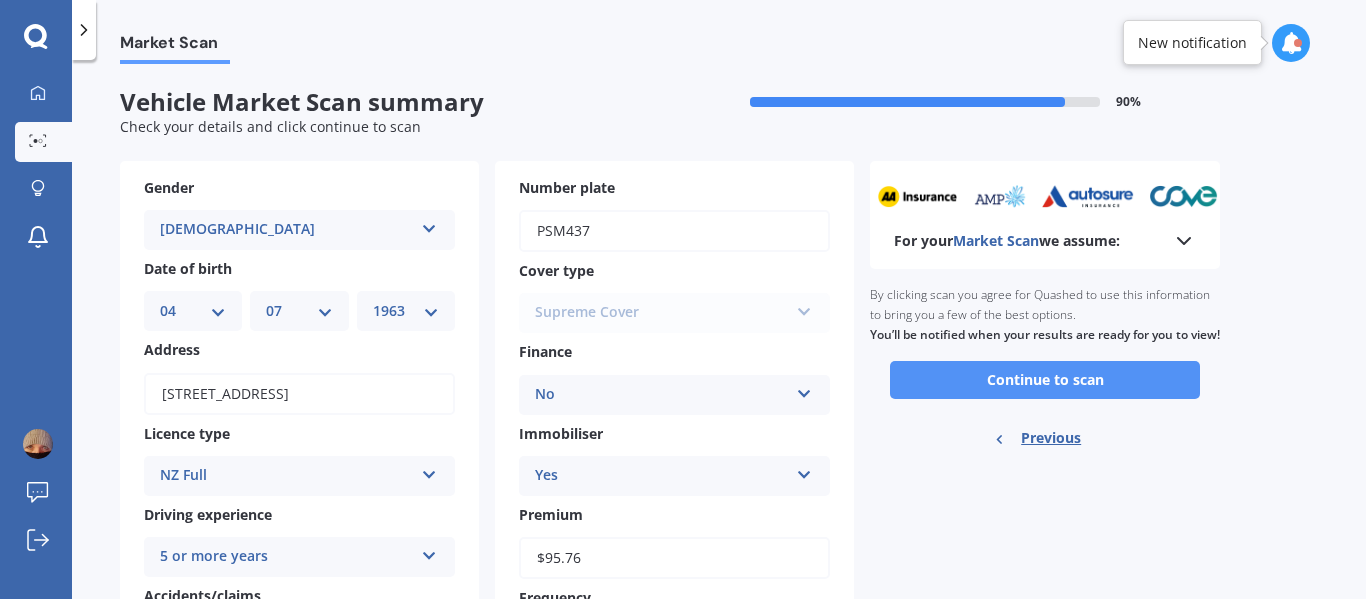 click on "Continue to scan" at bounding box center [1045, 380] 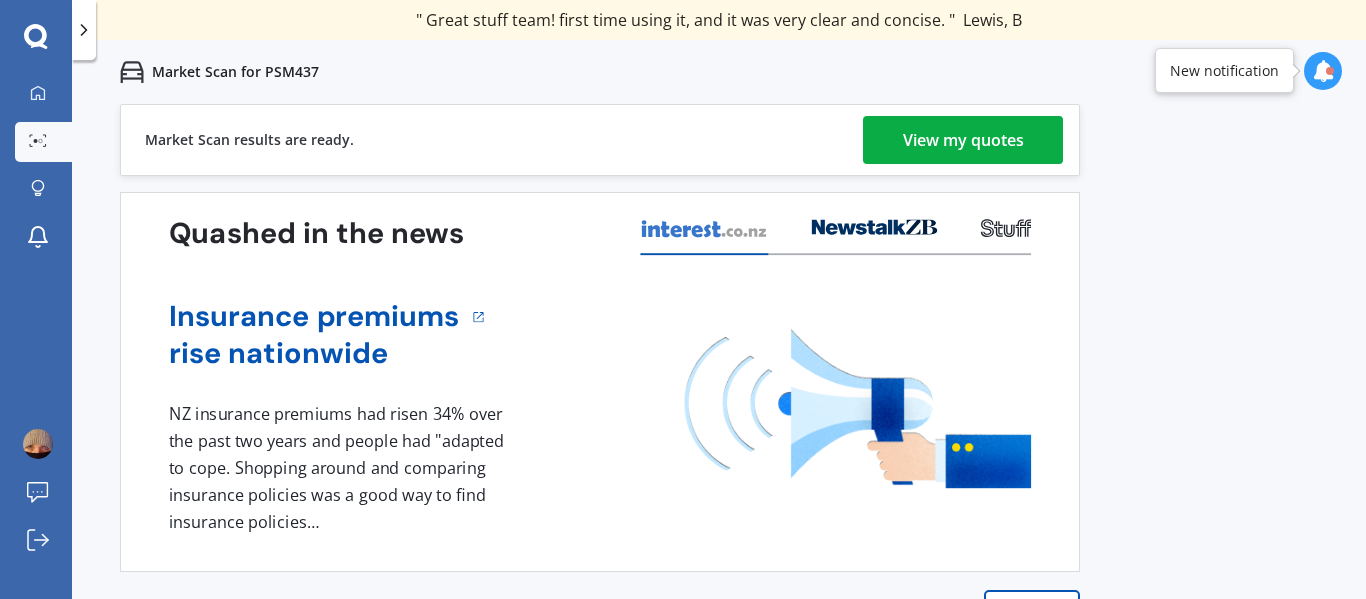 click on "View my quotes" at bounding box center (963, 140) 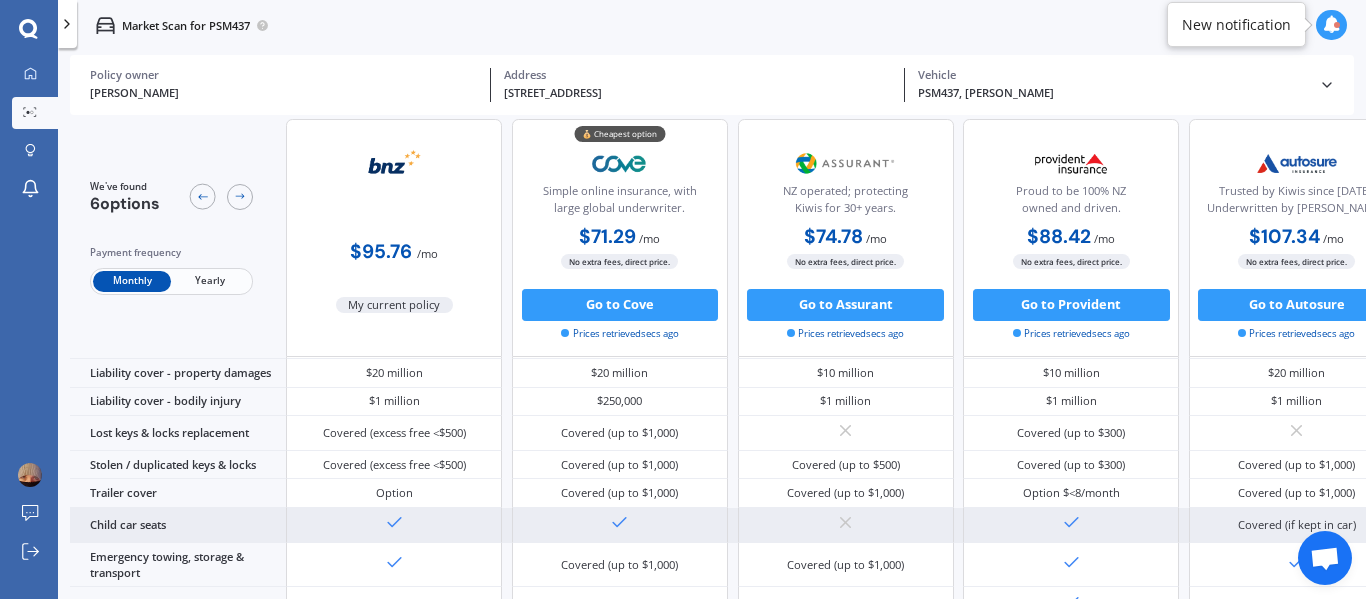 scroll, scrollTop: 0, scrollLeft: 0, axis: both 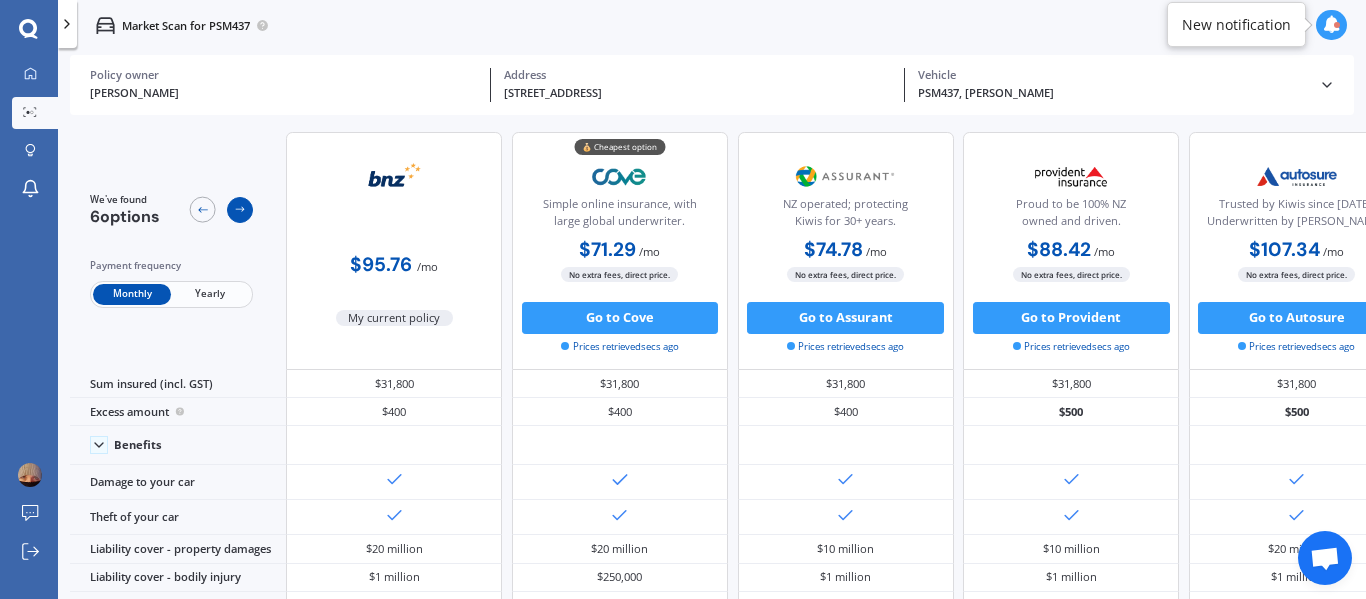 click 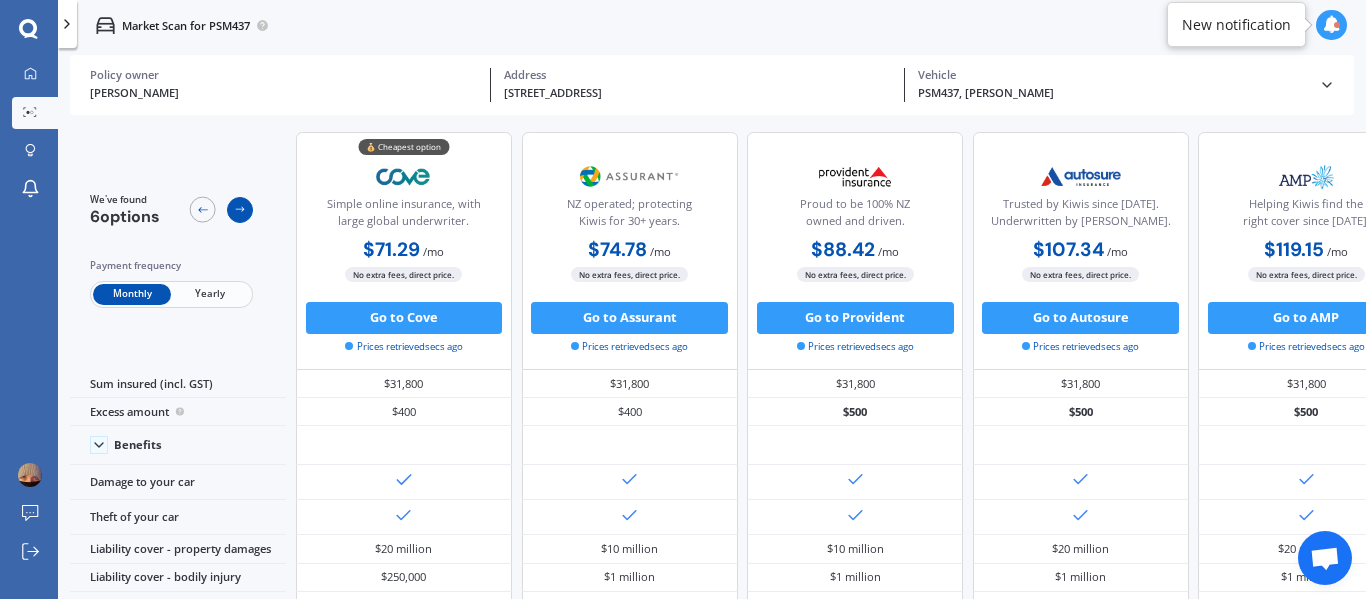 click 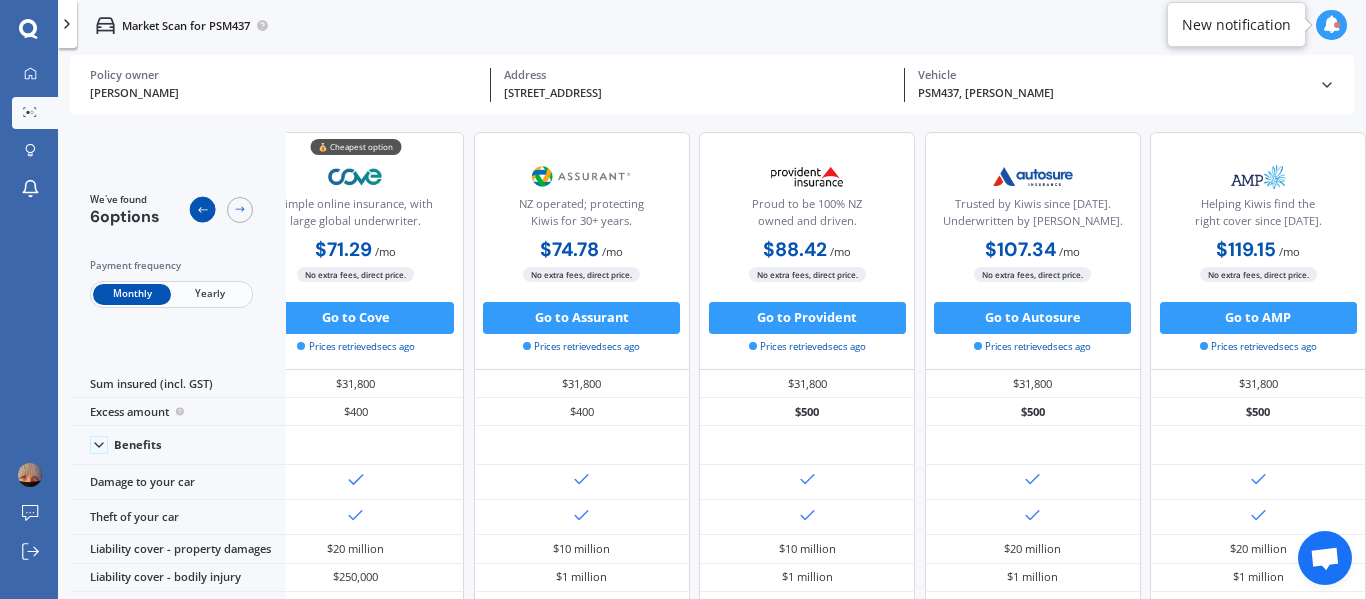click 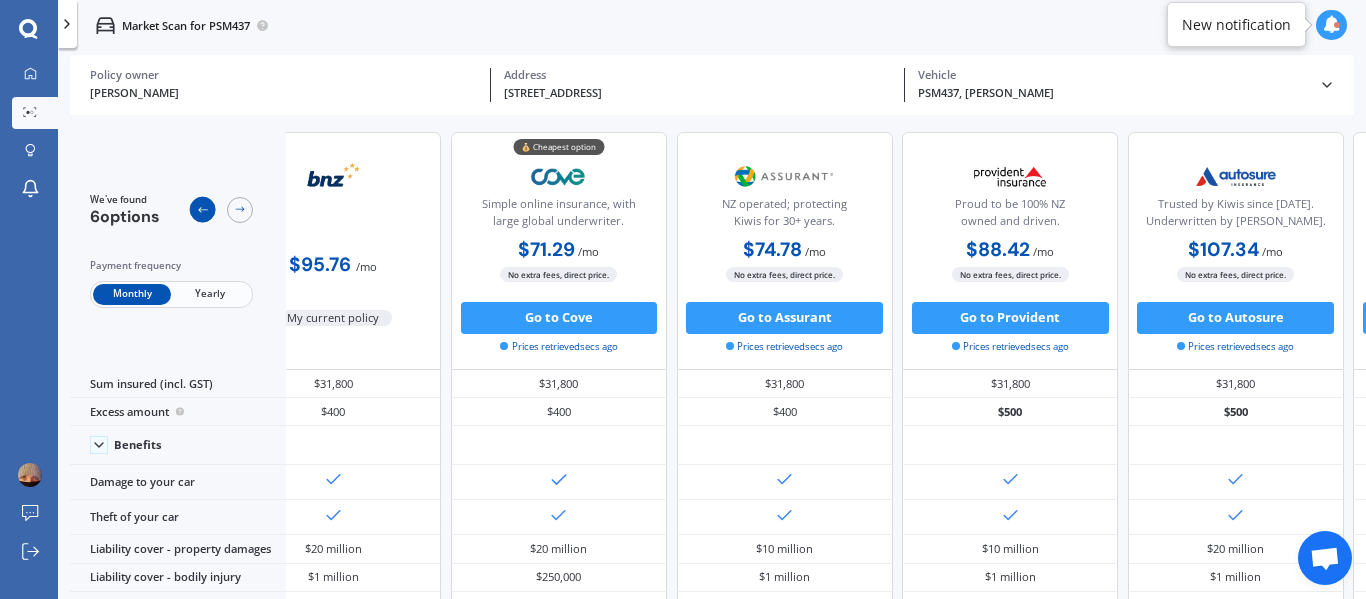 scroll, scrollTop: 0, scrollLeft: 70, axis: horizontal 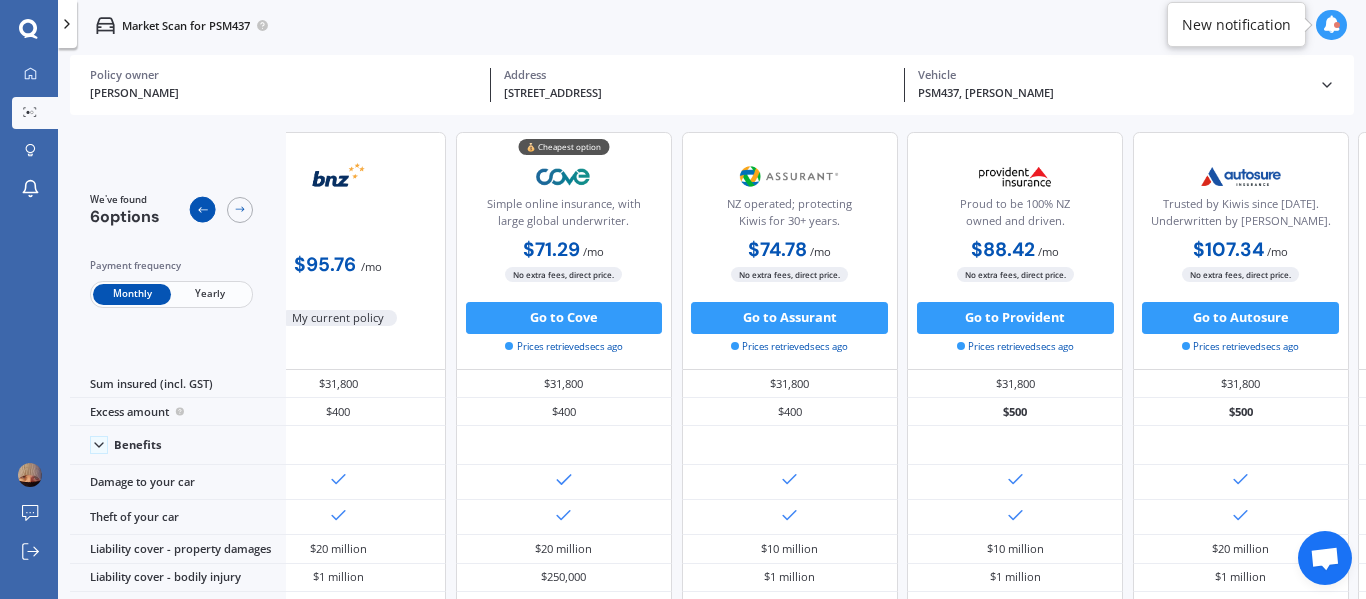 click 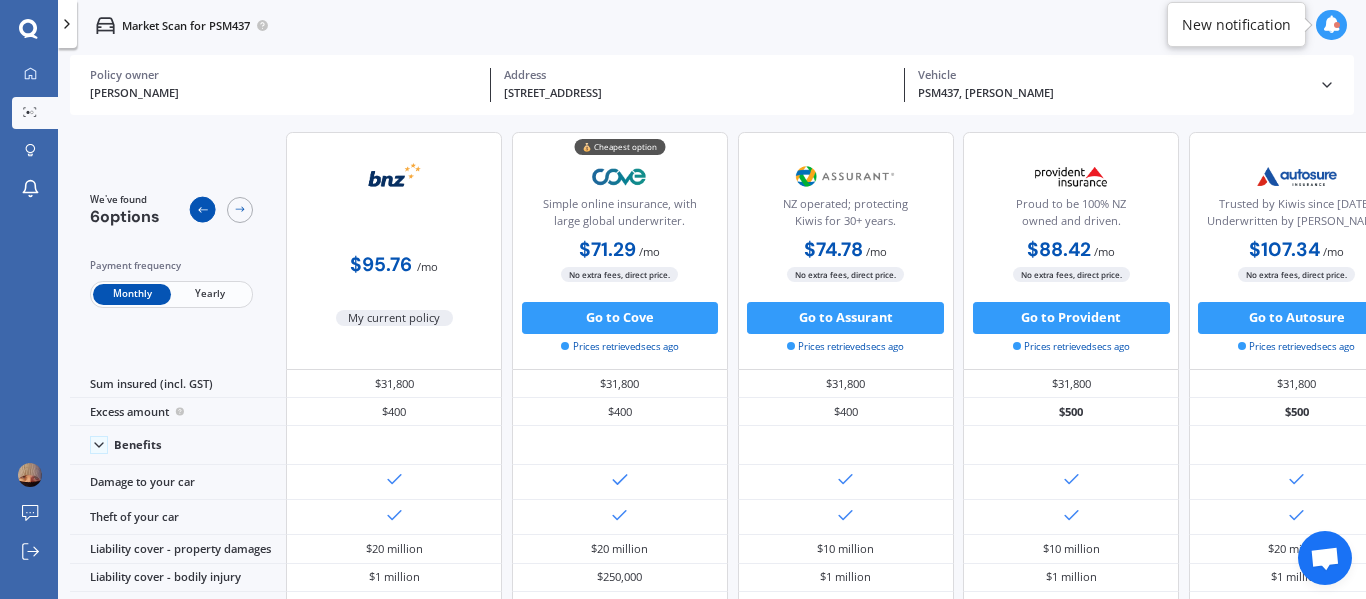 click 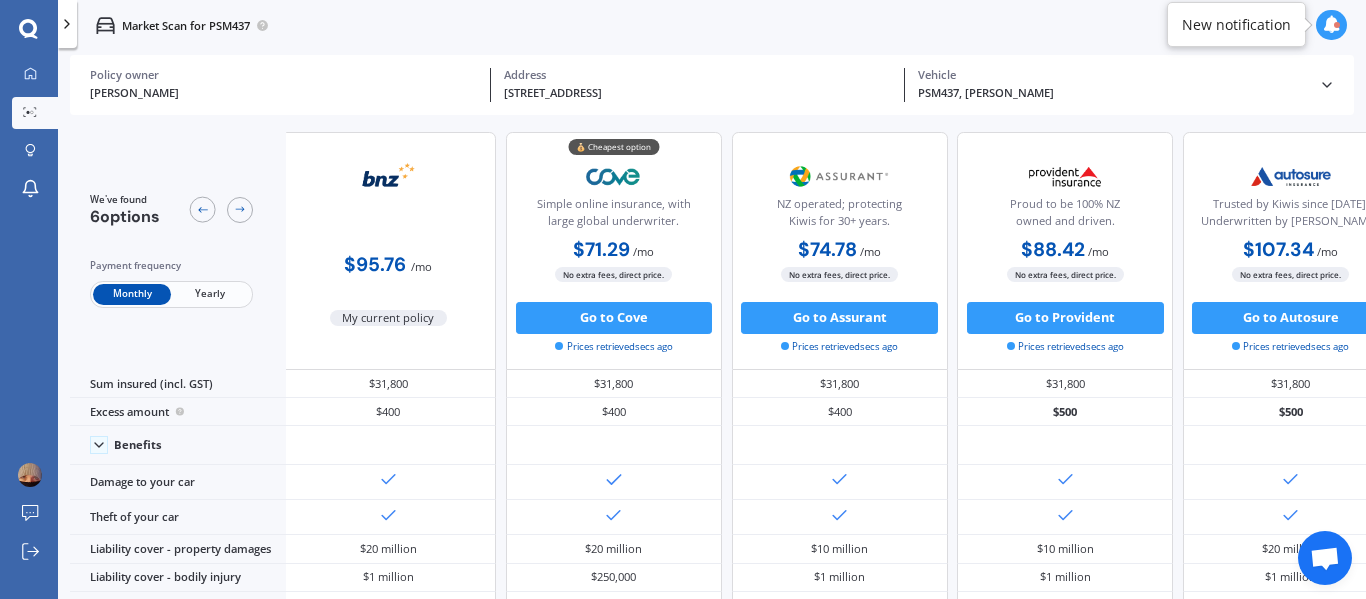 scroll, scrollTop: 0, scrollLeft: 0, axis: both 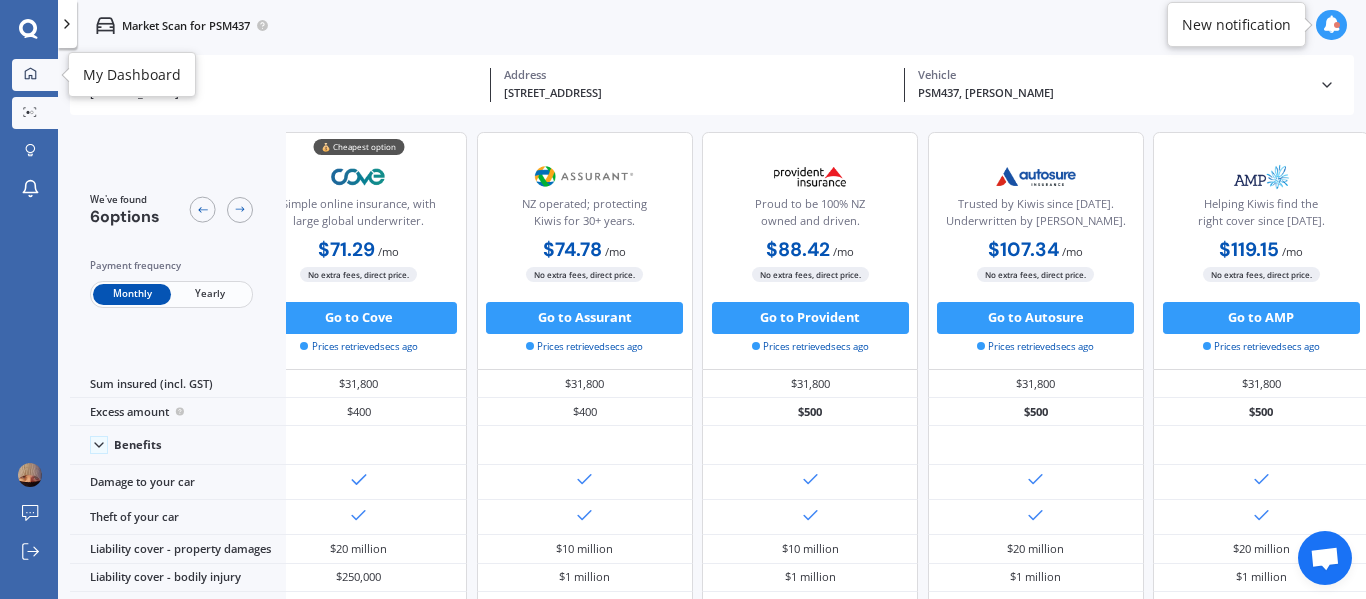 click at bounding box center [30, 74] 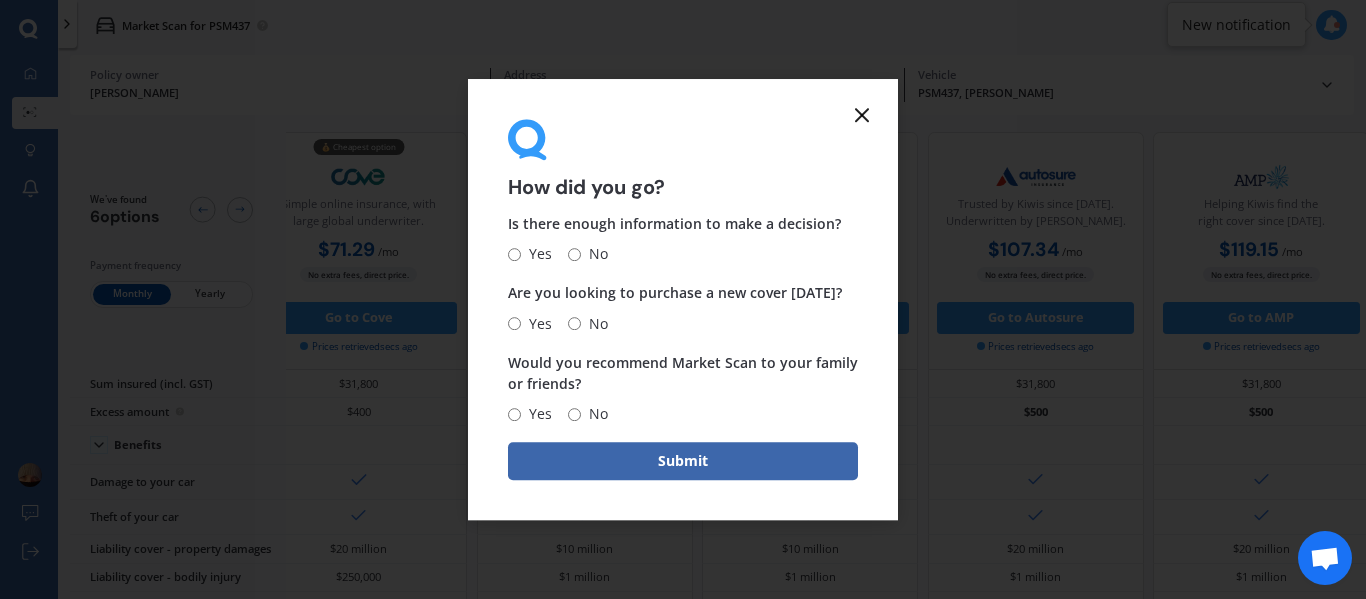 click 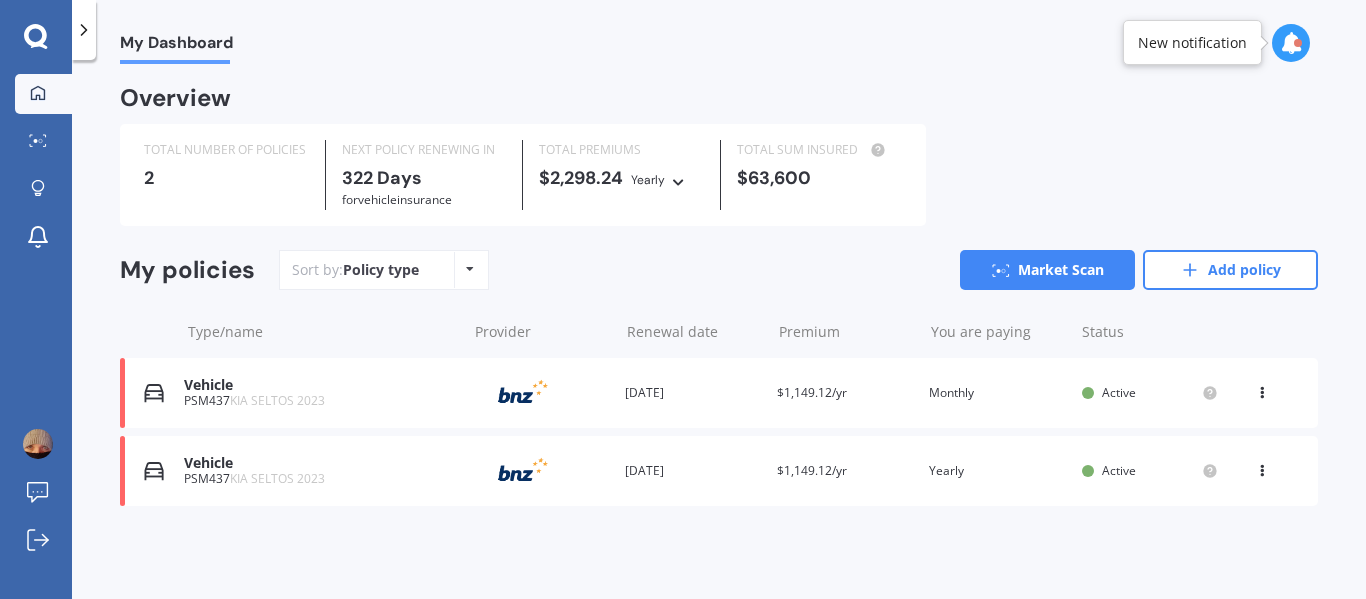 click 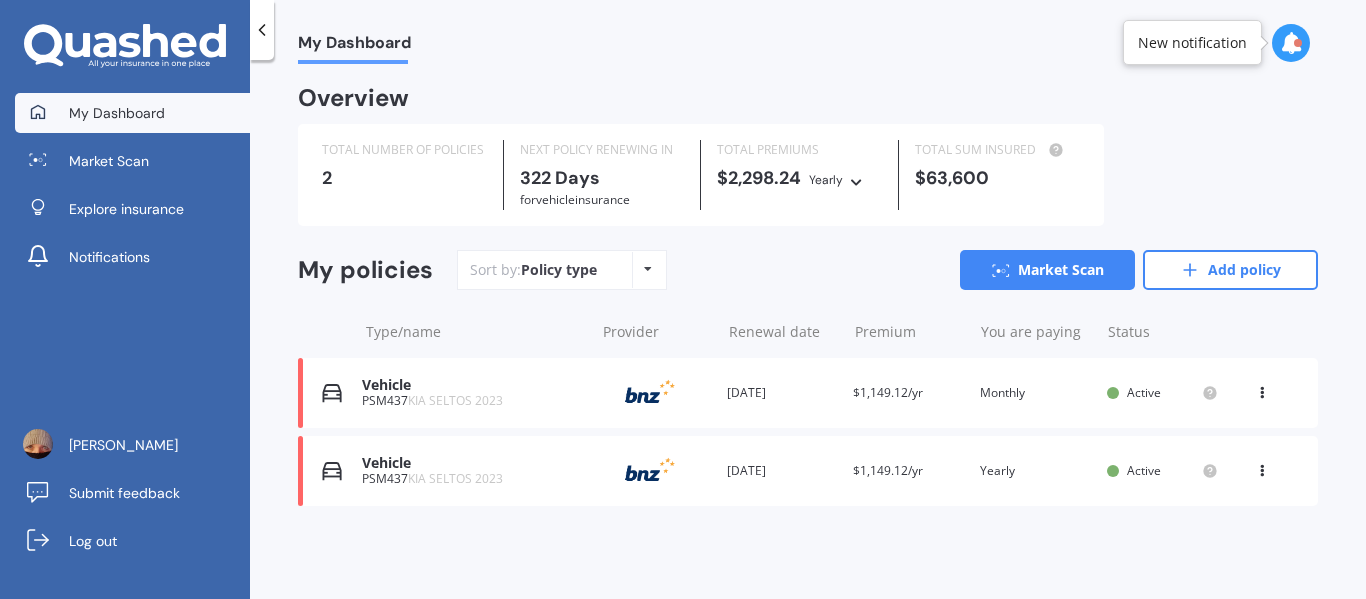 click at bounding box center (1291, 43) 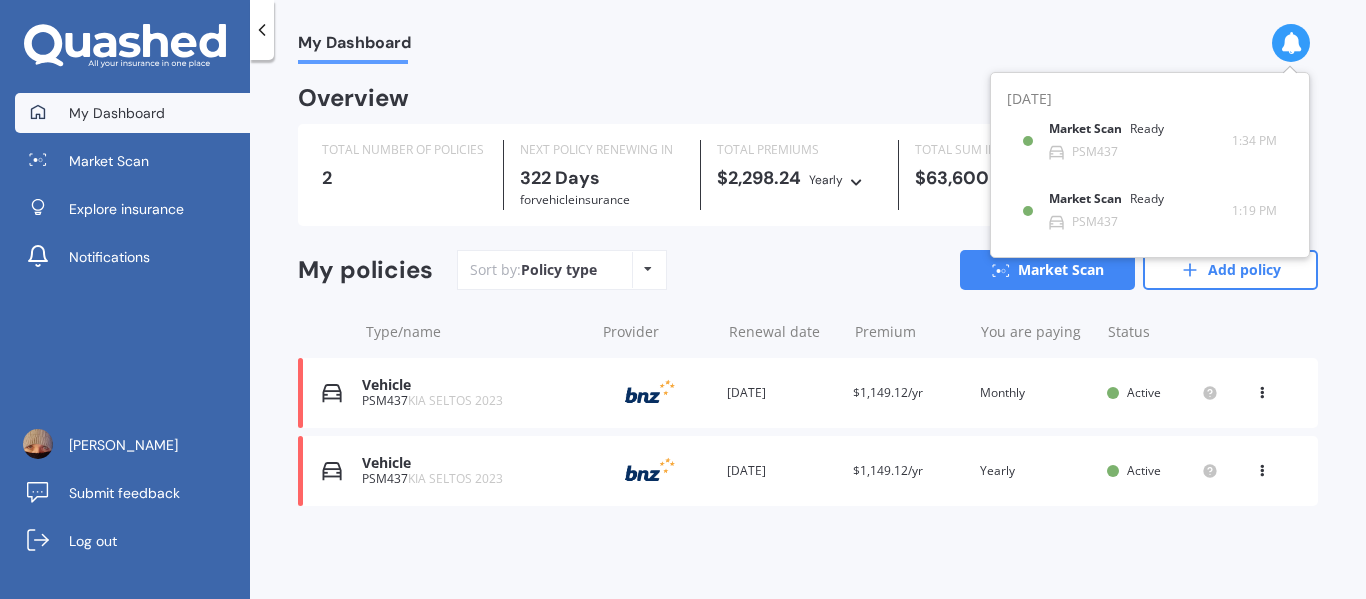 click on "My Dashboard Overview TOTAL NUMBER OF POLICIES 2 NEXT POLICY RENEWING [DATE]   for  Vehicle  insurance TOTAL PREMIUMS $2,298.24 Yearly Yearly Six-Monthly Quarterly Monthly Fortnightly Weekly TOTAL SUM INSURED $63,600 My policies Sort by:  Policy type Policy type Alphabetical Date added Renewing next Market Scan Add policy Type/name Provider Renewal date Premium You are paying Status Vehicle PSM437  KIA SELTOS 2023 Provider Renewal date [DATE] Premium $1,149.12/yr You are paying Monthly Status Active View option View policy Delete Vehicle PSM437  KIA SELTOS 2023 Provider Renewal date [DATE] Premium $1,149.12/yr You are paying Monthly Status Active View option View policy Delete Vehicle PSM437  KIA SELTOS 2023 Provider Renewal date [DATE] Premium $1,149.12/yr You are paying Yearly Status Active View option View policy Delete Vehicle PSM437  KIA SELTOS 2023 Provider Renewal date [DATE] Premium $1,149.12/yr You are paying Yearly Status Active View option View policy Delete" at bounding box center [808, 333] 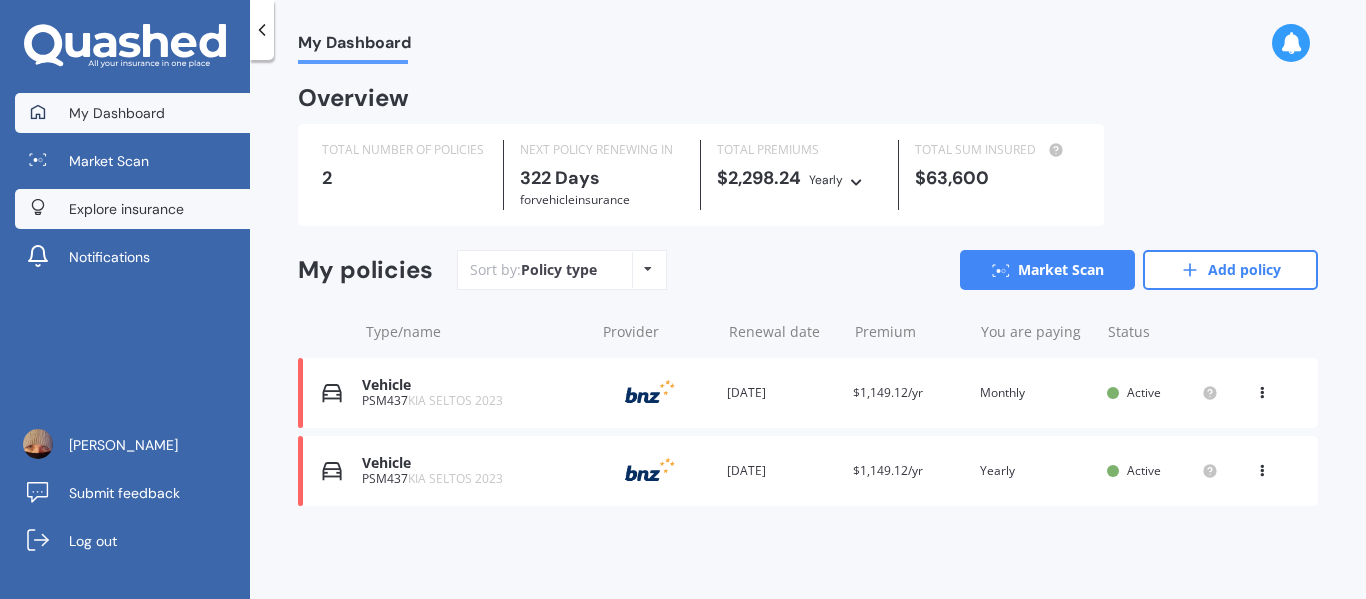 click on "Explore insurance" at bounding box center (126, 209) 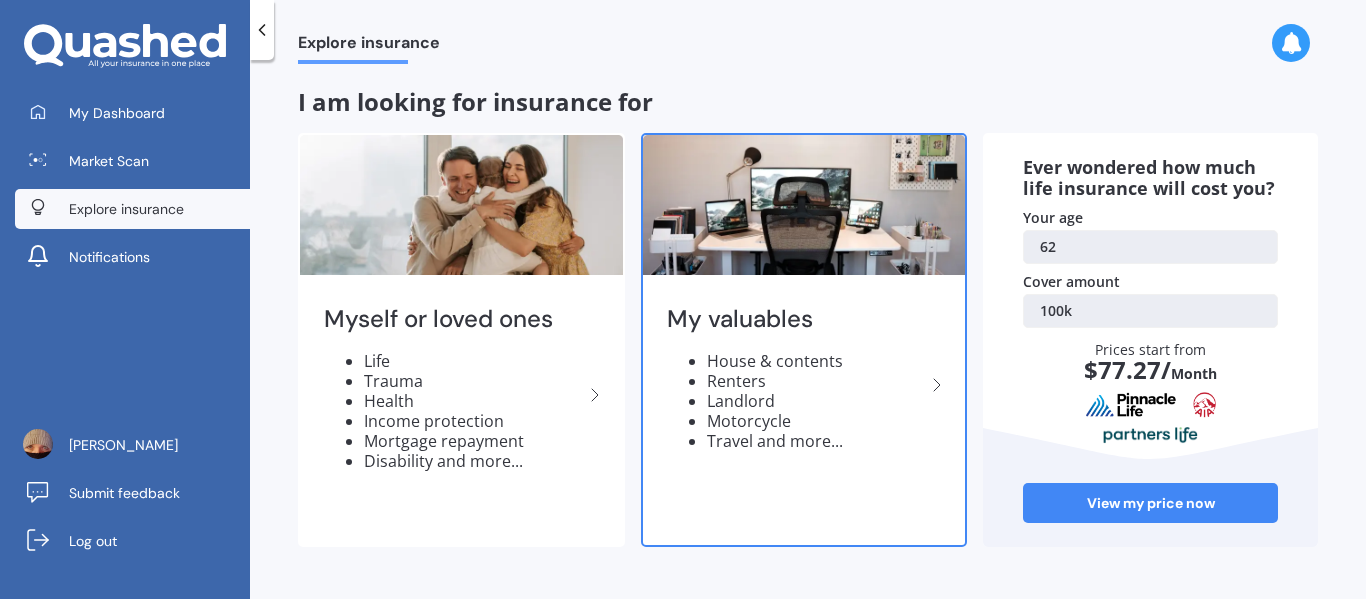 click 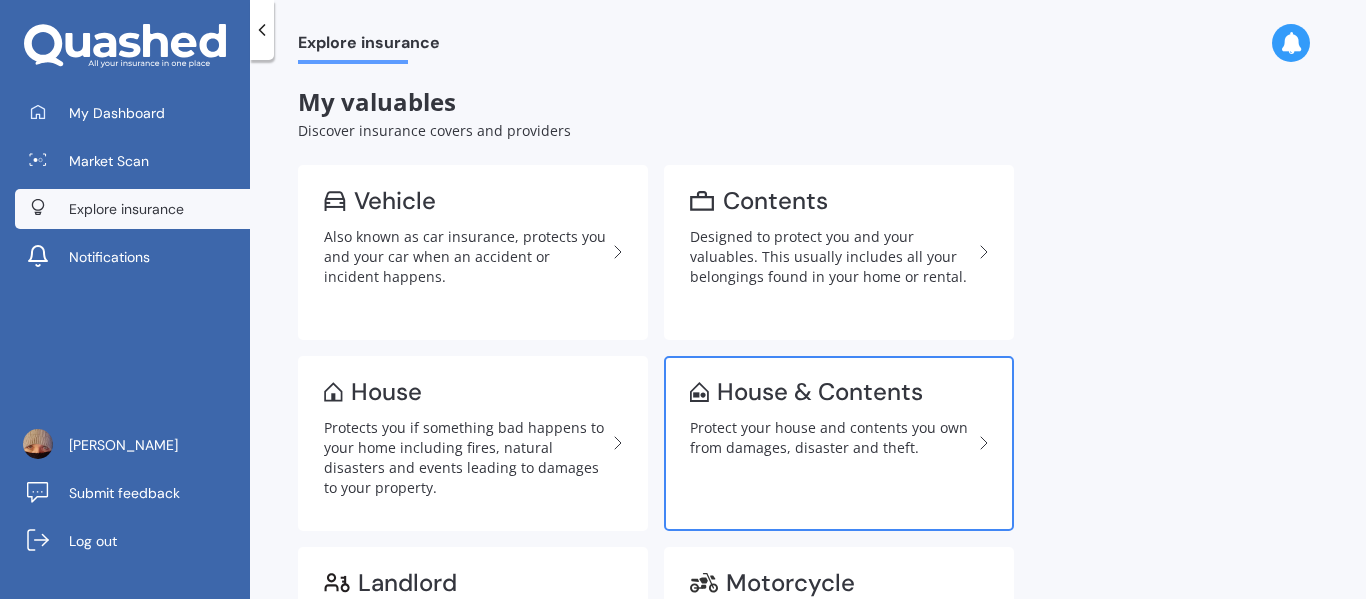 click on "Protect your house and contents you own from damages, disaster and theft." at bounding box center [831, 438] 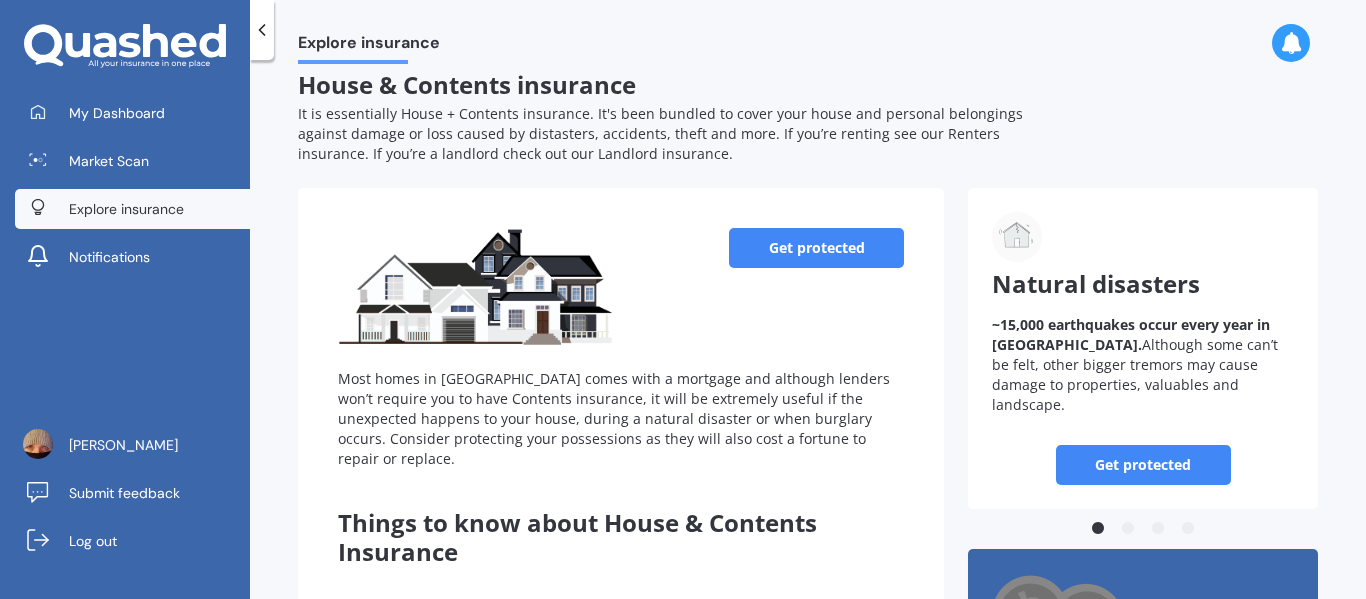 scroll, scrollTop: 0, scrollLeft: 0, axis: both 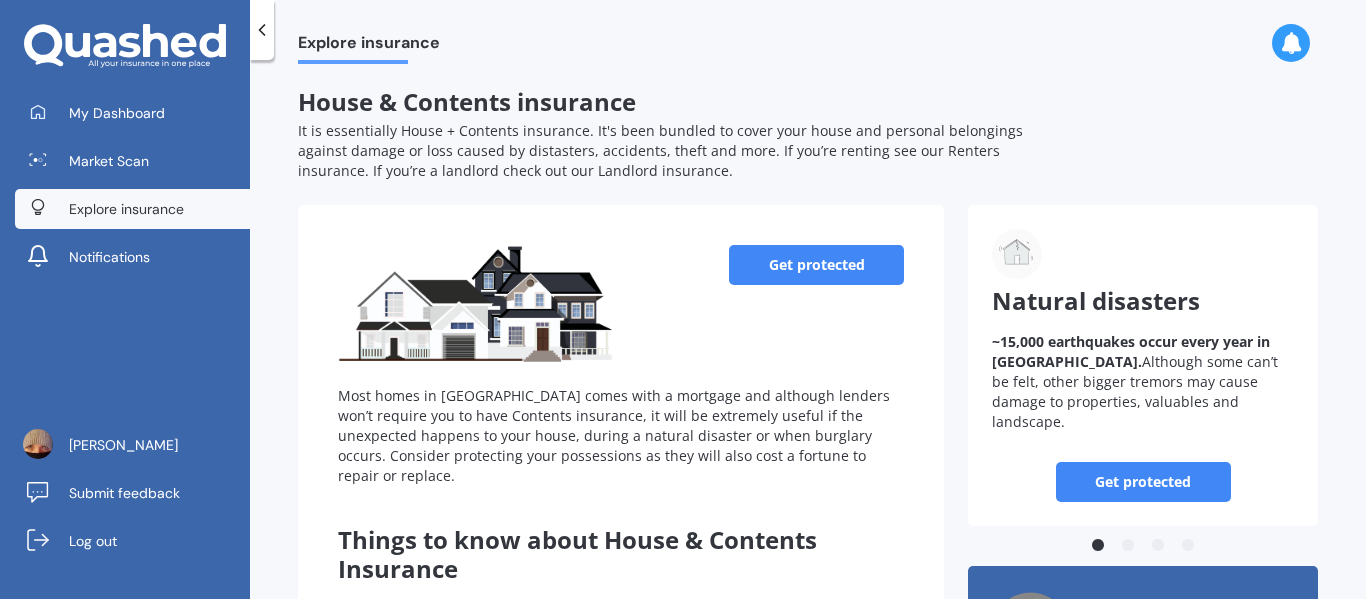 click on "Get protected" at bounding box center [816, 265] 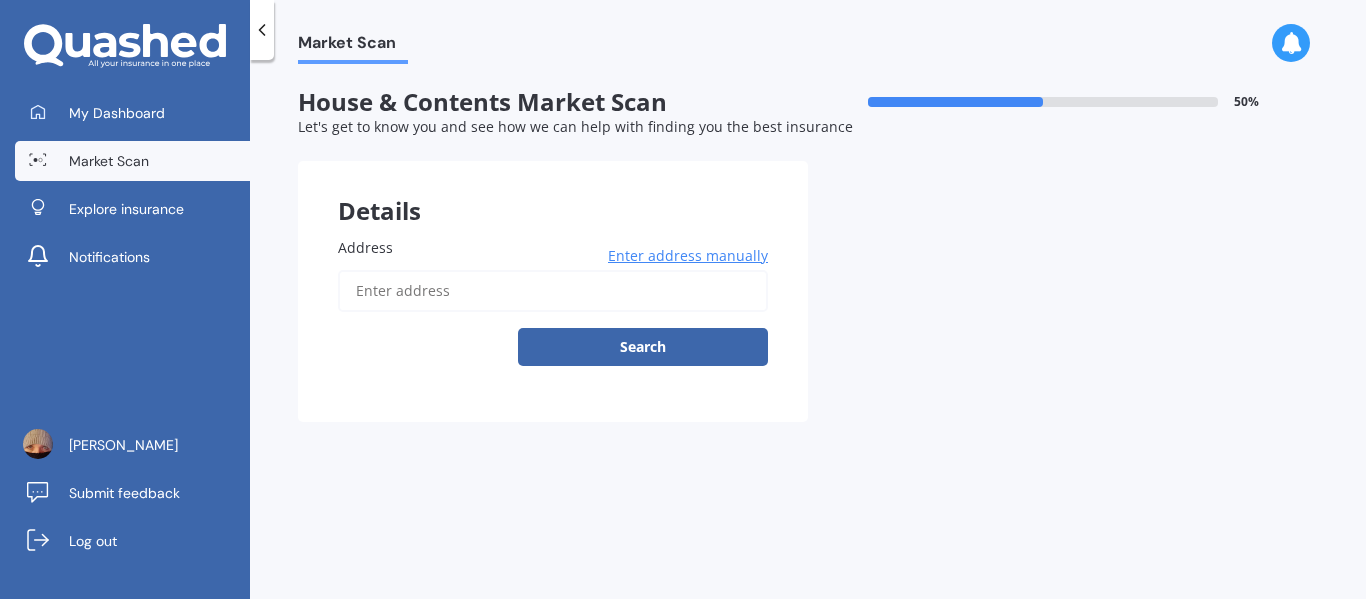 click on "Enter address manually" at bounding box center [688, 256] 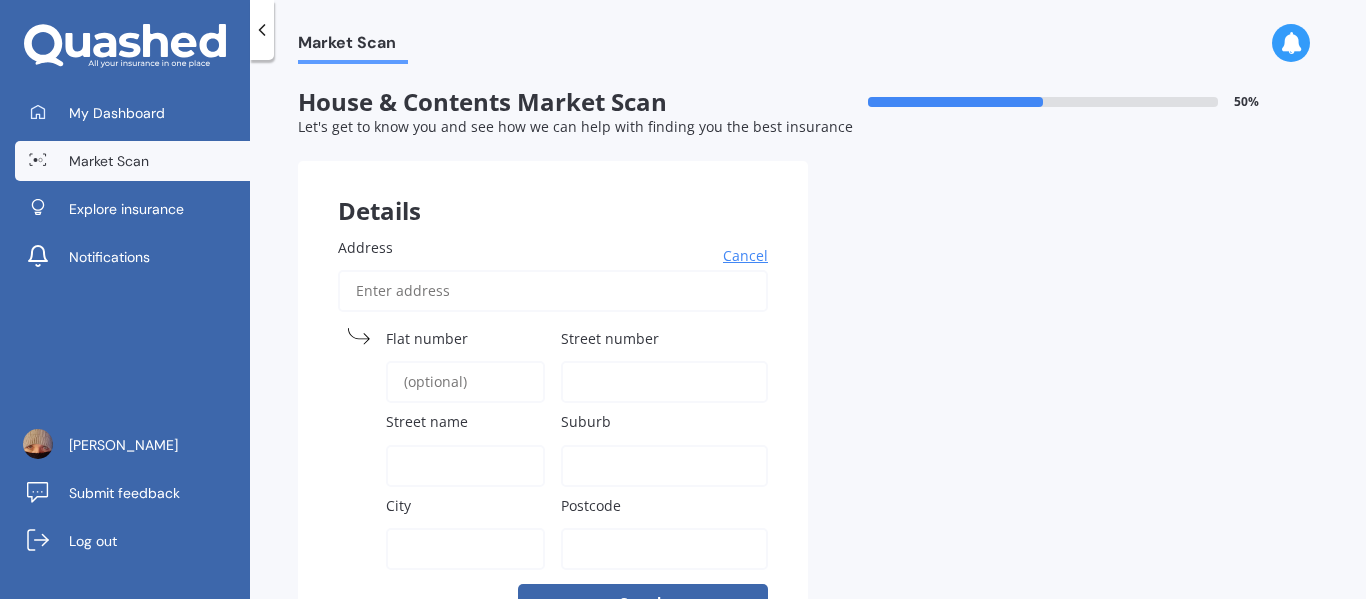 click on "Cancel" at bounding box center [745, 256] 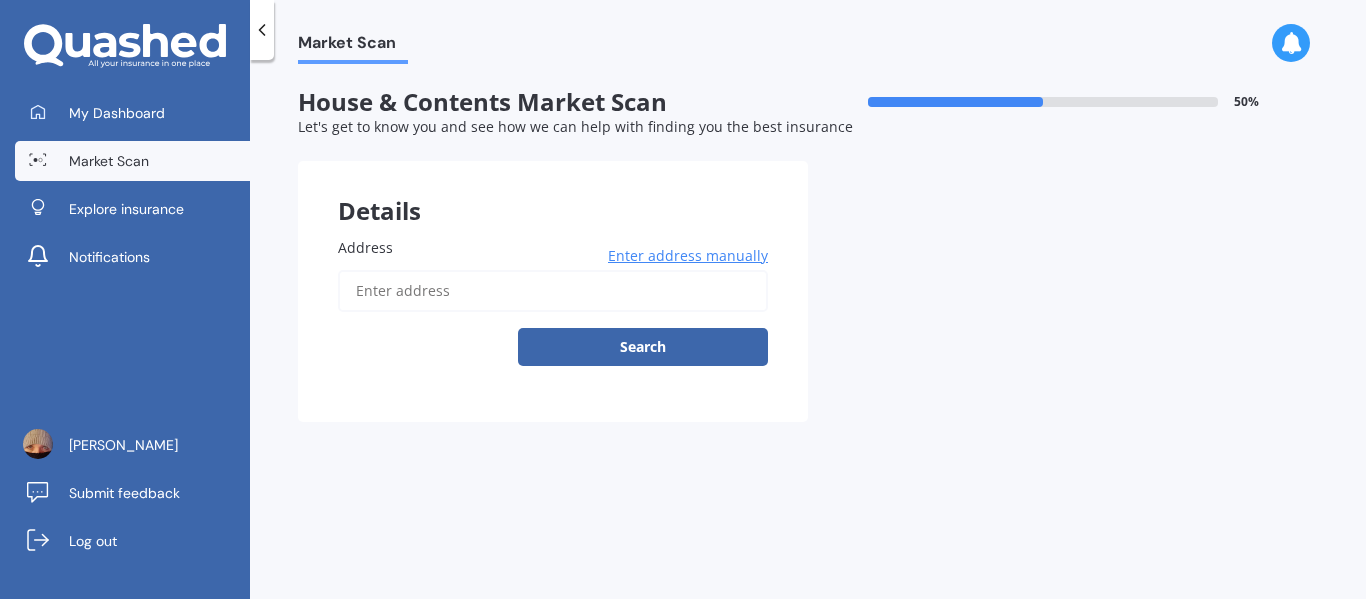 click on "Address" at bounding box center [553, 291] 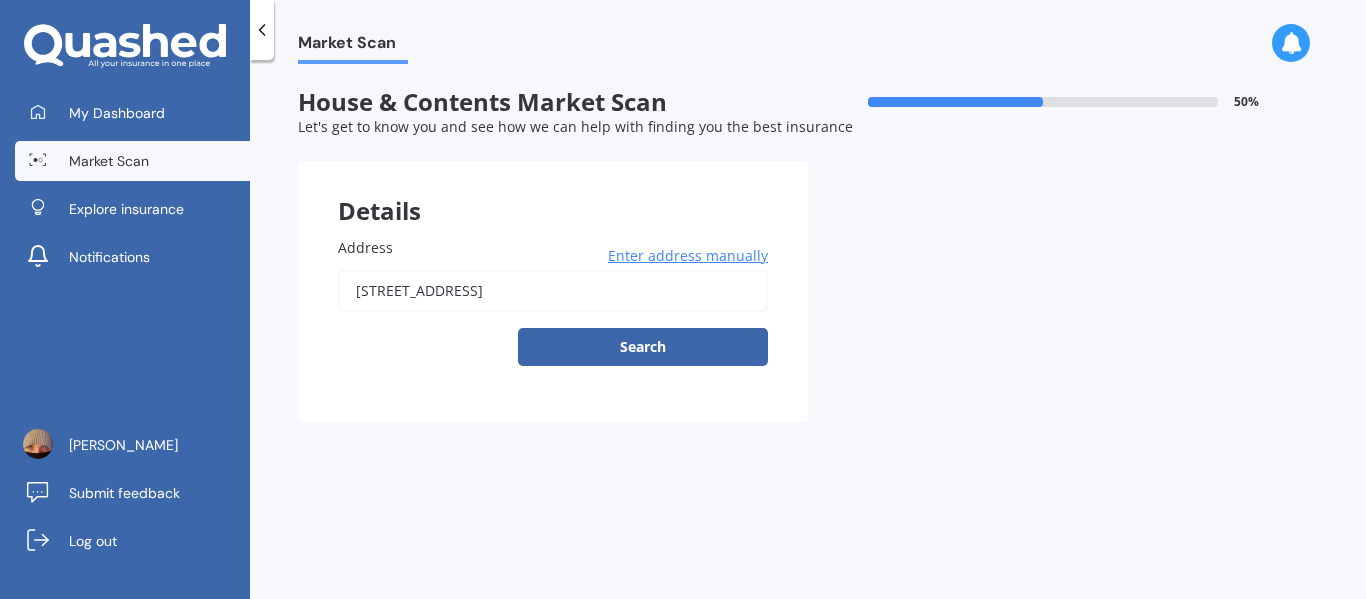 type on "[STREET_ADDRESS]" 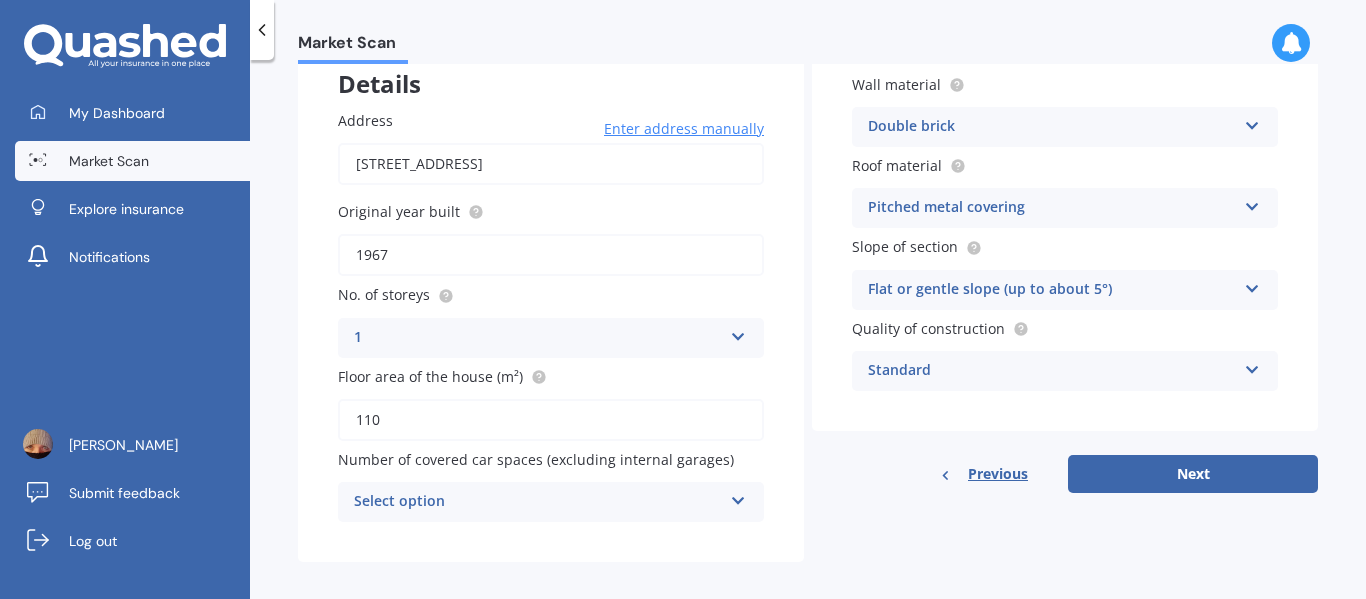 scroll, scrollTop: 142, scrollLeft: 0, axis: vertical 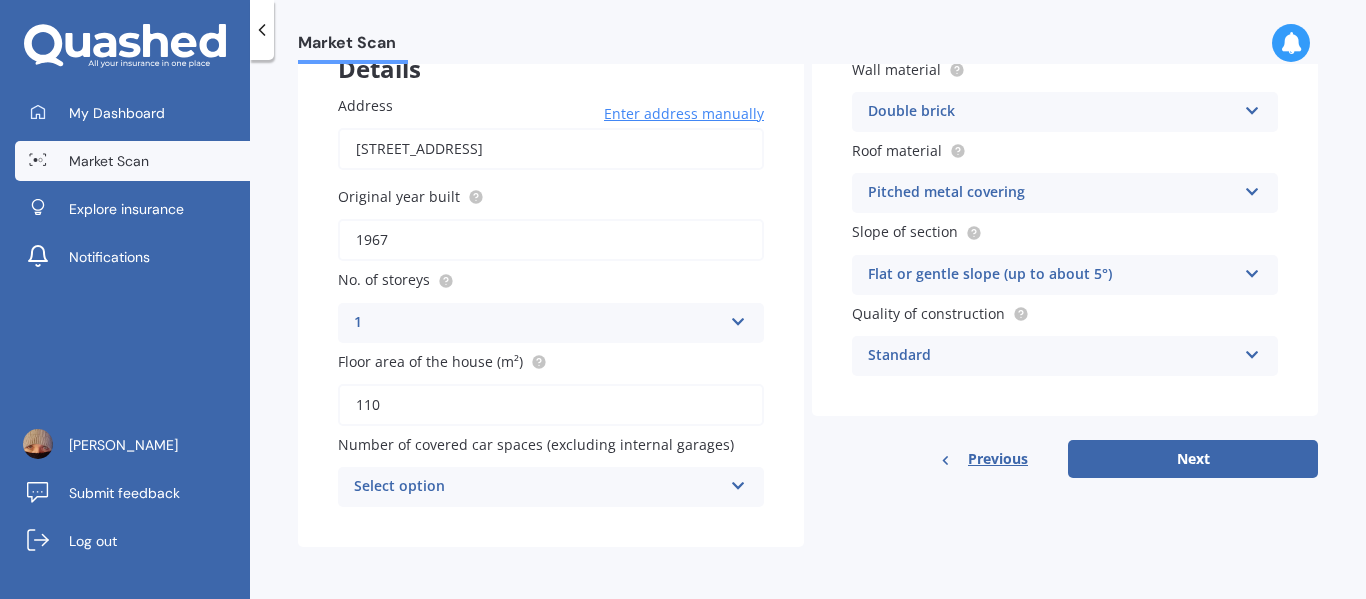 click at bounding box center [738, 482] 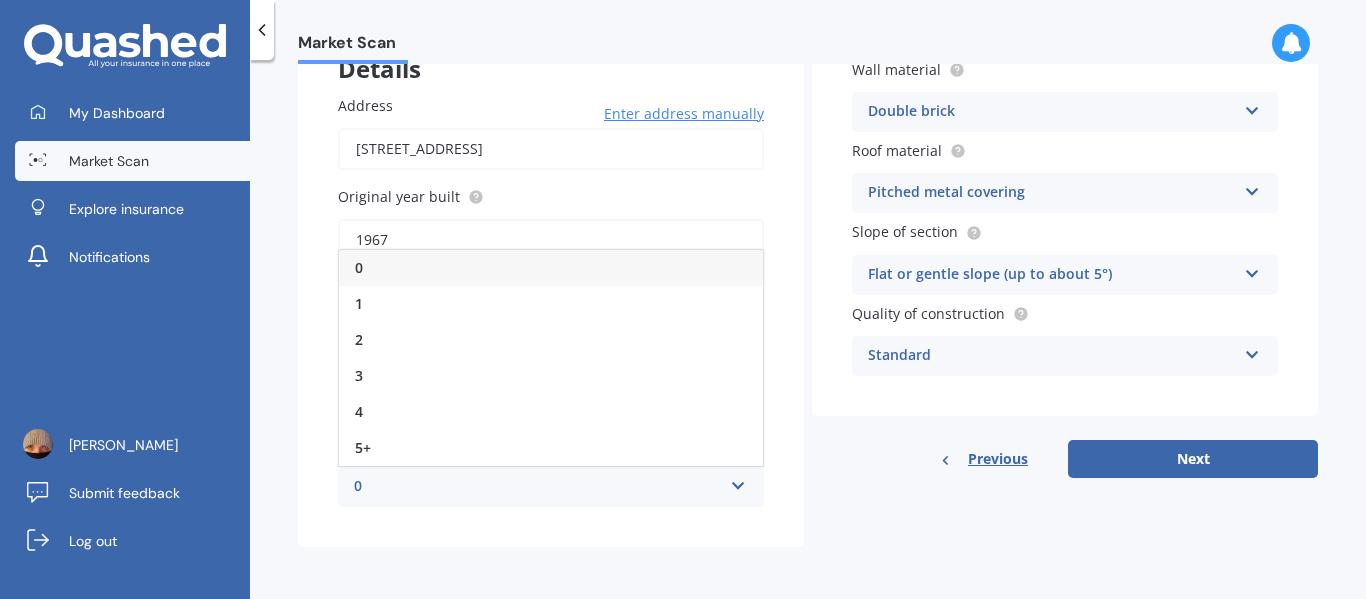 click at bounding box center [738, 482] 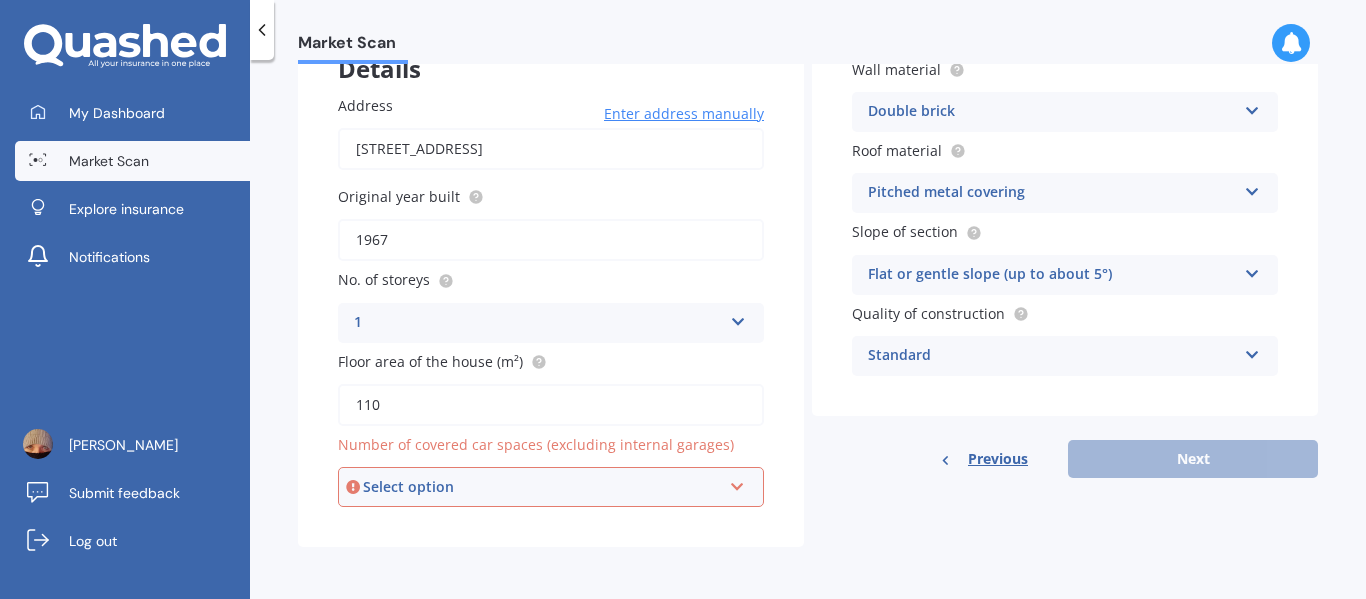 click on "Select option 0 1 2 3 4 5+" at bounding box center (551, 487) 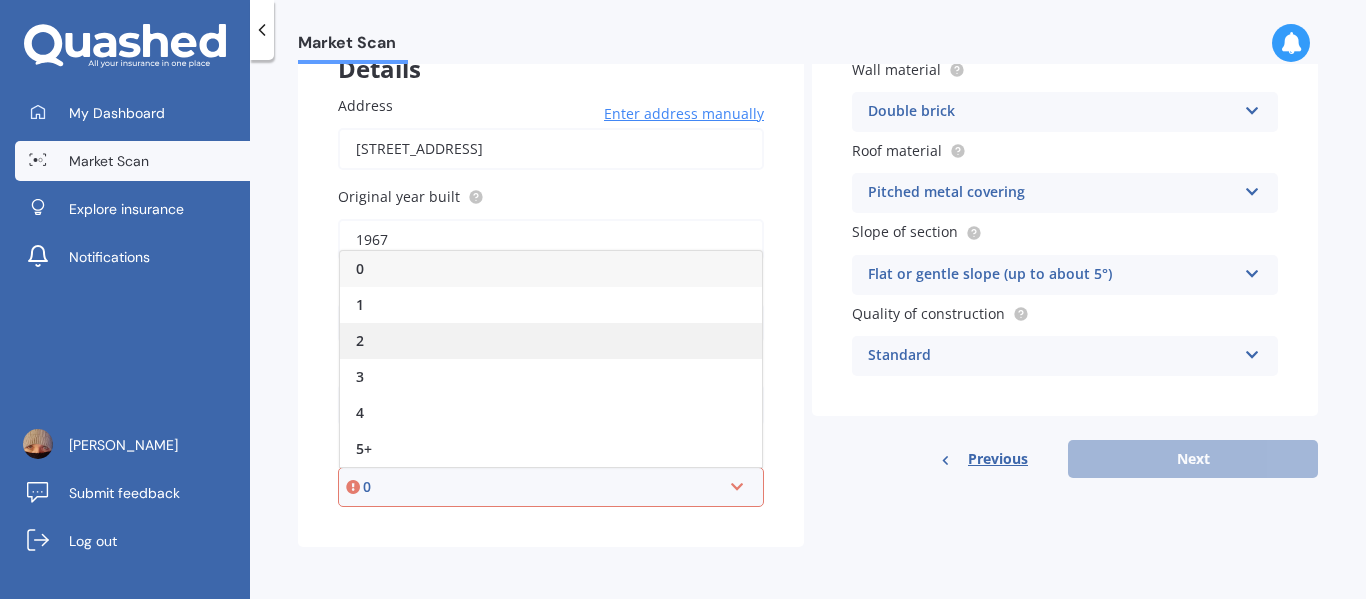 click on "2" at bounding box center (360, 340) 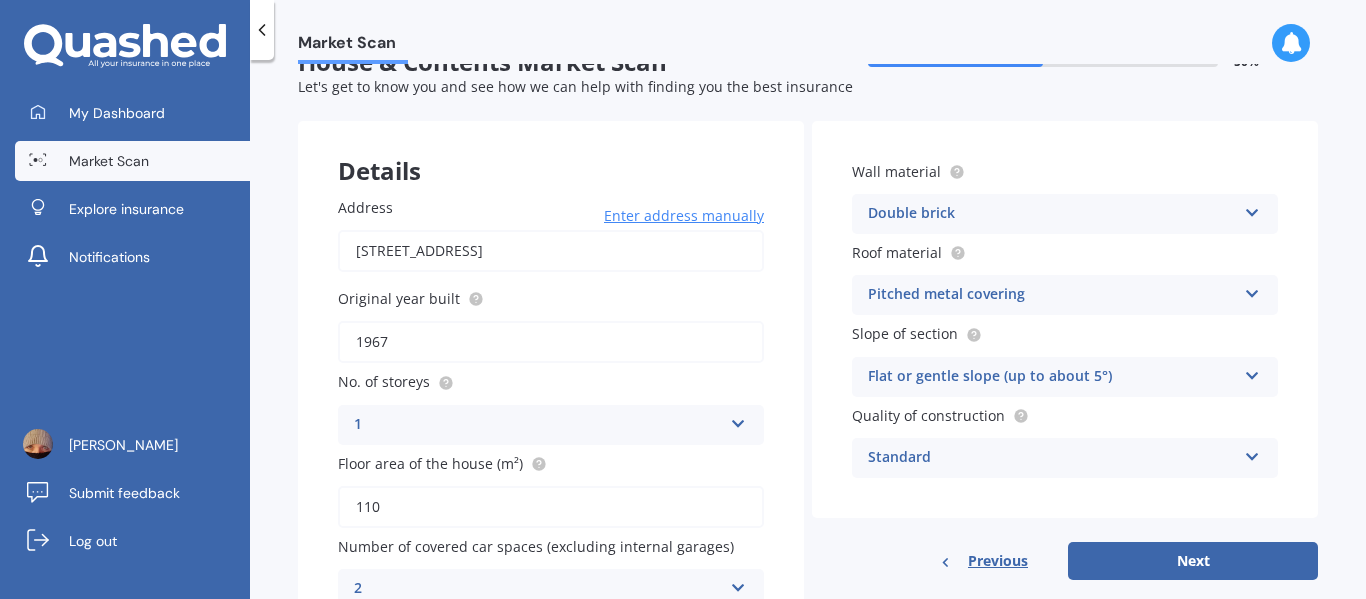scroll, scrollTop: 100, scrollLeft: 0, axis: vertical 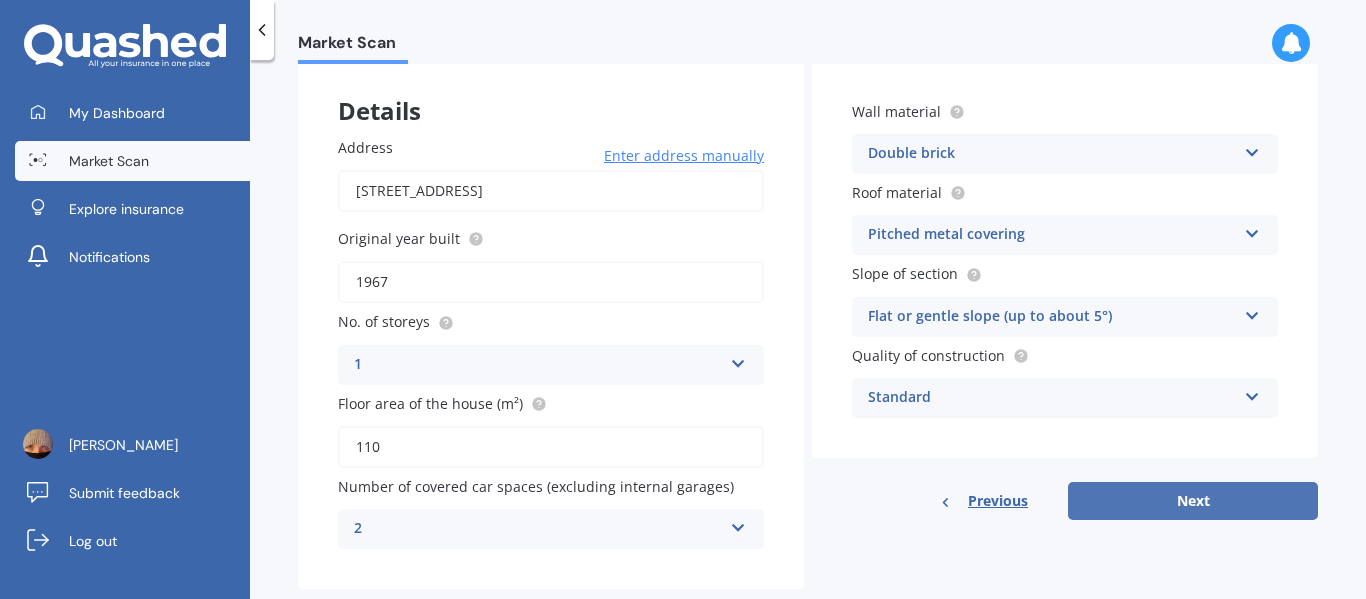 click on "Next" at bounding box center (1193, 501) 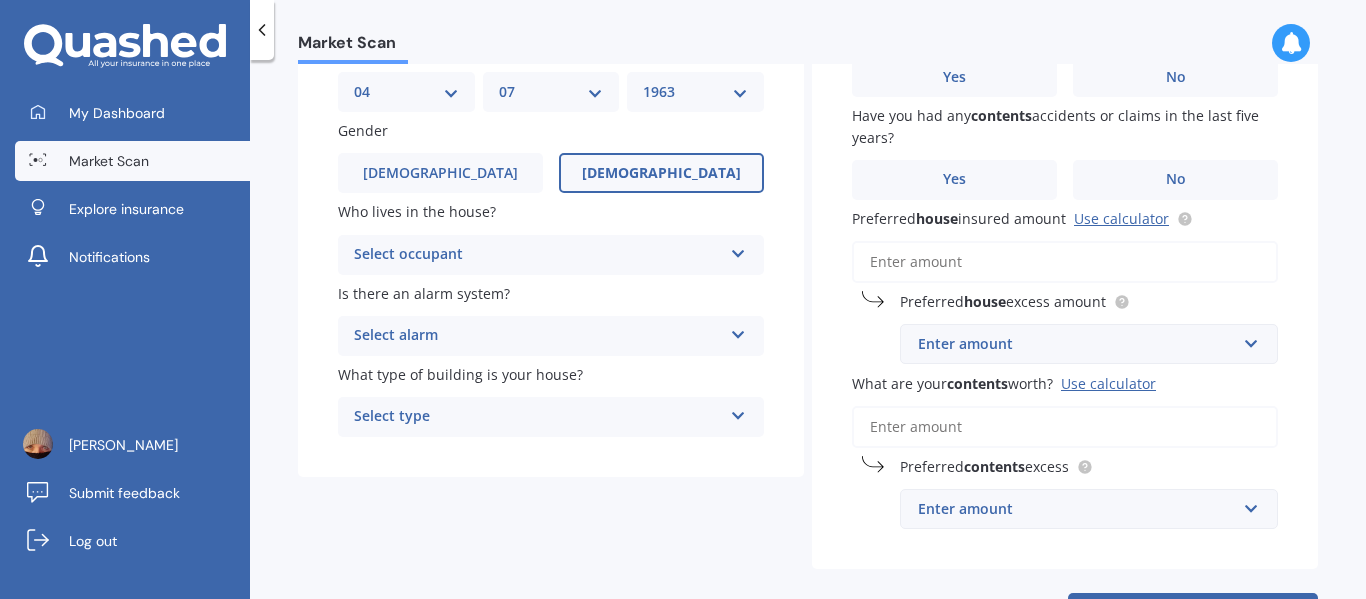 scroll, scrollTop: 200, scrollLeft: 0, axis: vertical 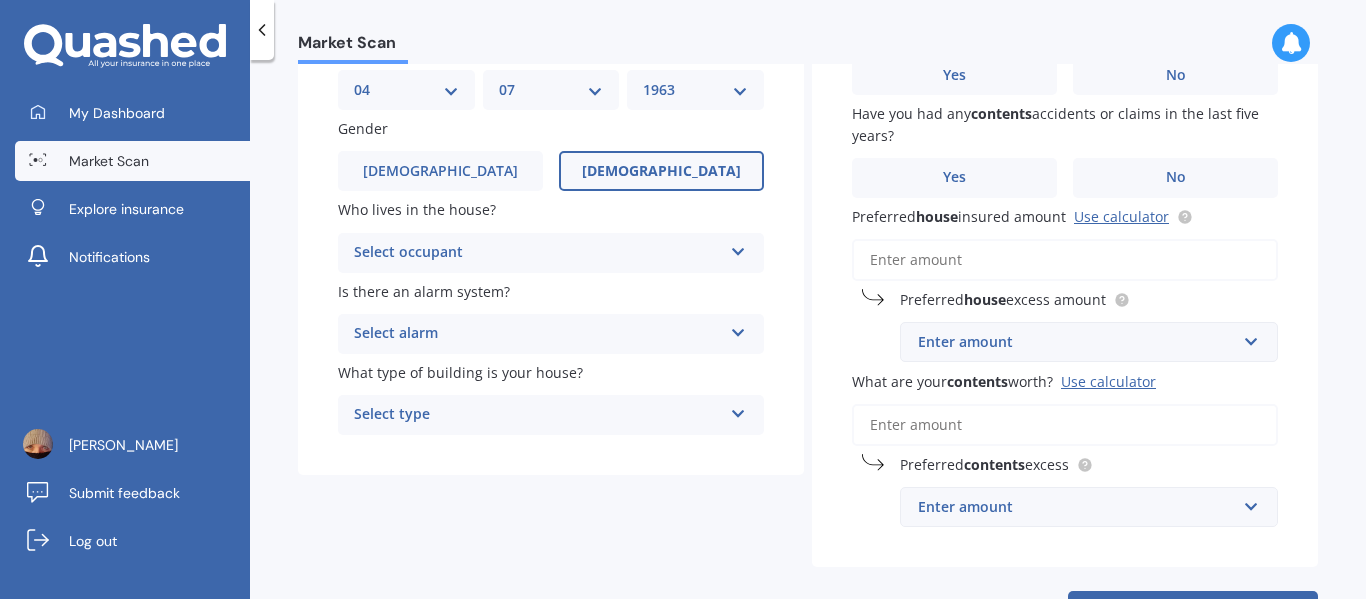 click on "[DEMOGRAPHIC_DATA]" at bounding box center [661, 171] 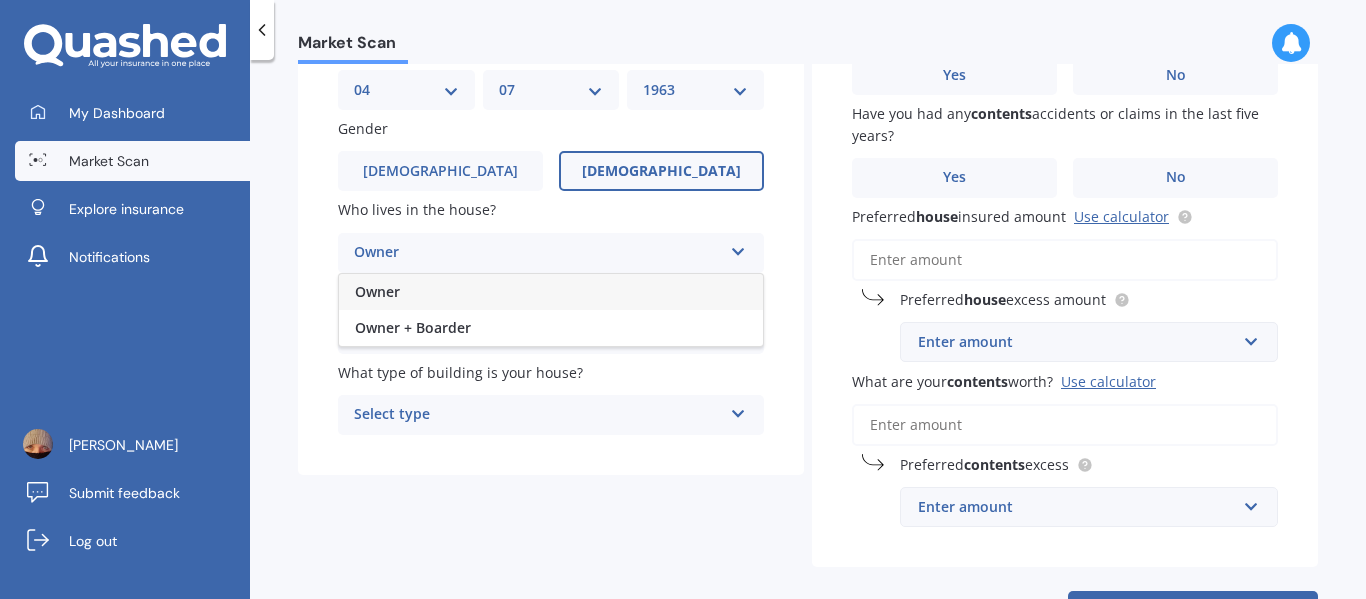 click on "Owner" at bounding box center [377, 291] 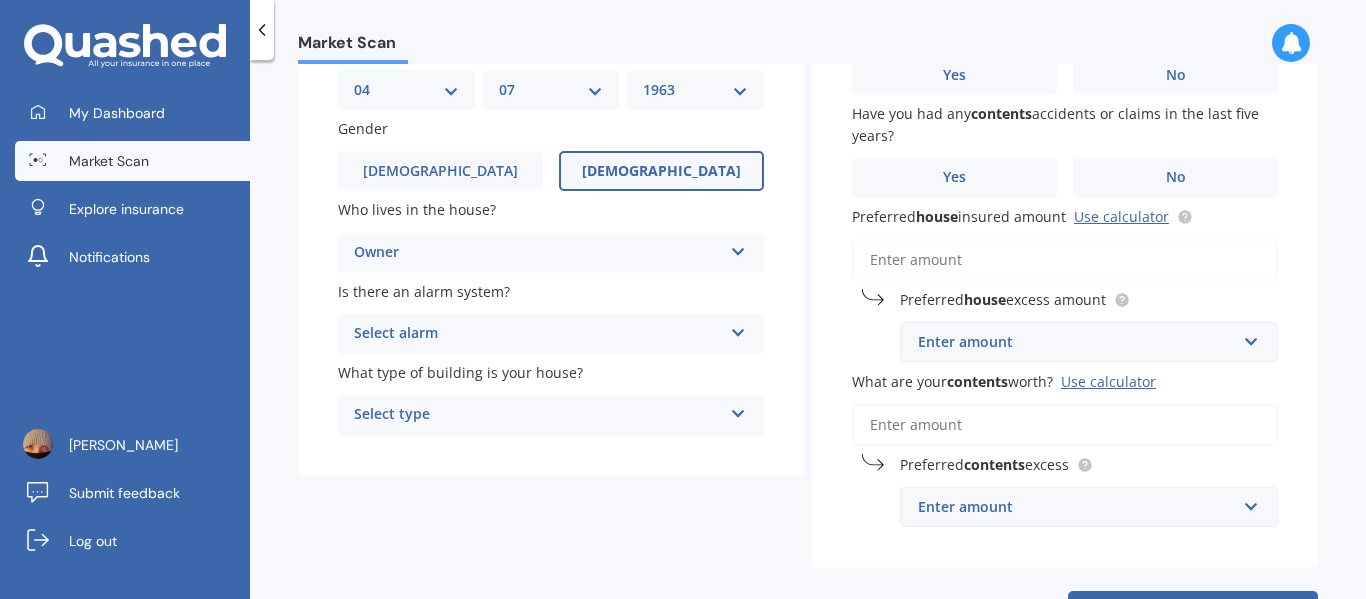 click on "Select alarm Yes, monitored Yes, not monitored No" at bounding box center (551, 334) 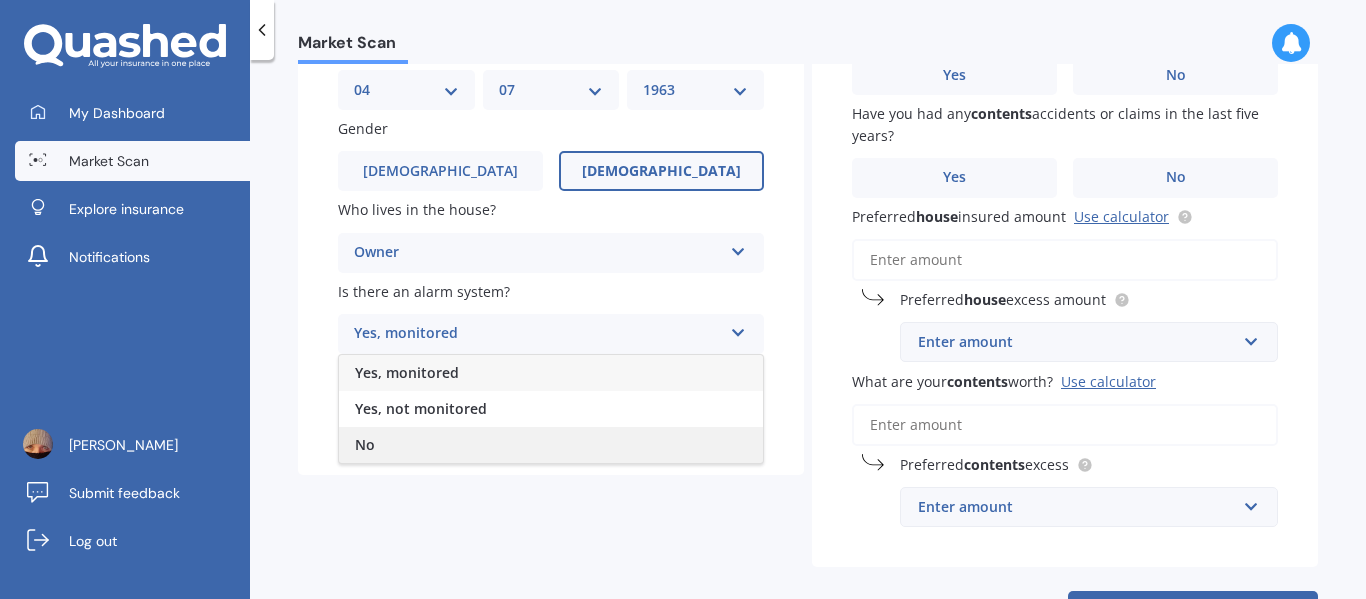 click on "No" at bounding box center [551, 445] 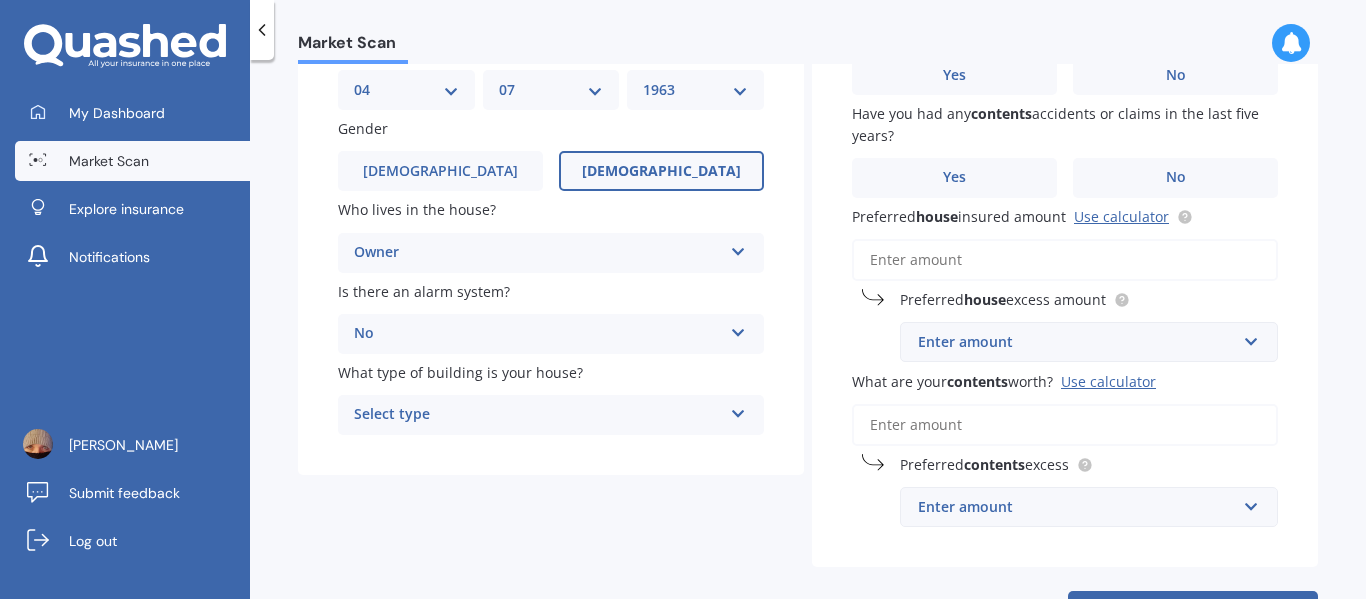 click at bounding box center [738, 410] 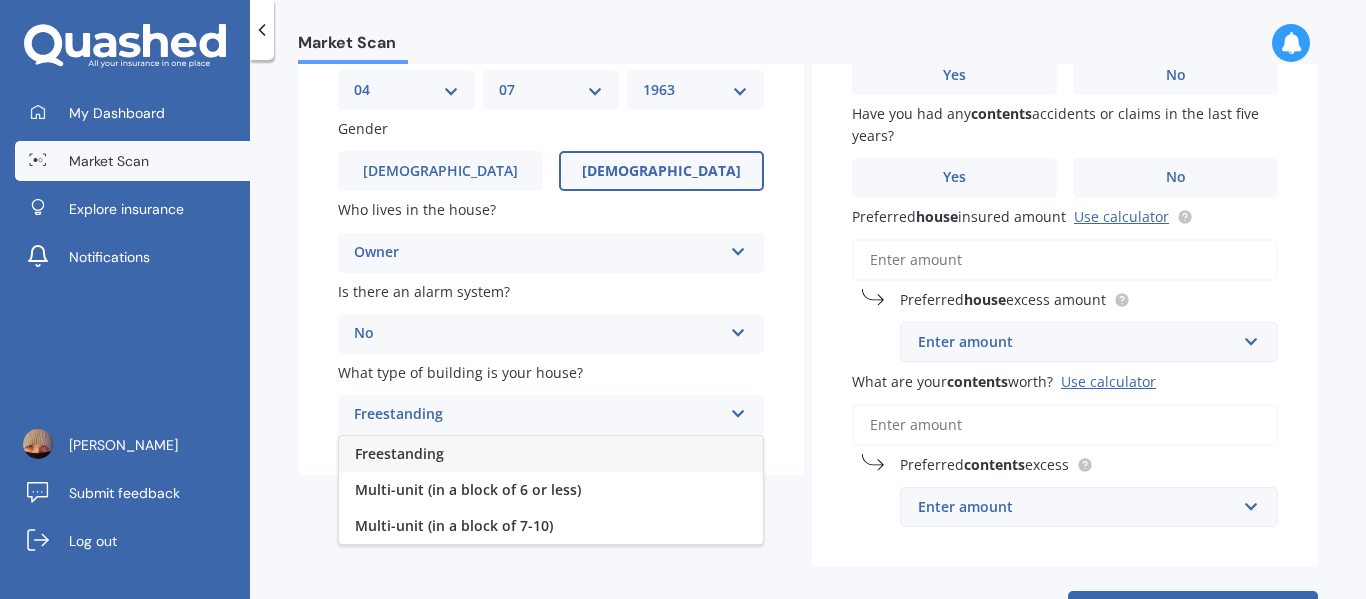 click on "Freestanding" at bounding box center [399, 453] 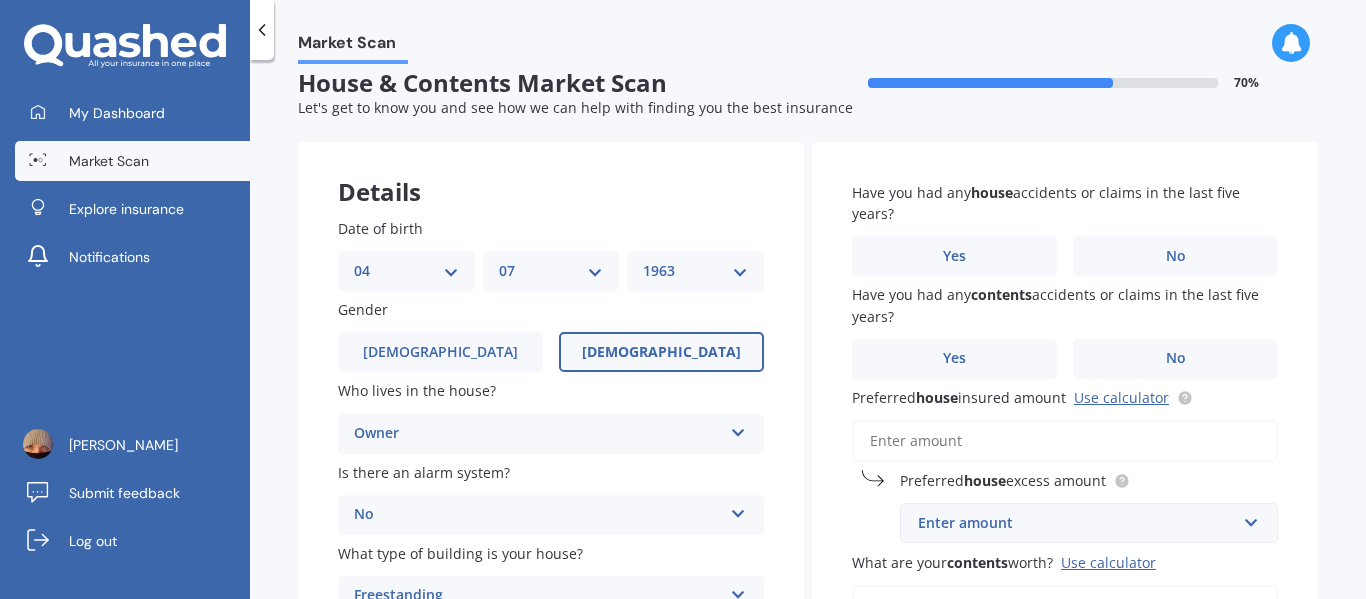 scroll, scrollTop: 0, scrollLeft: 0, axis: both 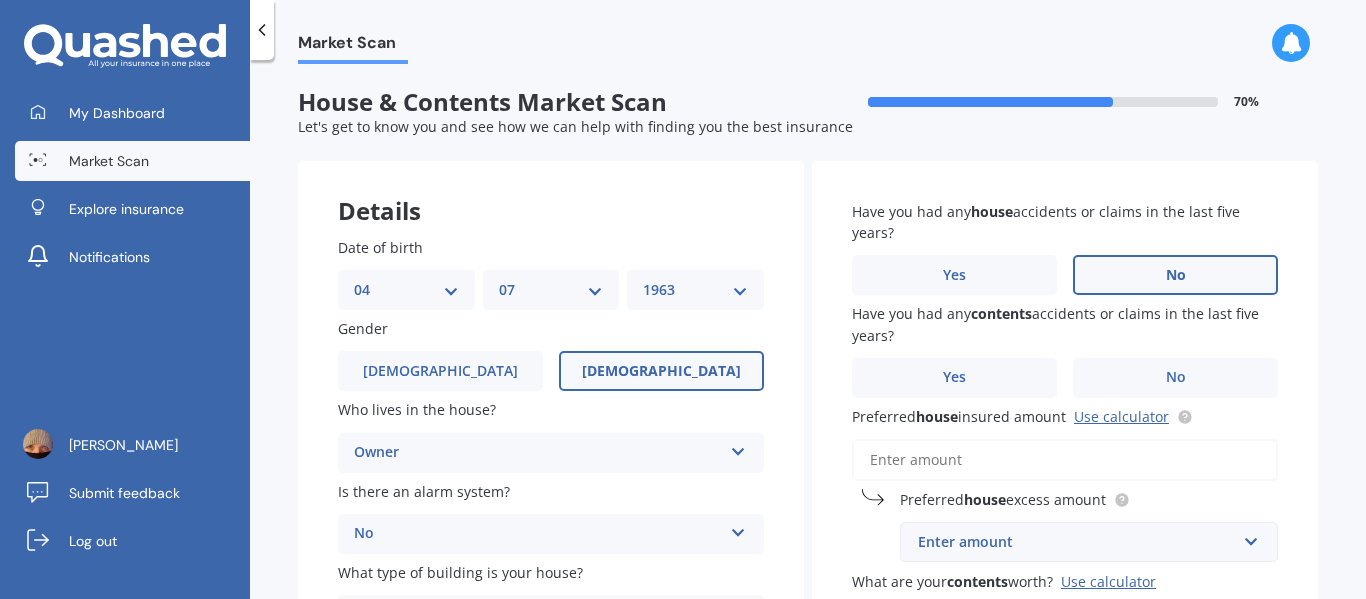 click on "No" at bounding box center (1176, 275) 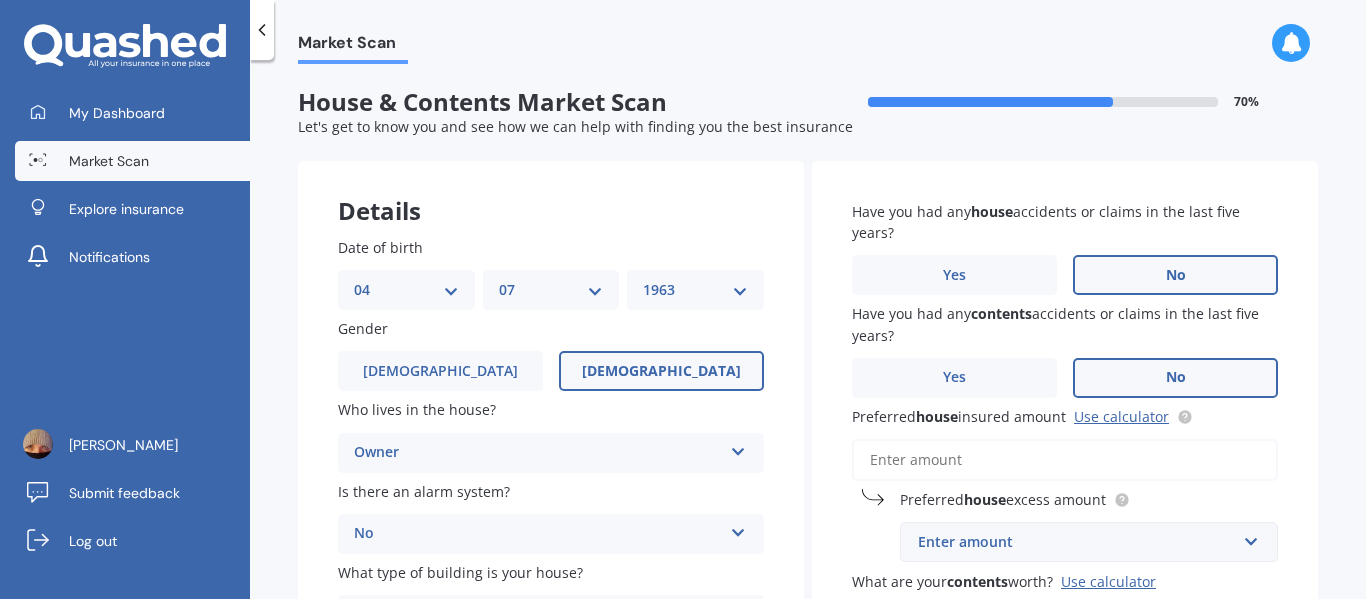 click on "No" at bounding box center (1175, 378) 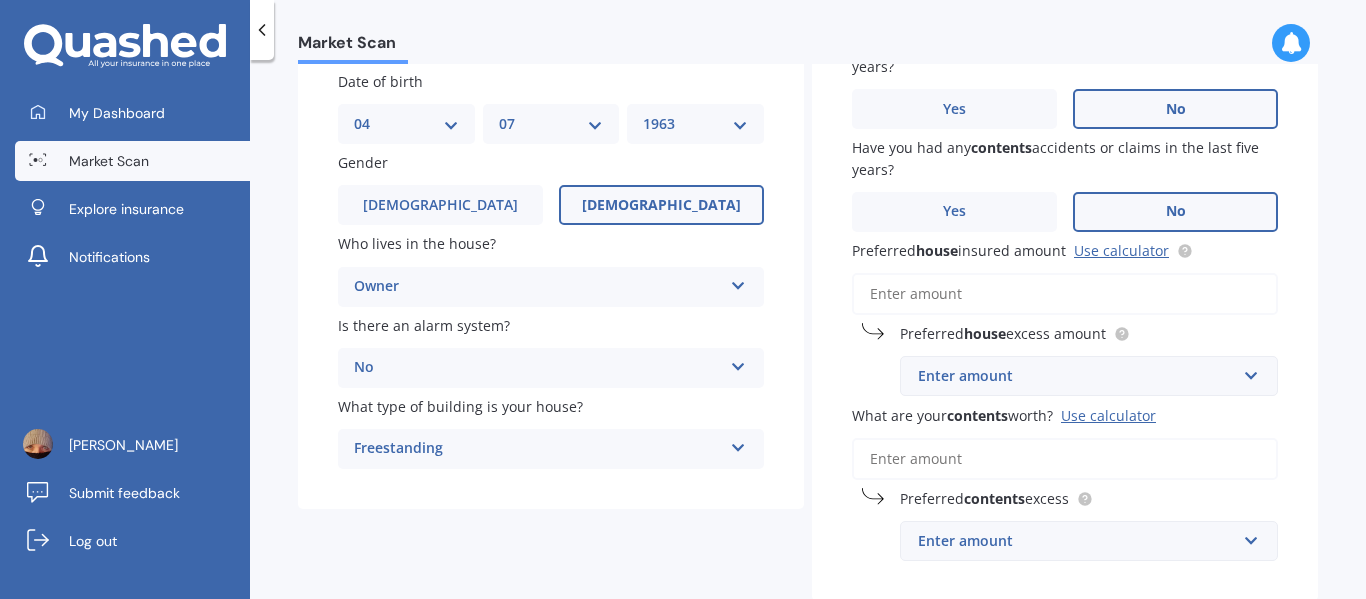 scroll, scrollTop: 200, scrollLeft: 0, axis: vertical 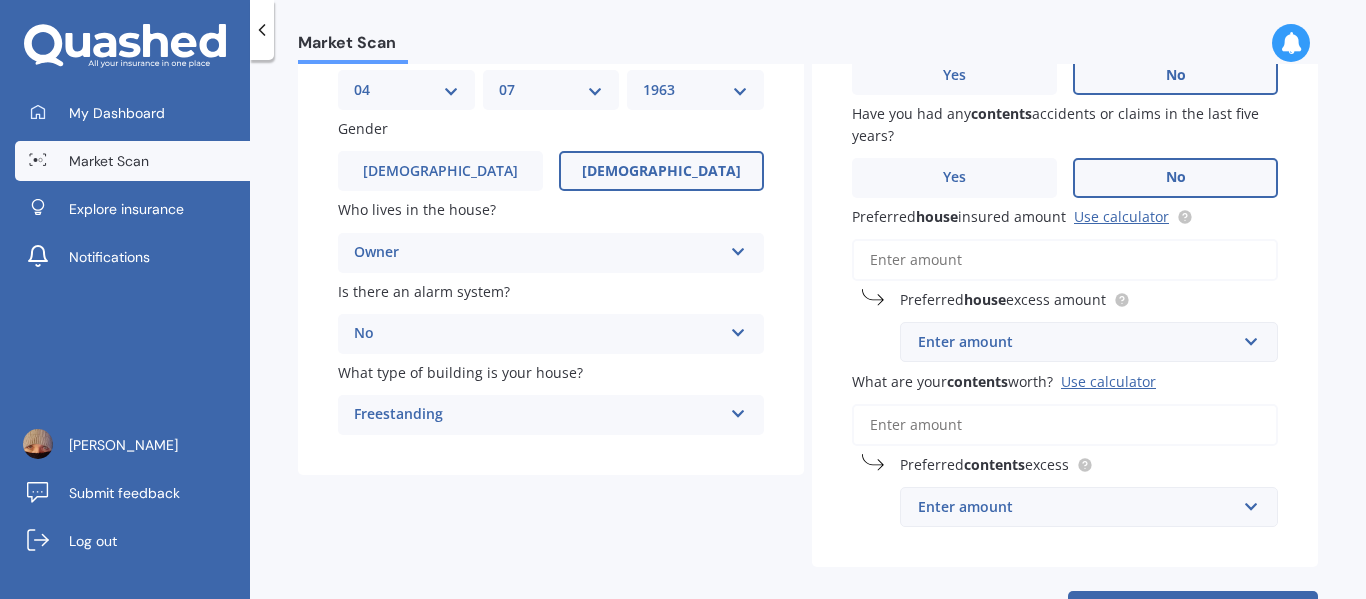 click on "Preferred  house  insured amount Use calculator" at bounding box center (1065, 260) 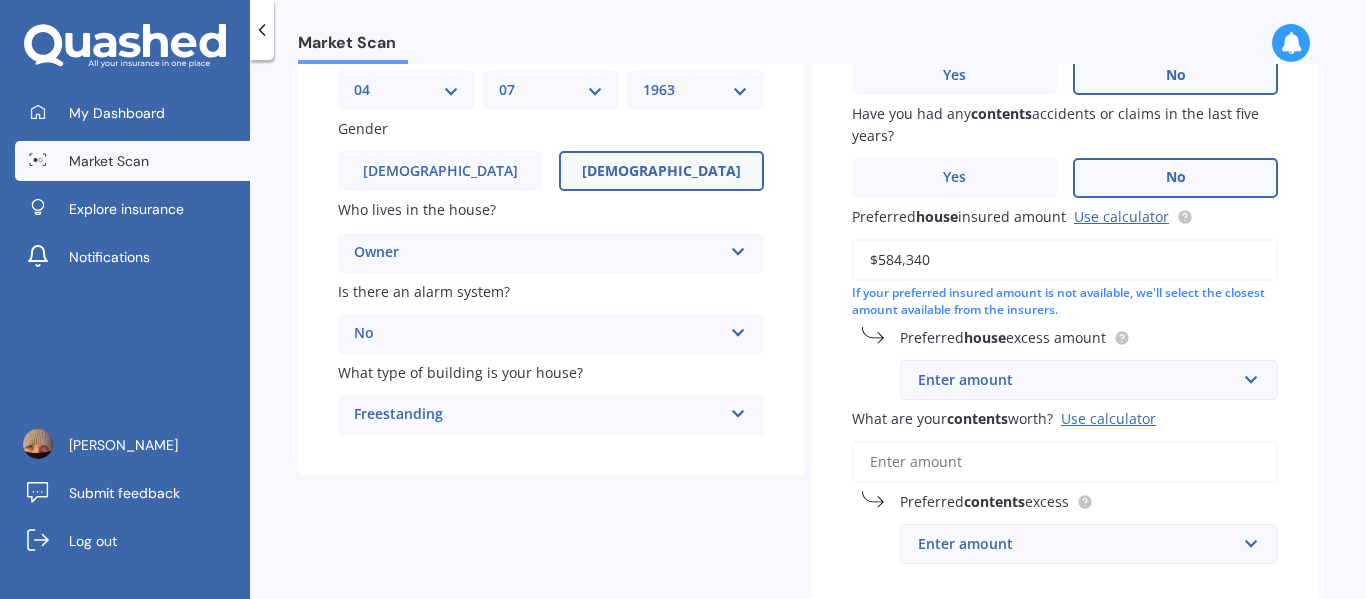 type on "$584,340" 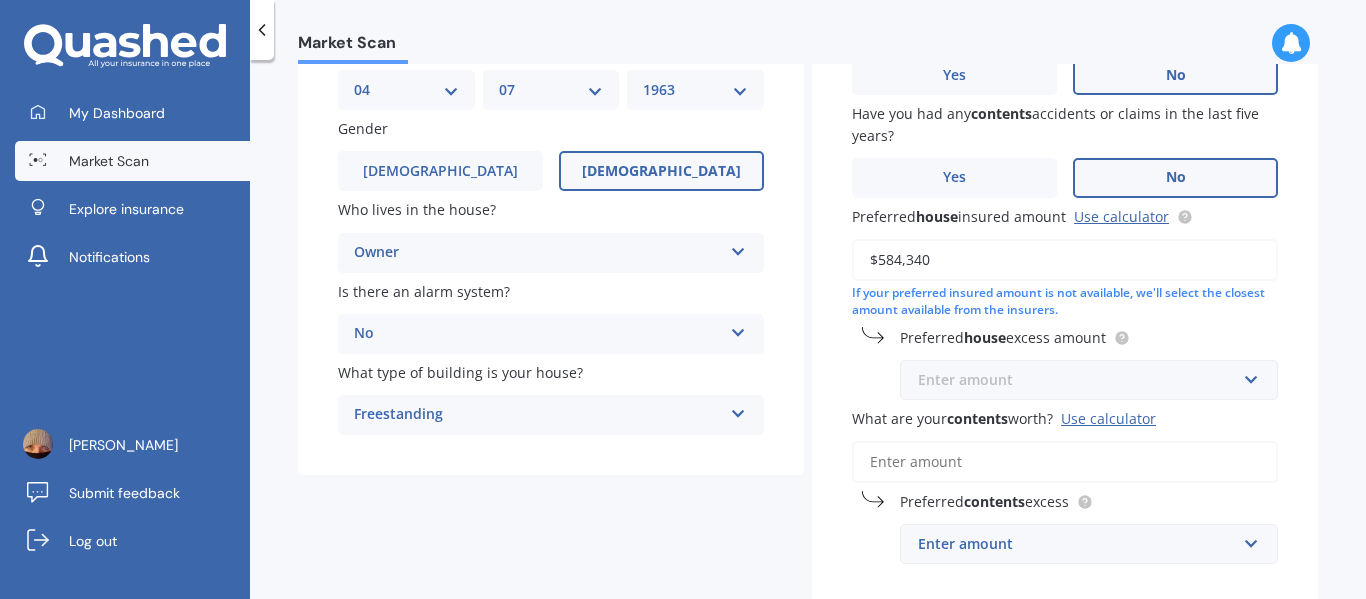 click at bounding box center [1082, 380] 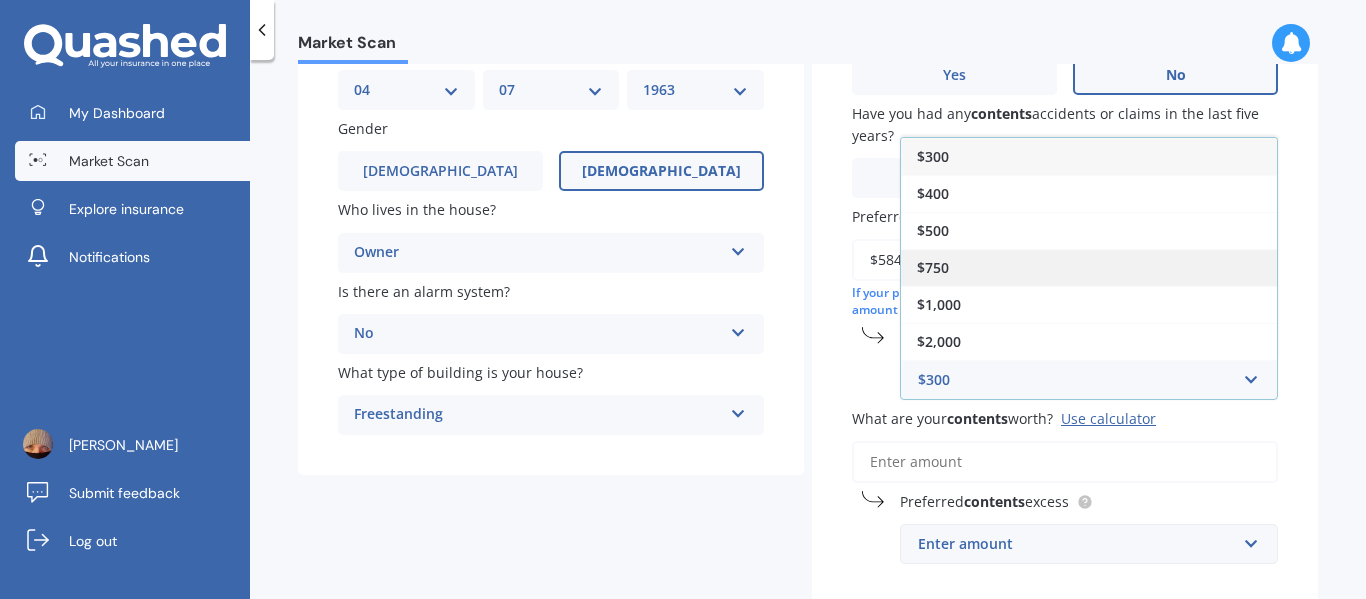 click on "$750" at bounding box center [933, 267] 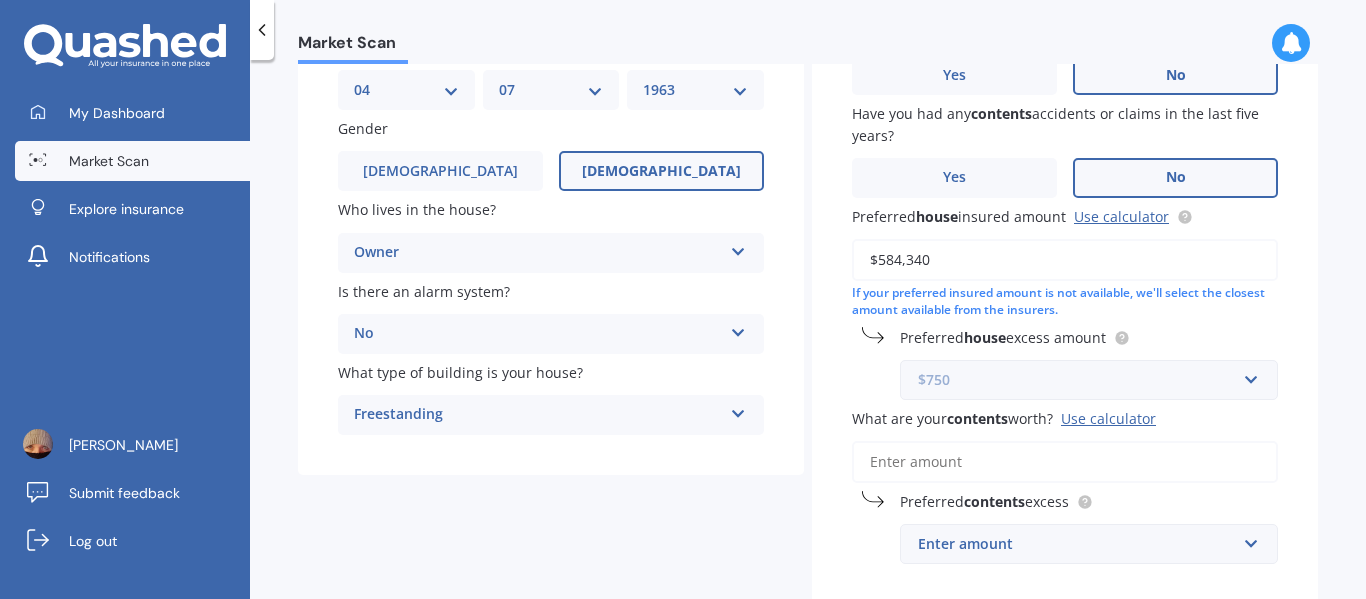 scroll, scrollTop: 300, scrollLeft: 0, axis: vertical 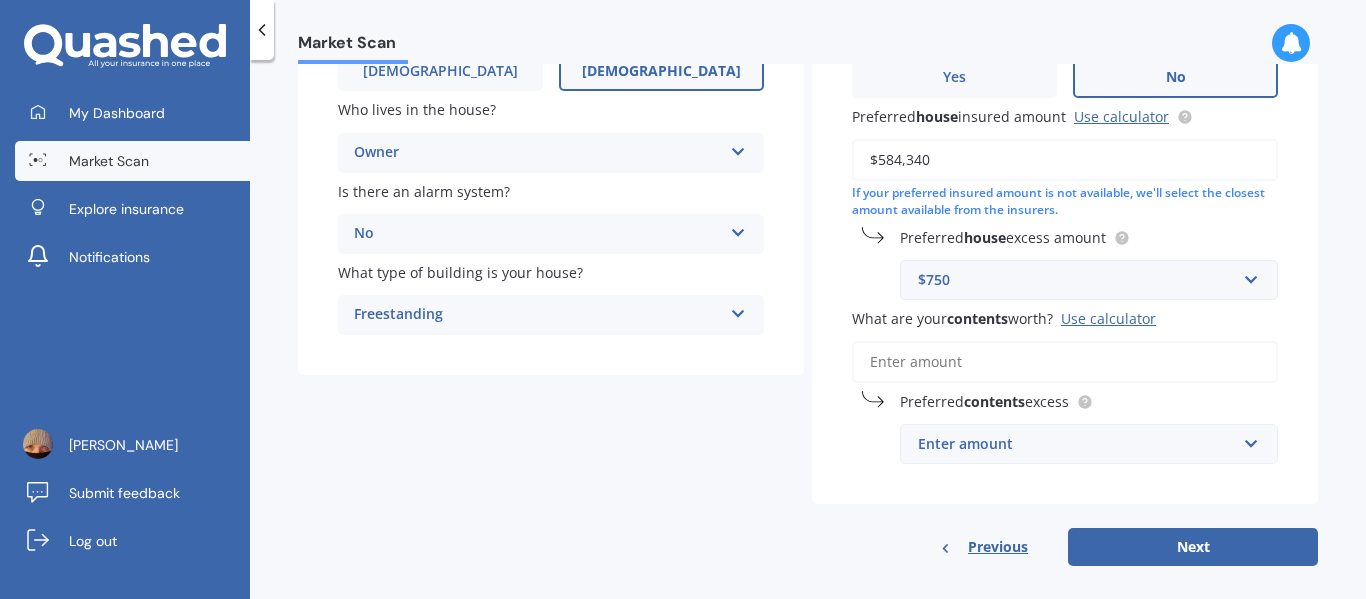 click on "What are your  contents  worth? Use calculator" at bounding box center [1065, 362] 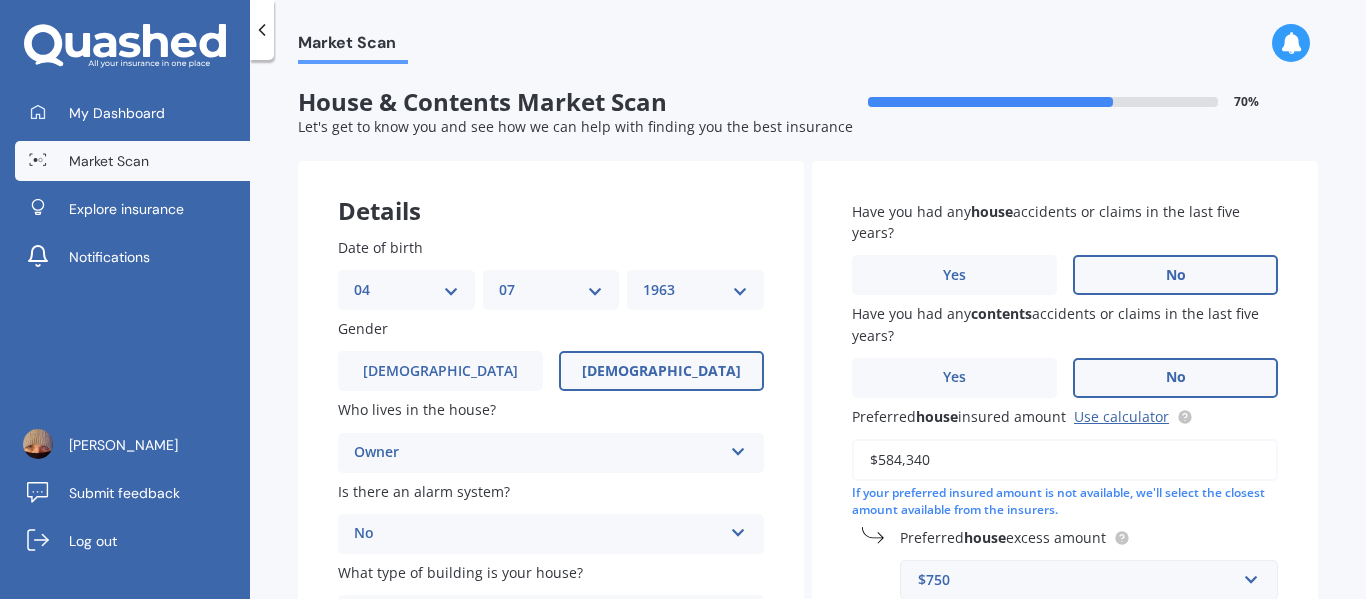 scroll, scrollTop: 319, scrollLeft: 0, axis: vertical 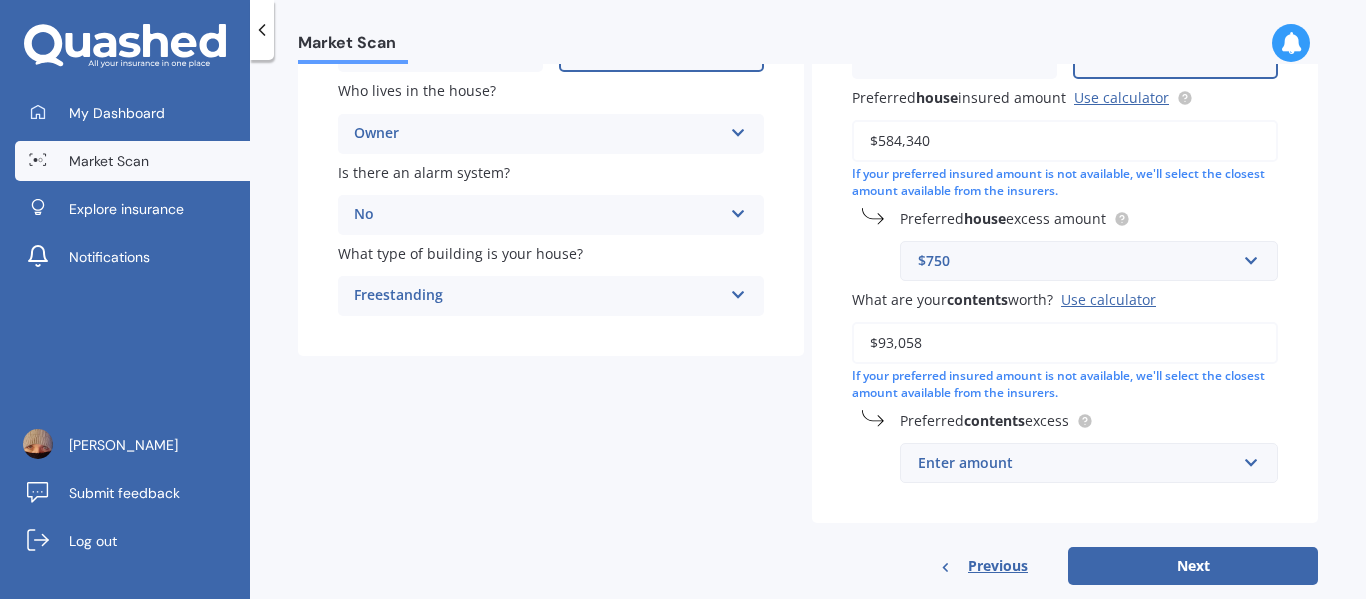 type on "$93,058" 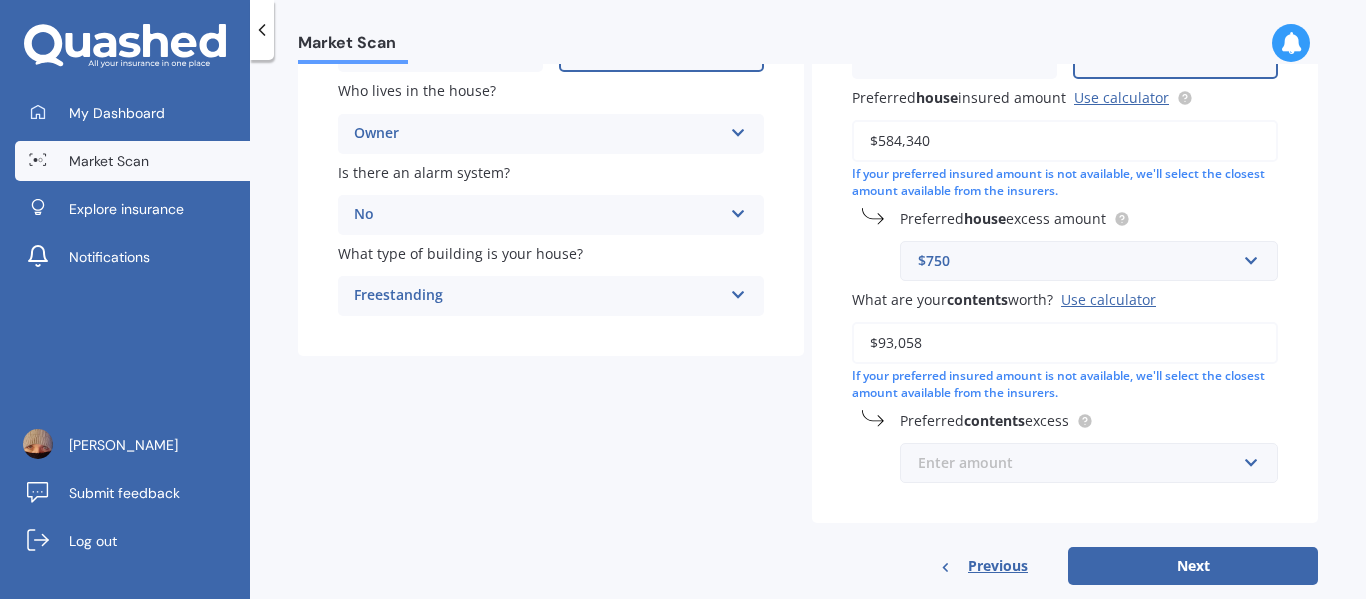 click at bounding box center [1082, 463] 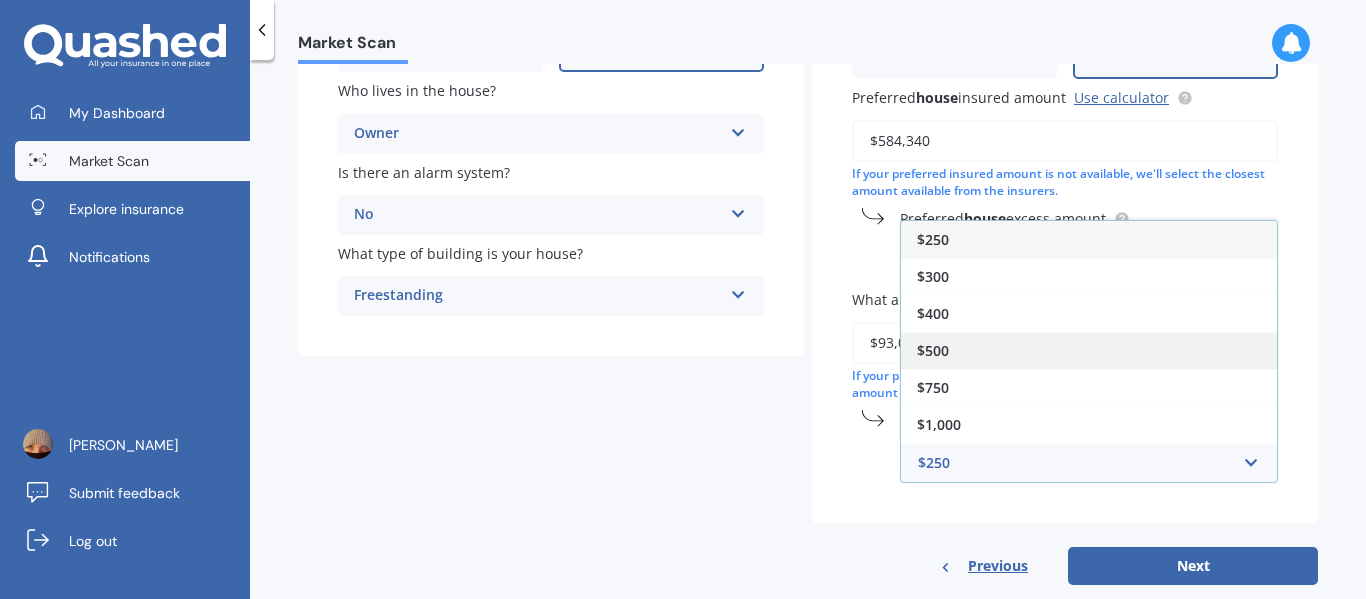 click on "$500" at bounding box center (933, 350) 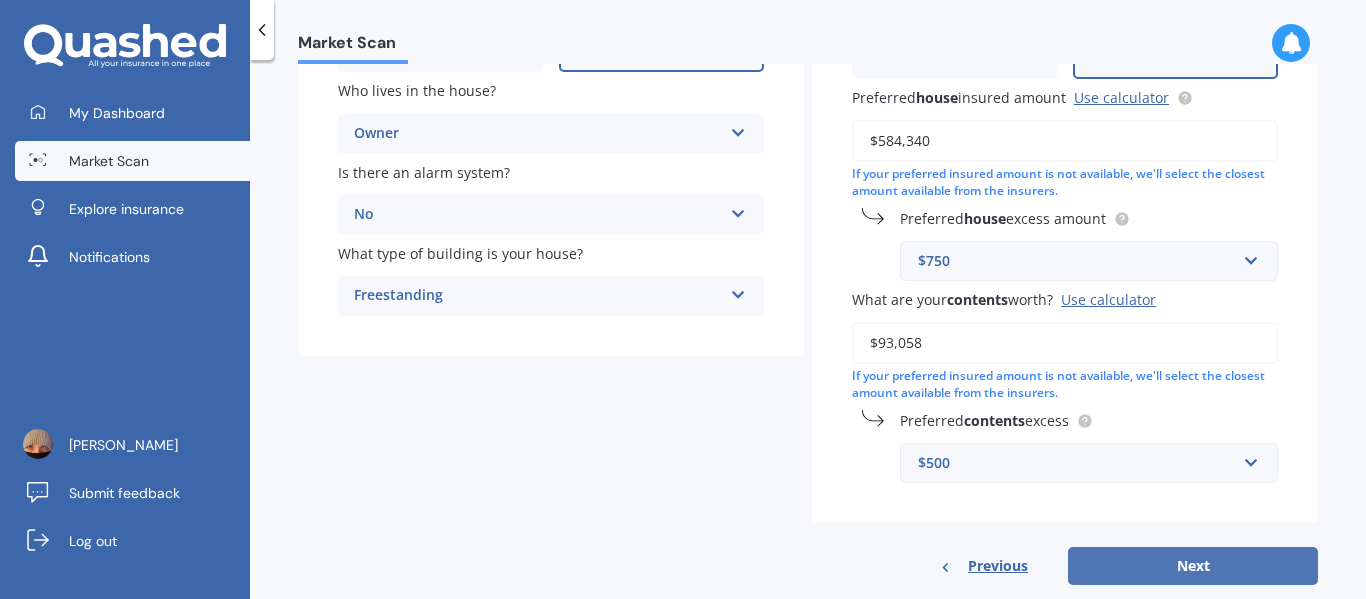 click on "Next" at bounding box center [1193, 566] 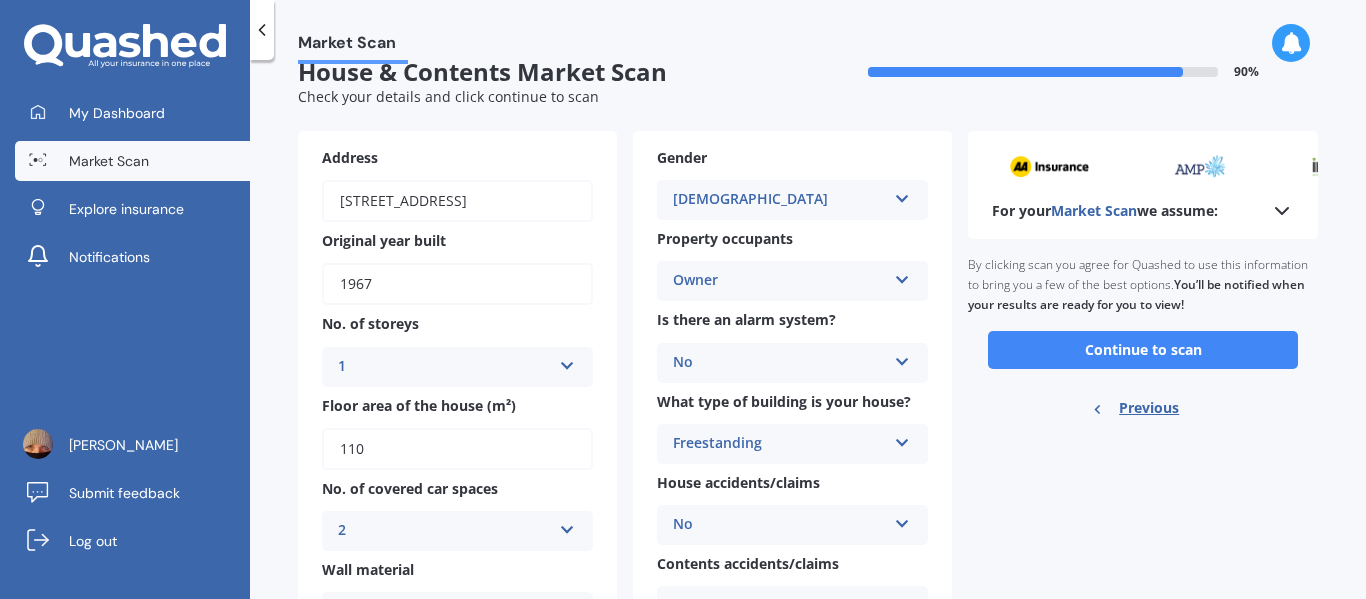 scroll, scrollTop: 0, scrollLeft: 0, axis: both 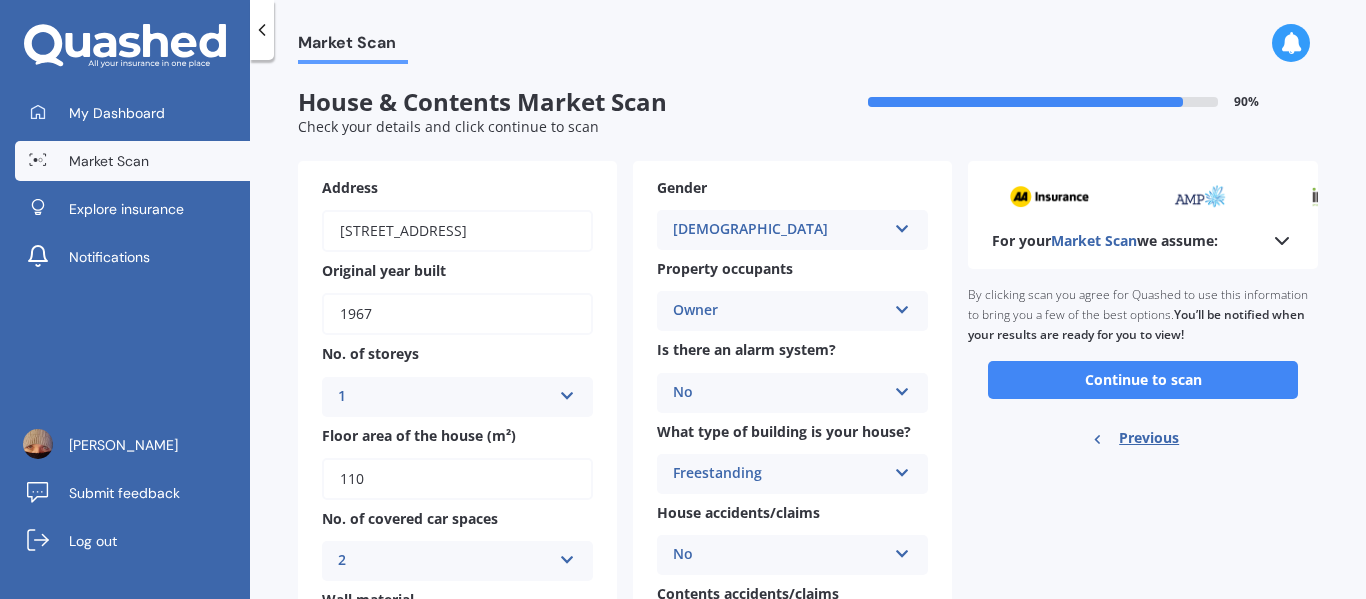 click 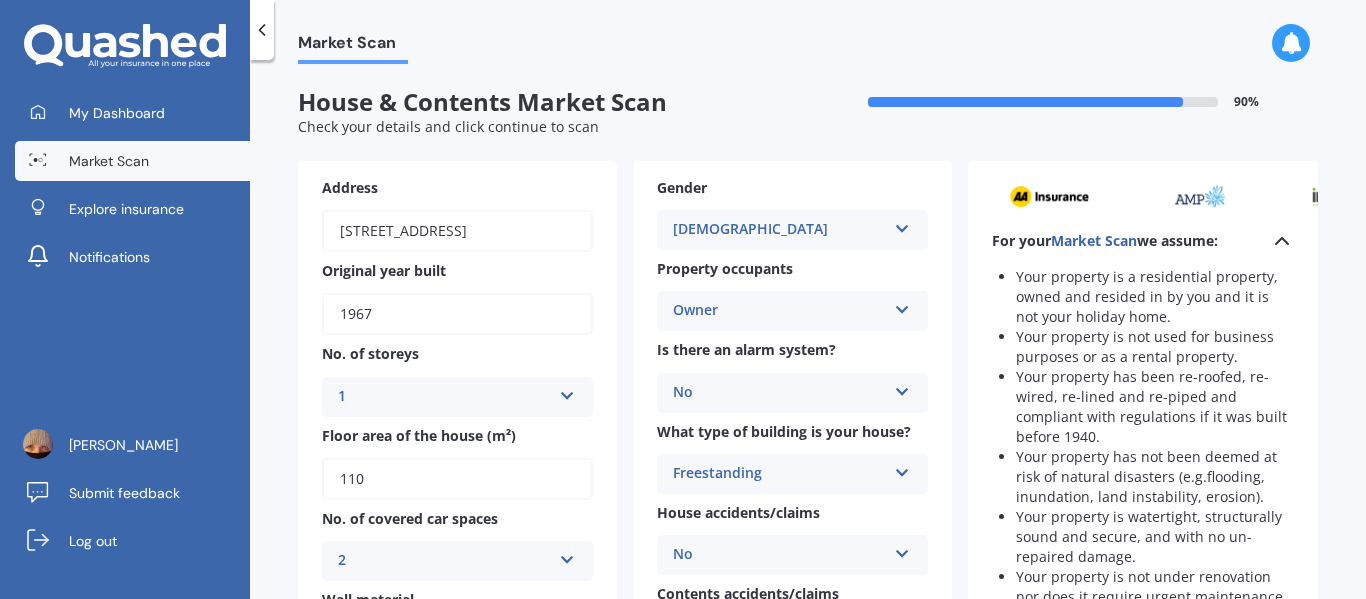 click 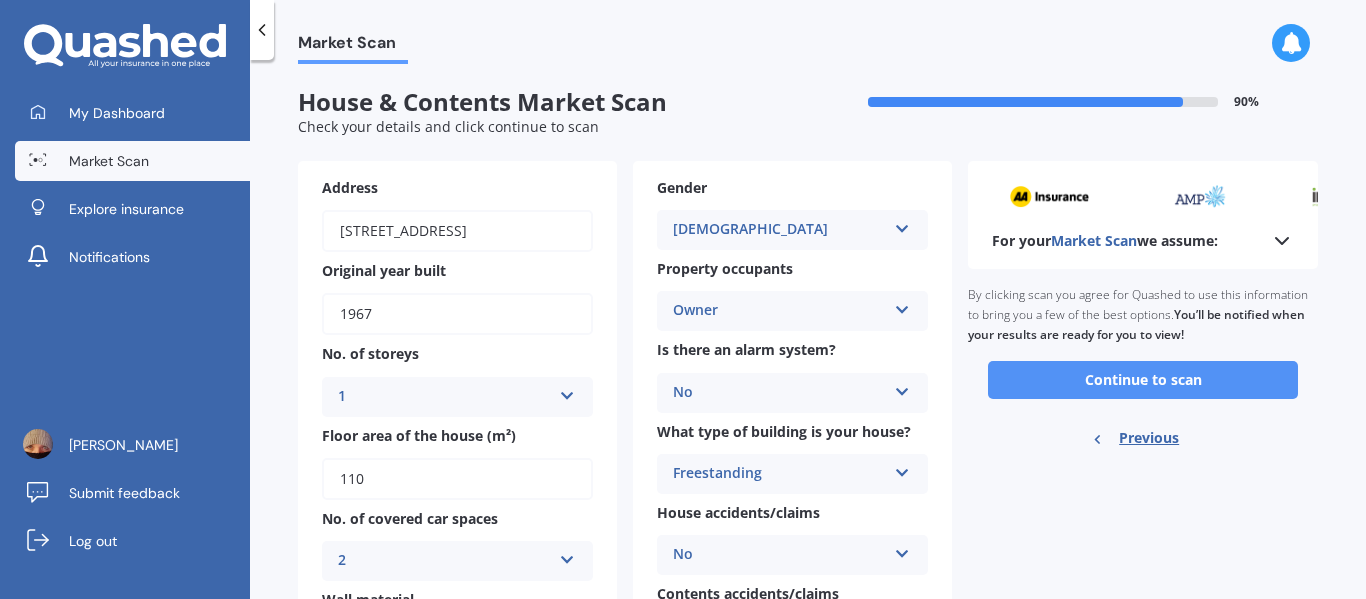 click on "Continue to scan" at bounding box center [1143, 380] 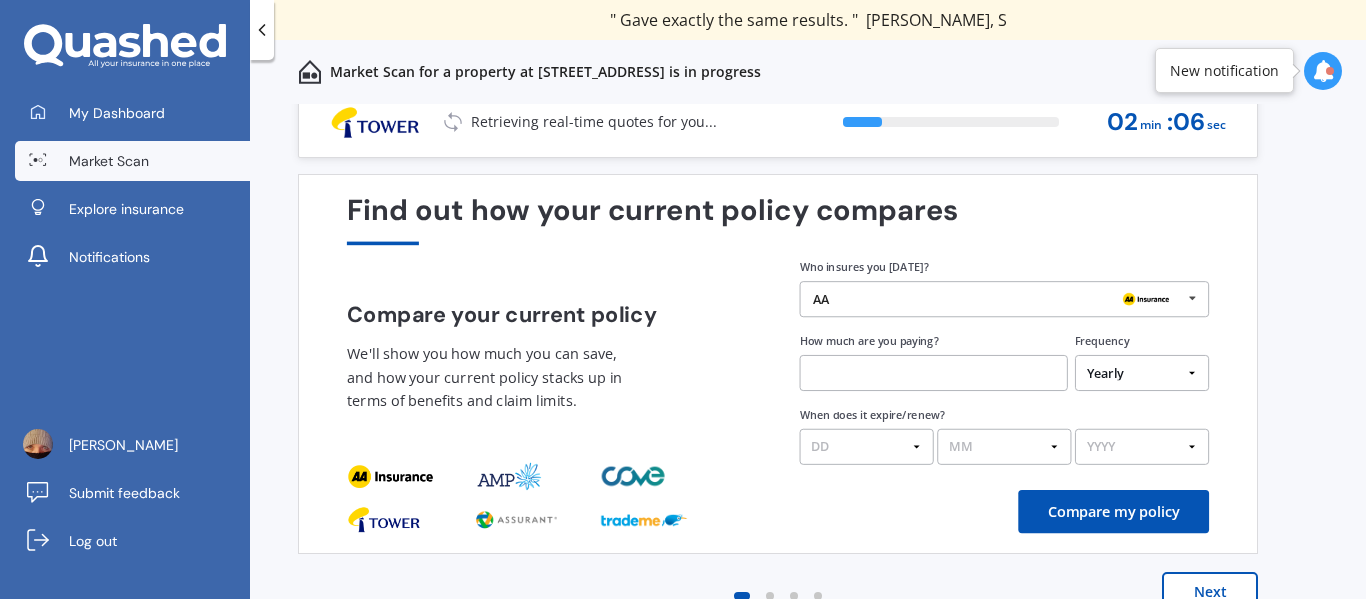 scroll, scrollTop: 0, scrollLeft: 0, axis: both 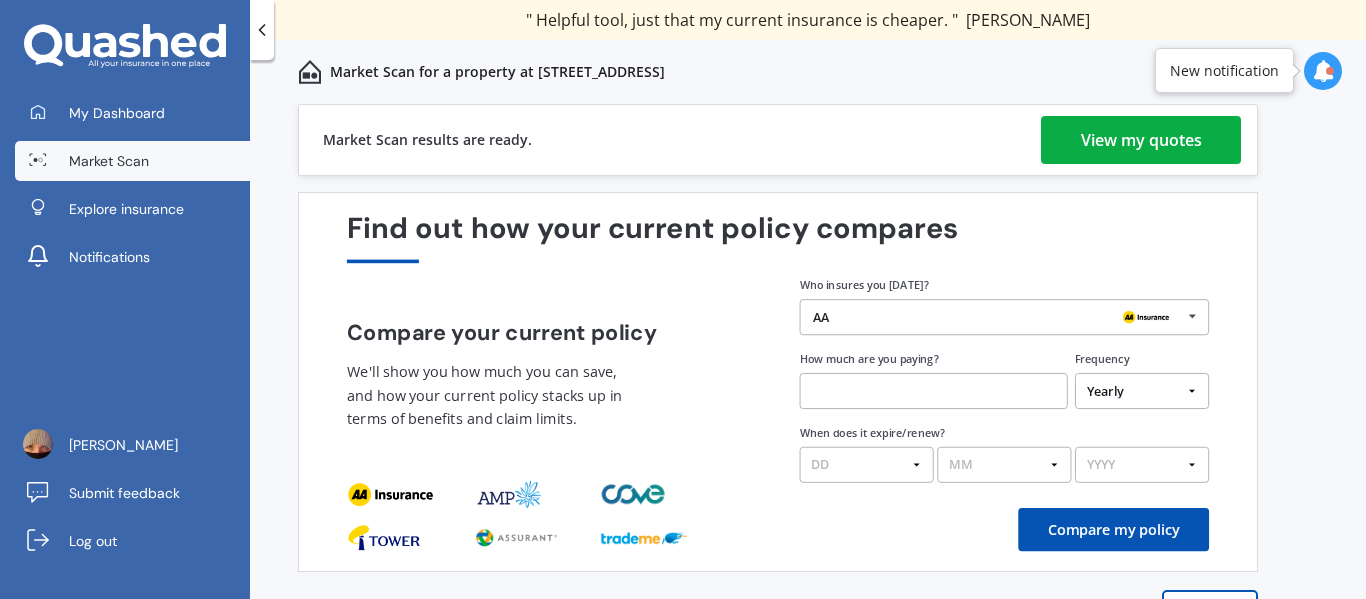 click on "View my quotes" at bounding box center (1141, 140) 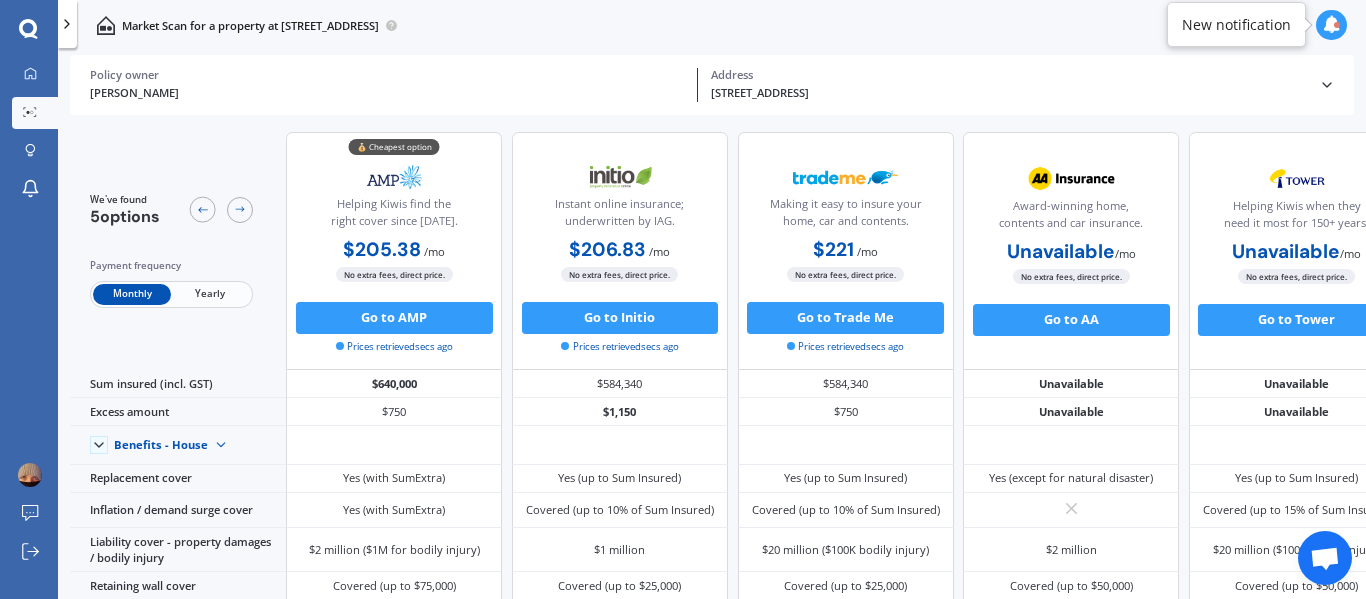 scroll, scrollTop: 0, scrollLeft: 57, axis: horizontal 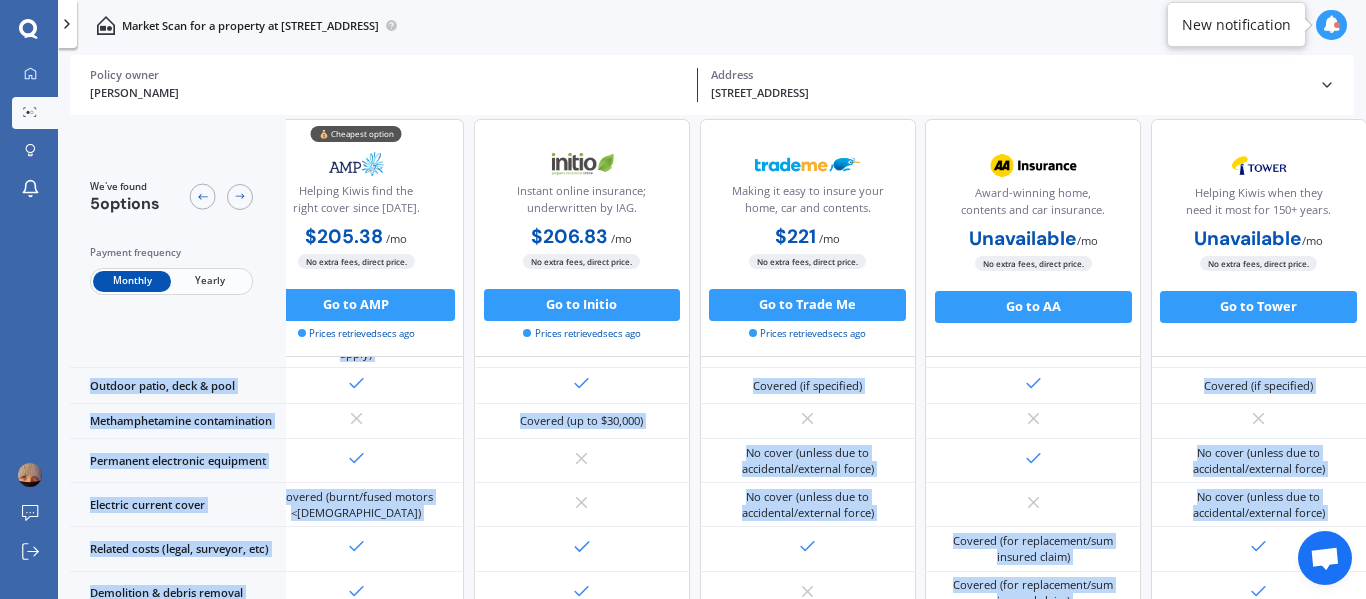 drag, startPoint x: 934, startPoint y: 592, endPoint x: 1086, endPoint y: 572, distance: 153.31015 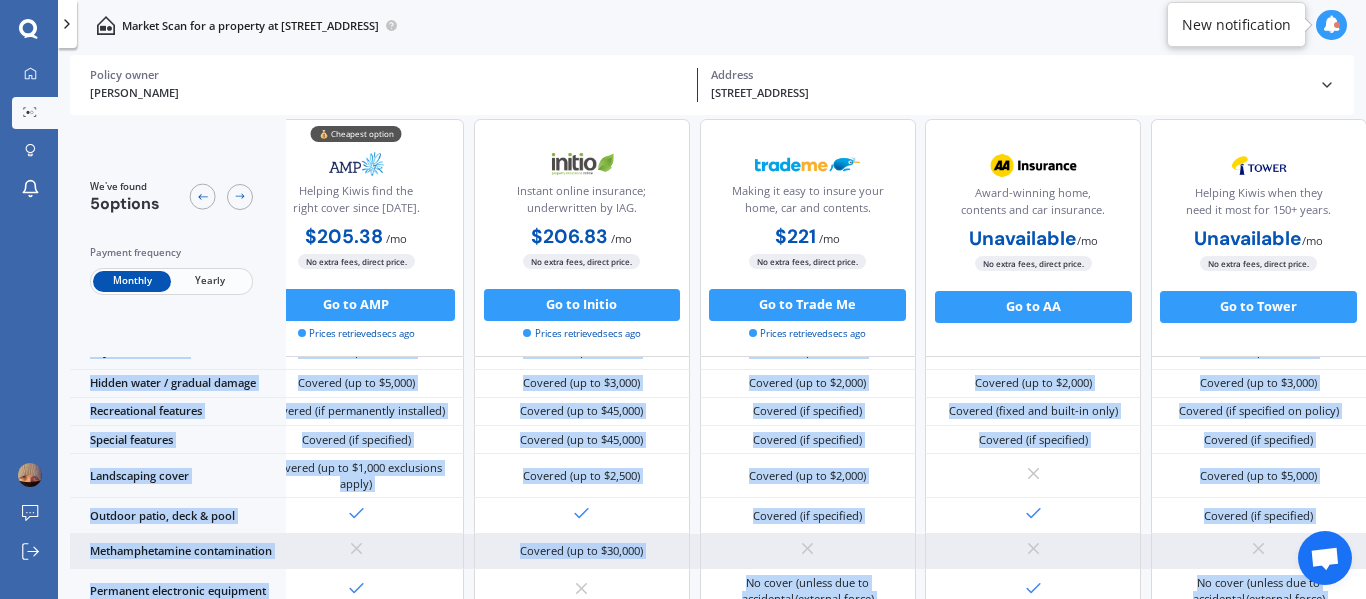 scroll, scrollTop: 375, scrollLeft: 57, axis: both 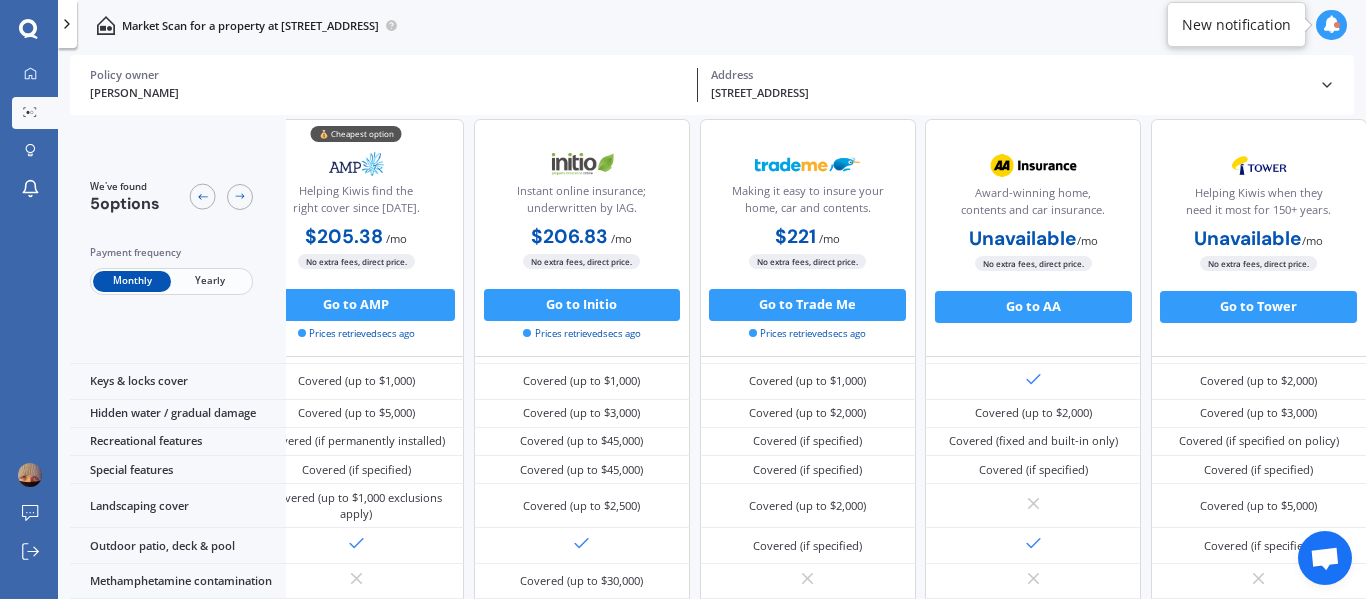 click on "Market Scan for a property at [STREET_ADDRESS]" at bounding box center [712, 25] 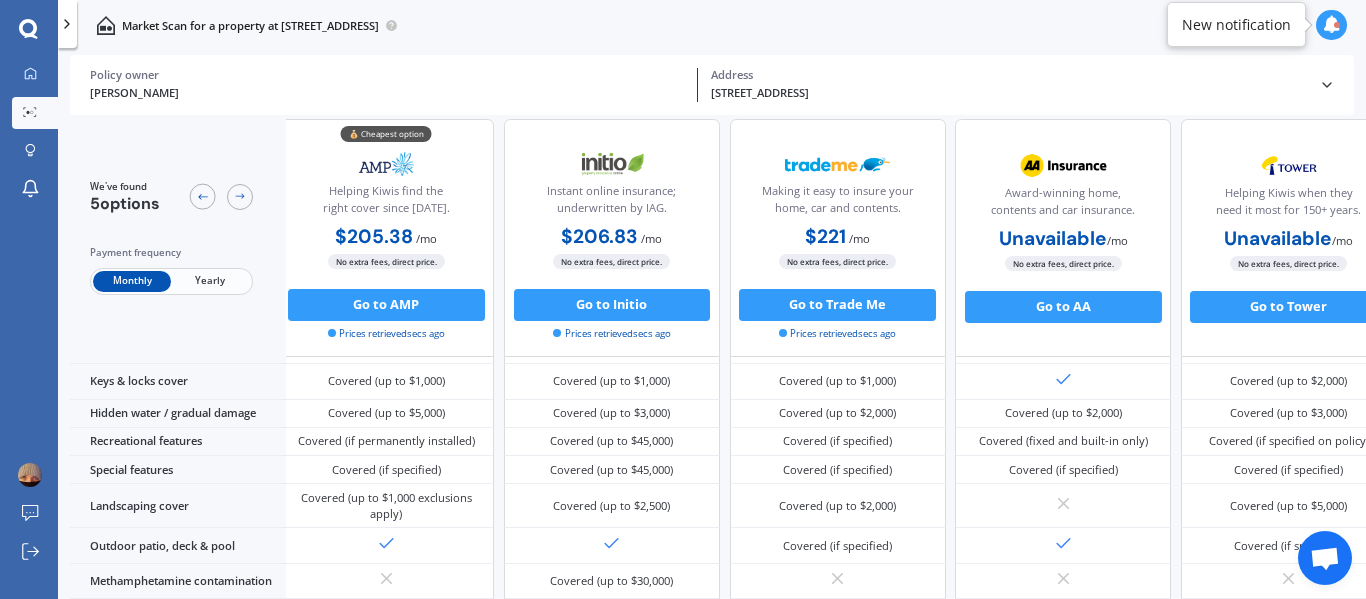 scroll, scrollTop: 375, scrollLeft: 5, axis: both 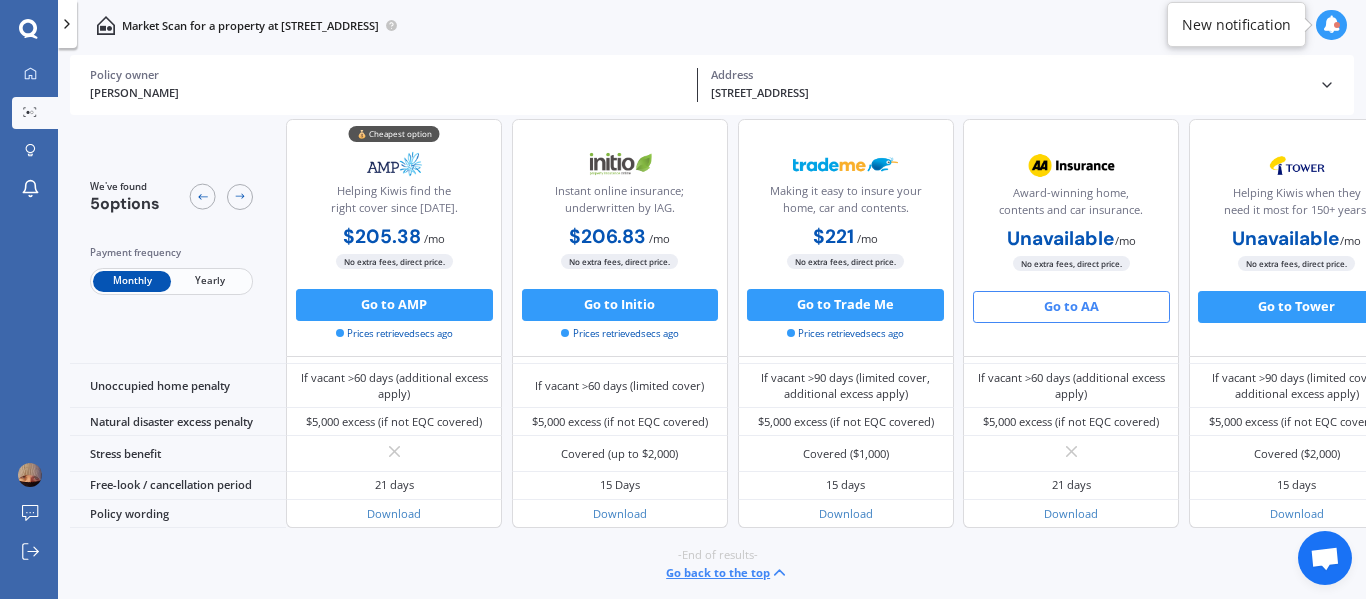 click on "Go to AA" at bounding box center (1071, 307) 